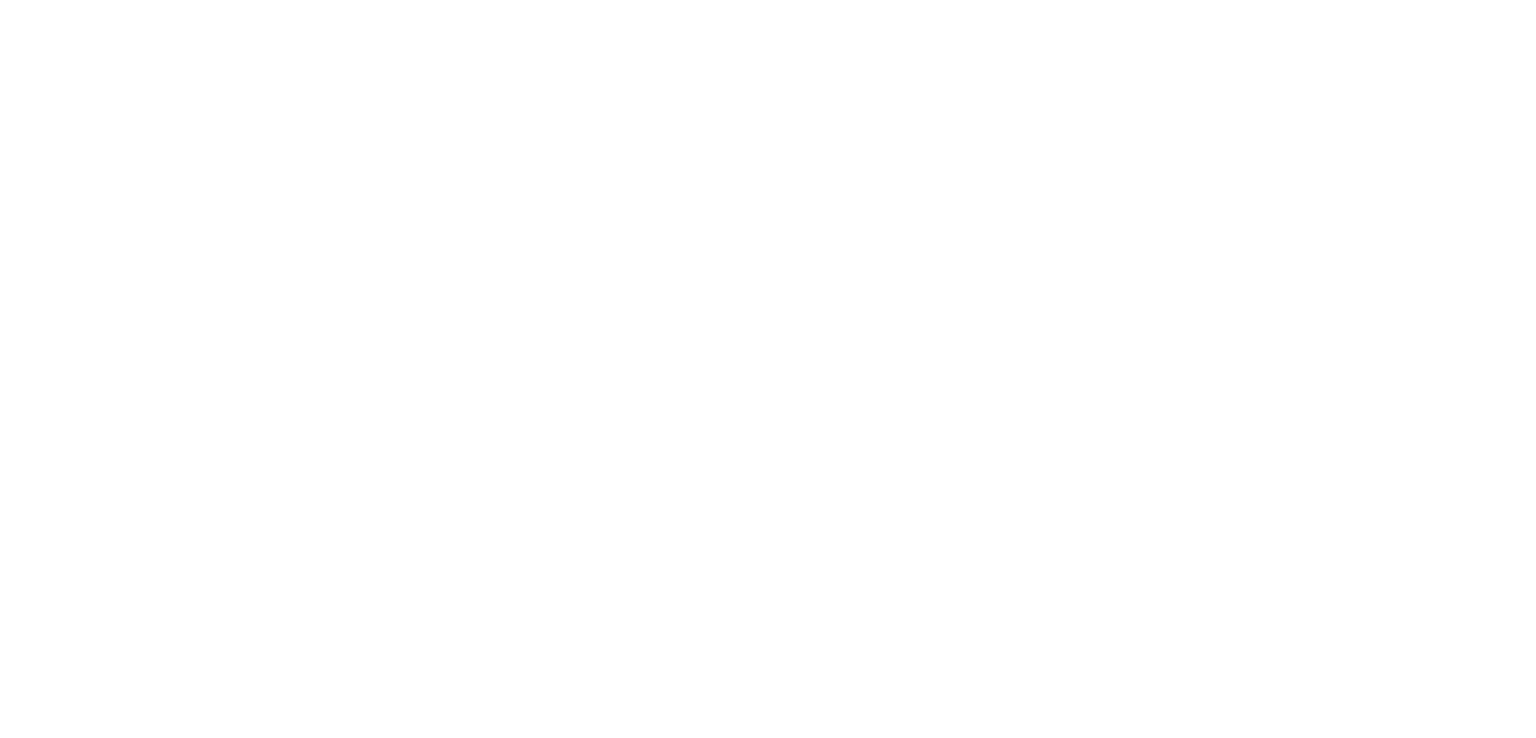 scroll, scrollTop: 0, scrollLeft: 0, axis: both 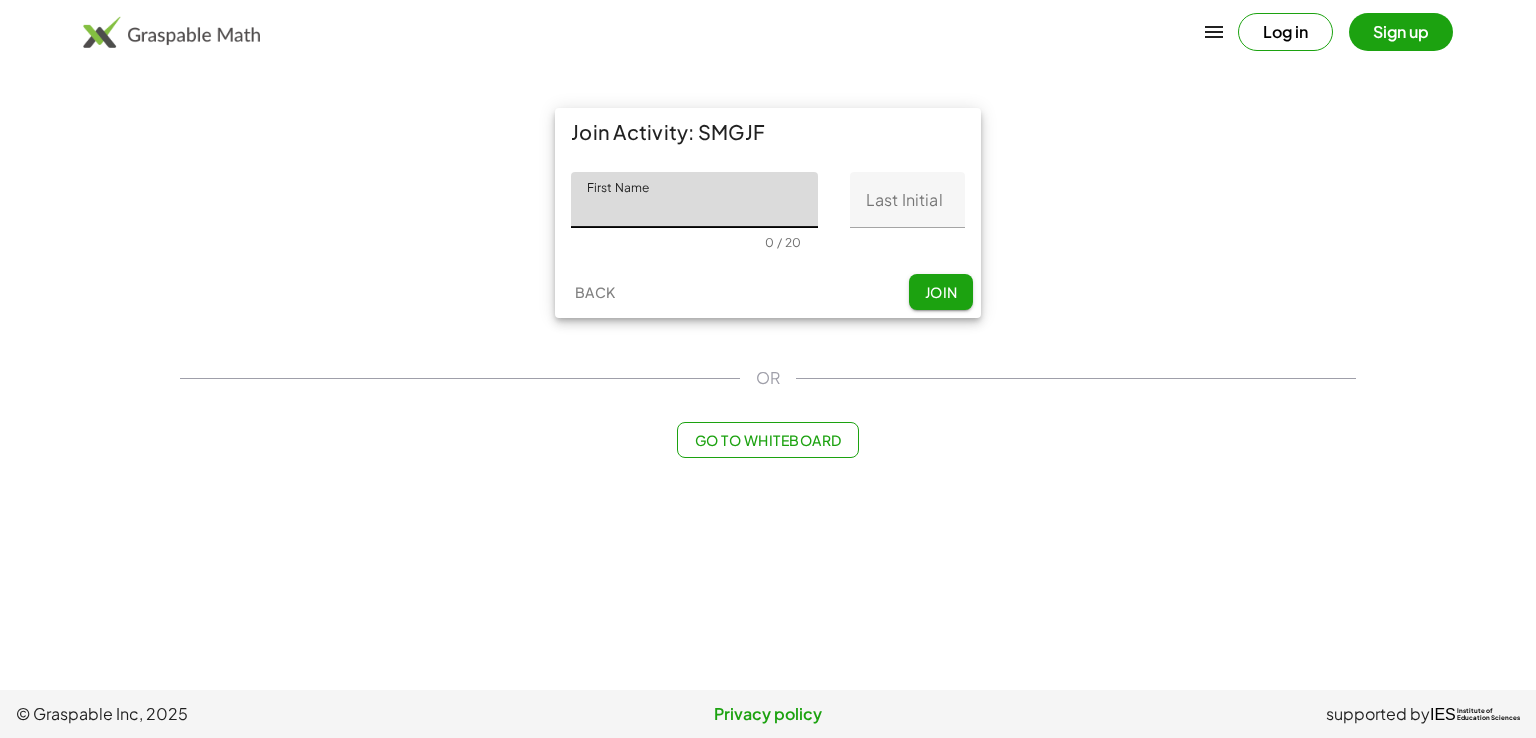 click at bounding box center [676, 243] 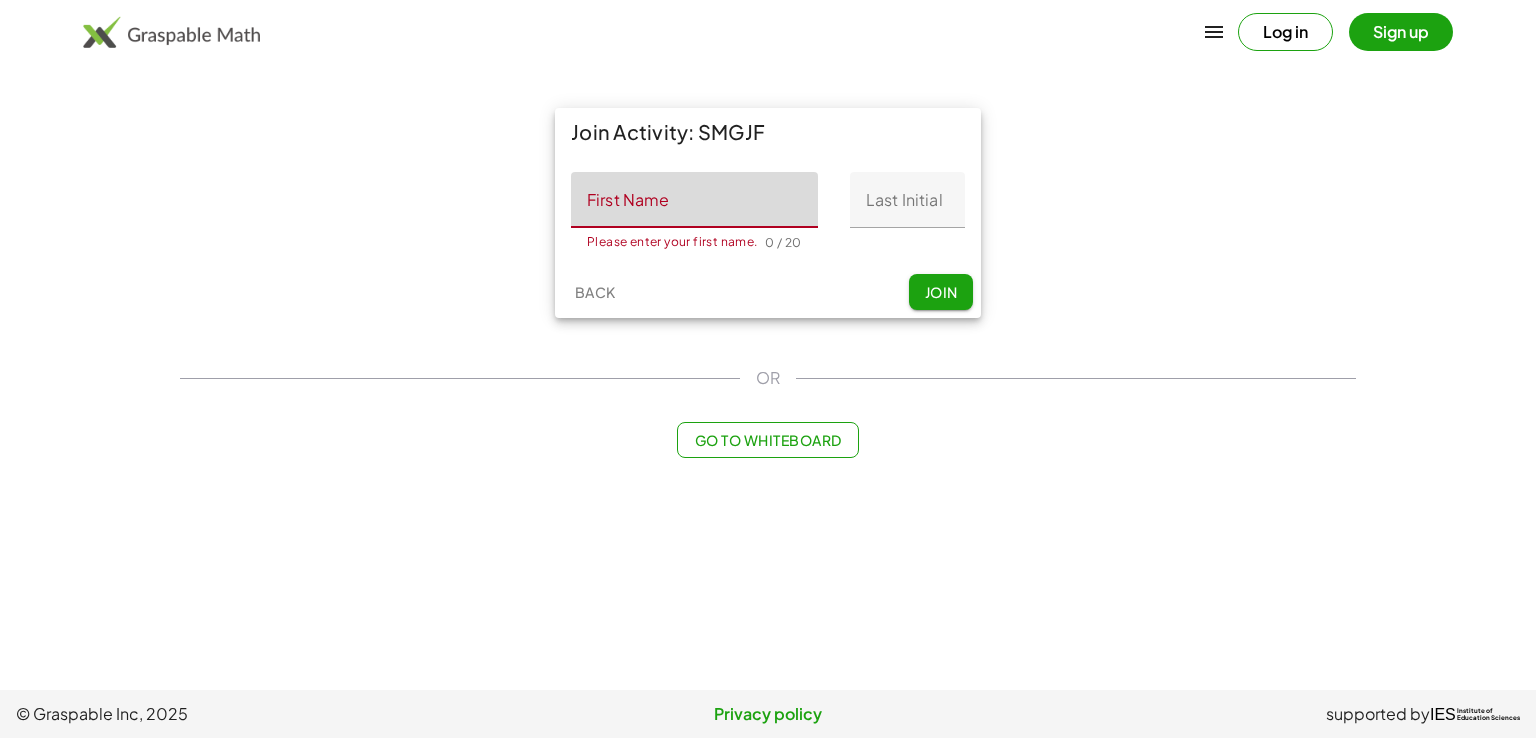 click on "First Name" 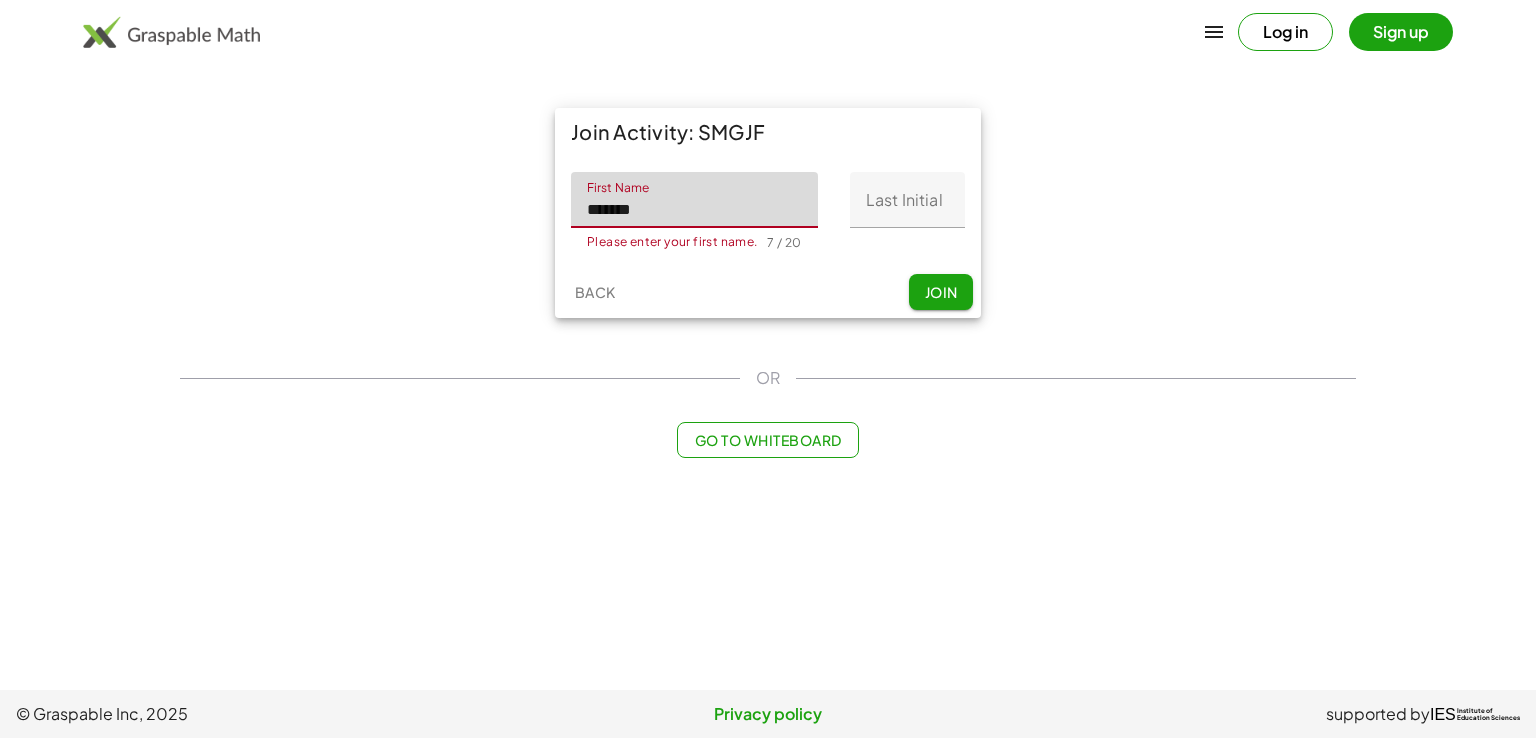 type on "******" 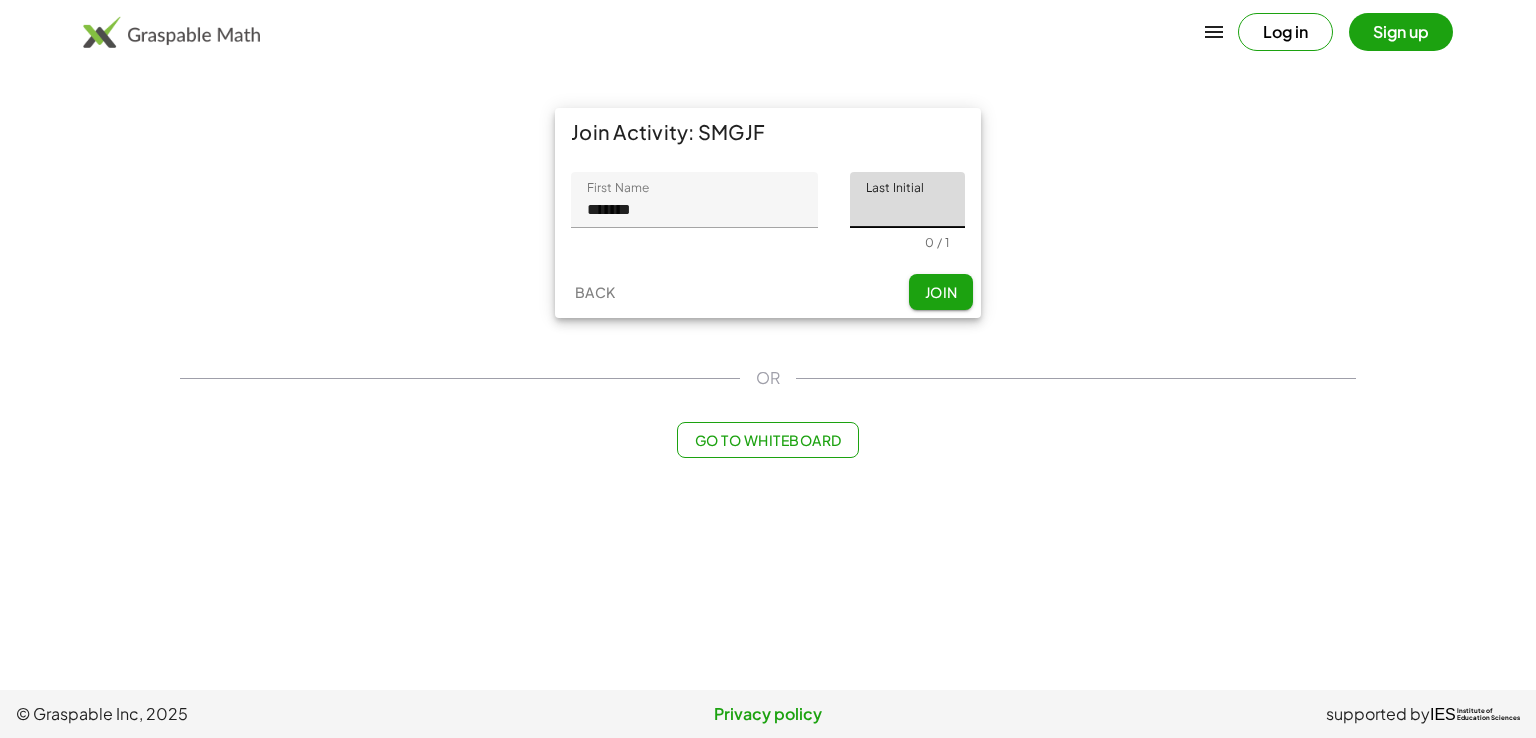 click on "Join Activity: SMGJF [NAME] [LAST] ****** 7 / 20 [LAST] [LAST] 0 / 1 Back  Join" at bounding box center (768, 213) 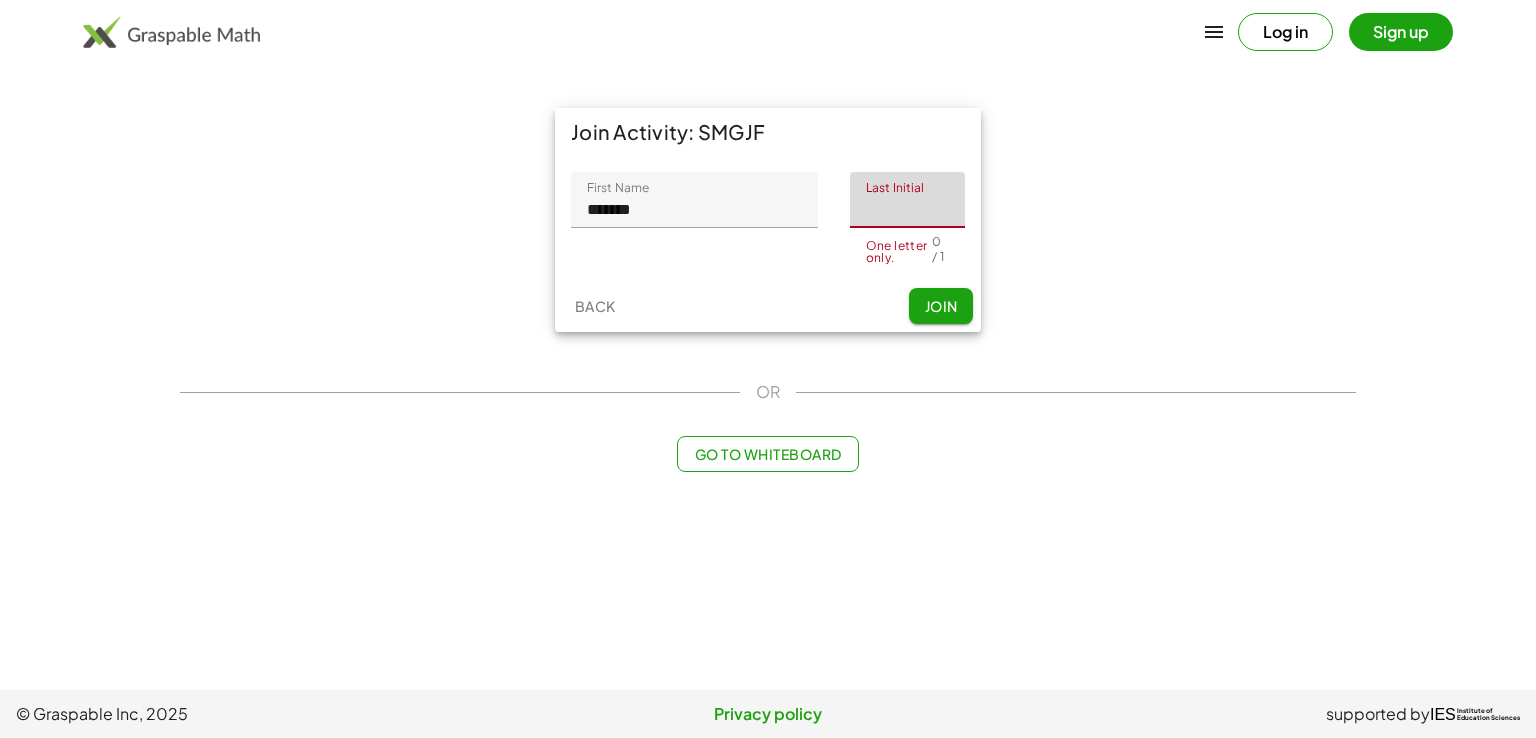 click on "Last Initial" 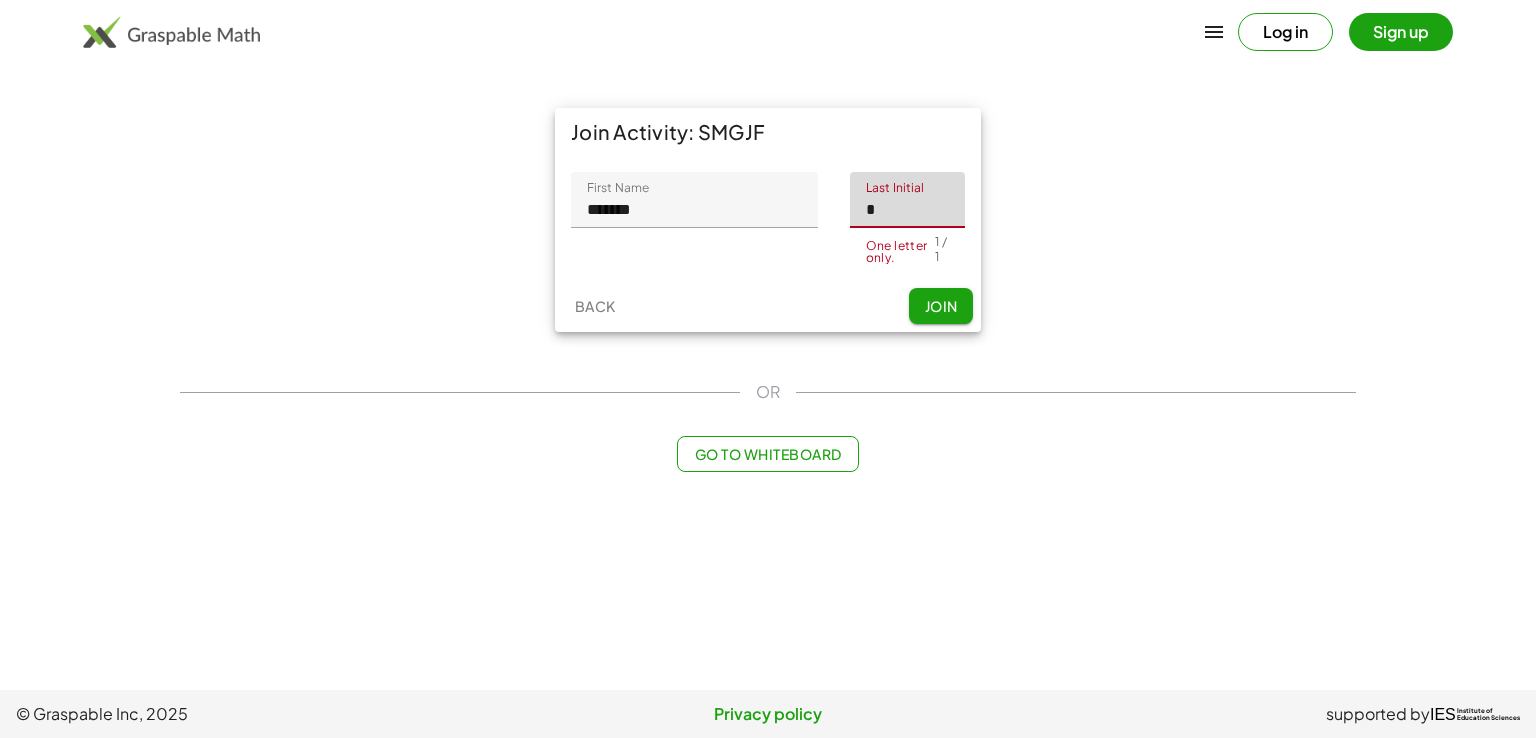 type on "*" 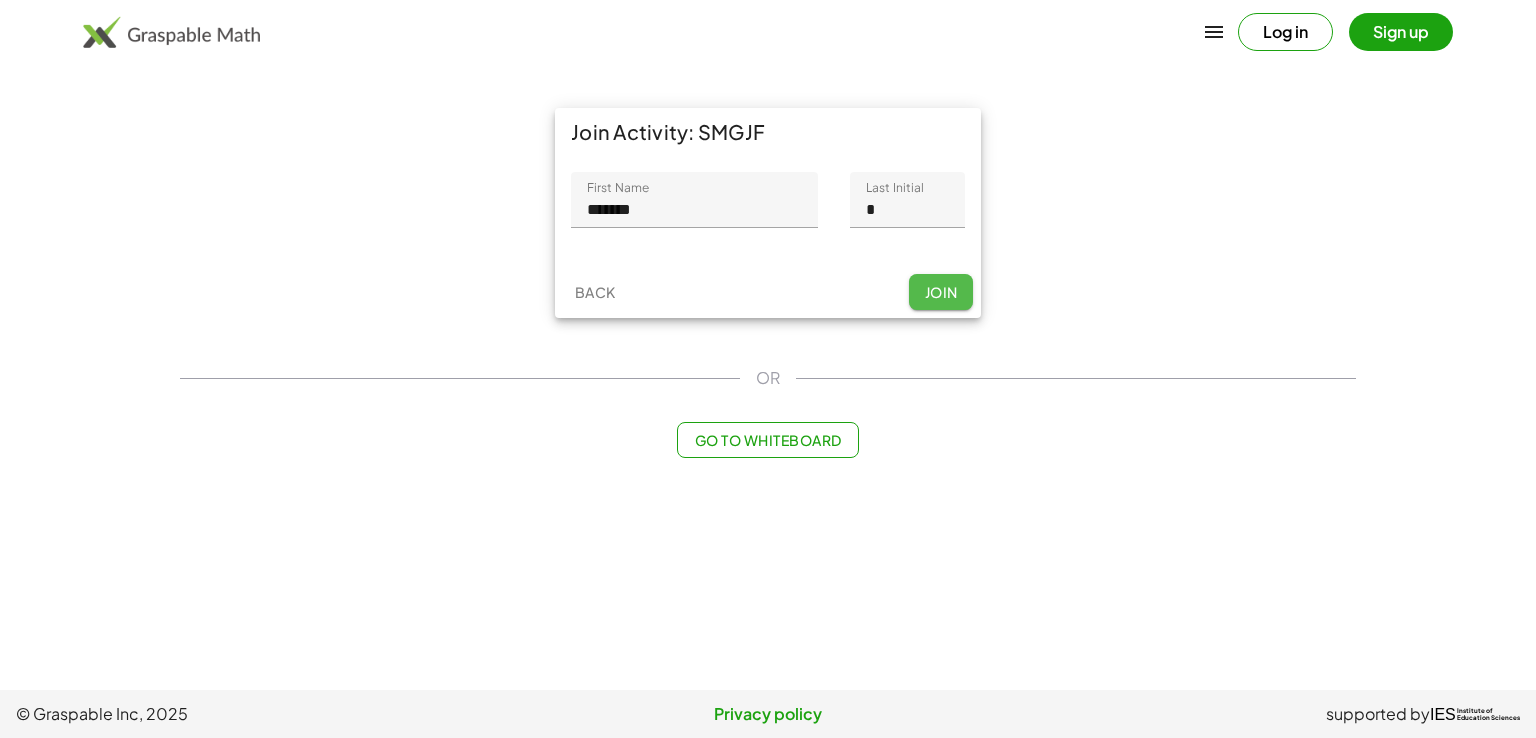 click on "Join" 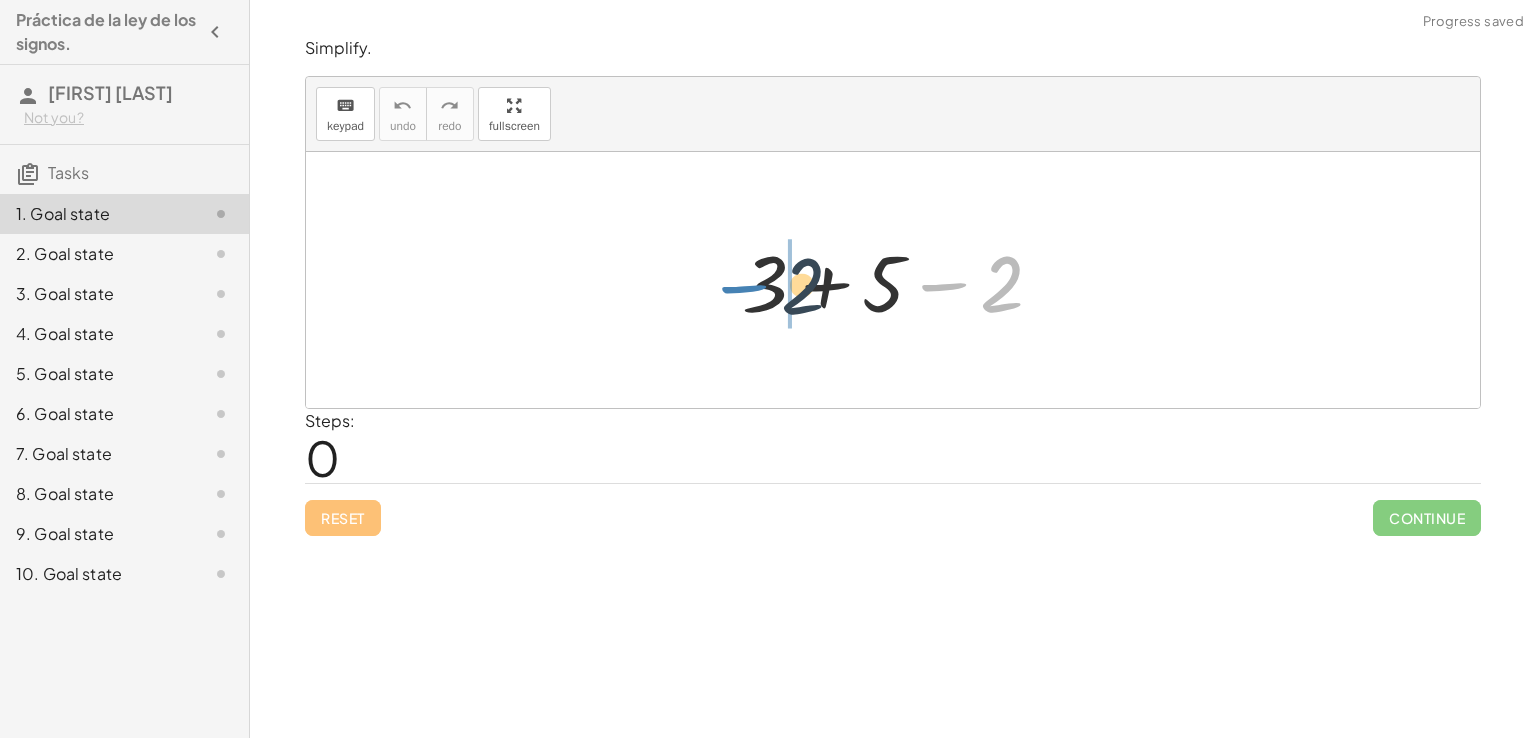 drag, startPoint x: 956, startPoint y: 298, endPoint x: 691, endPoint y: 297, distance: 265.0019 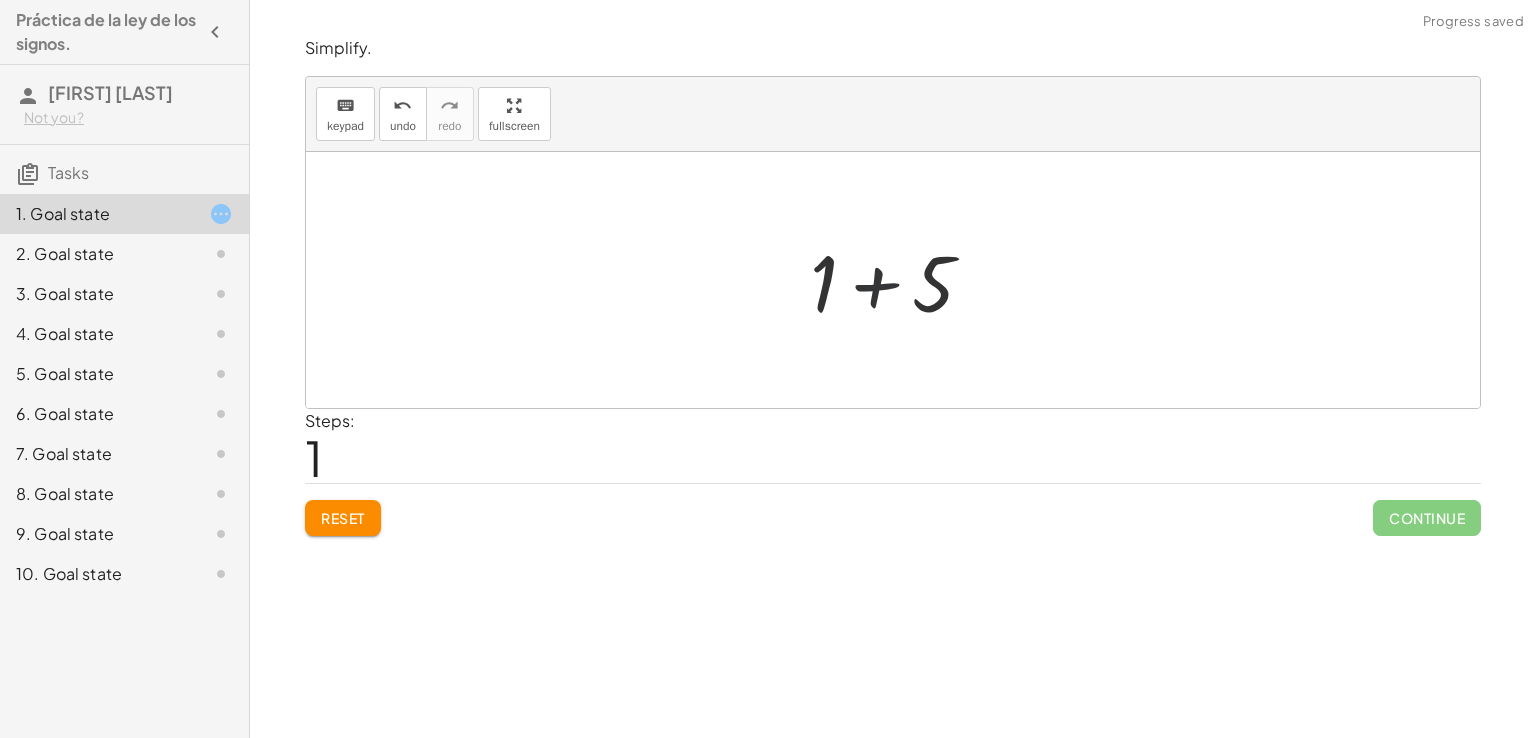 click at bounding box center [900, 280] 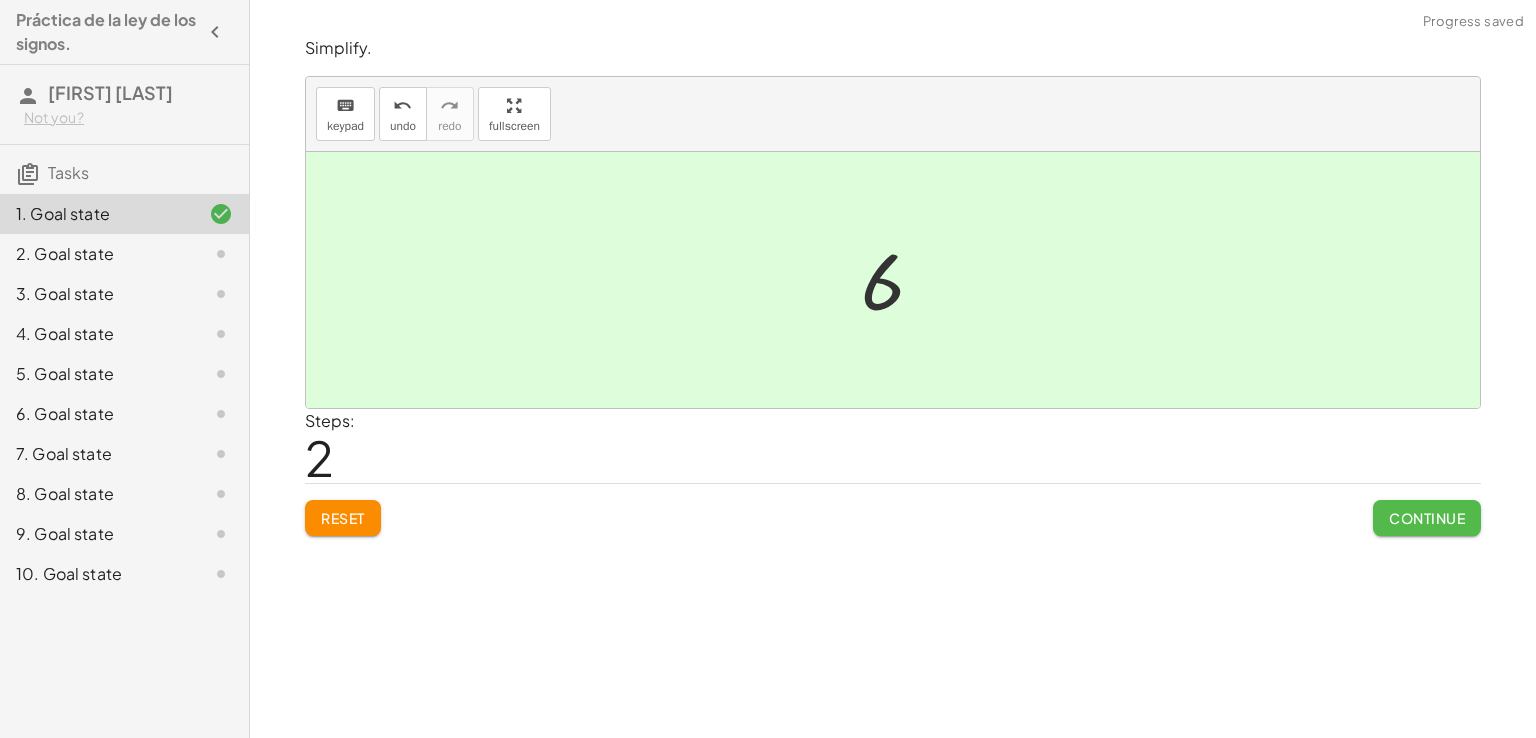 click on "Continue" 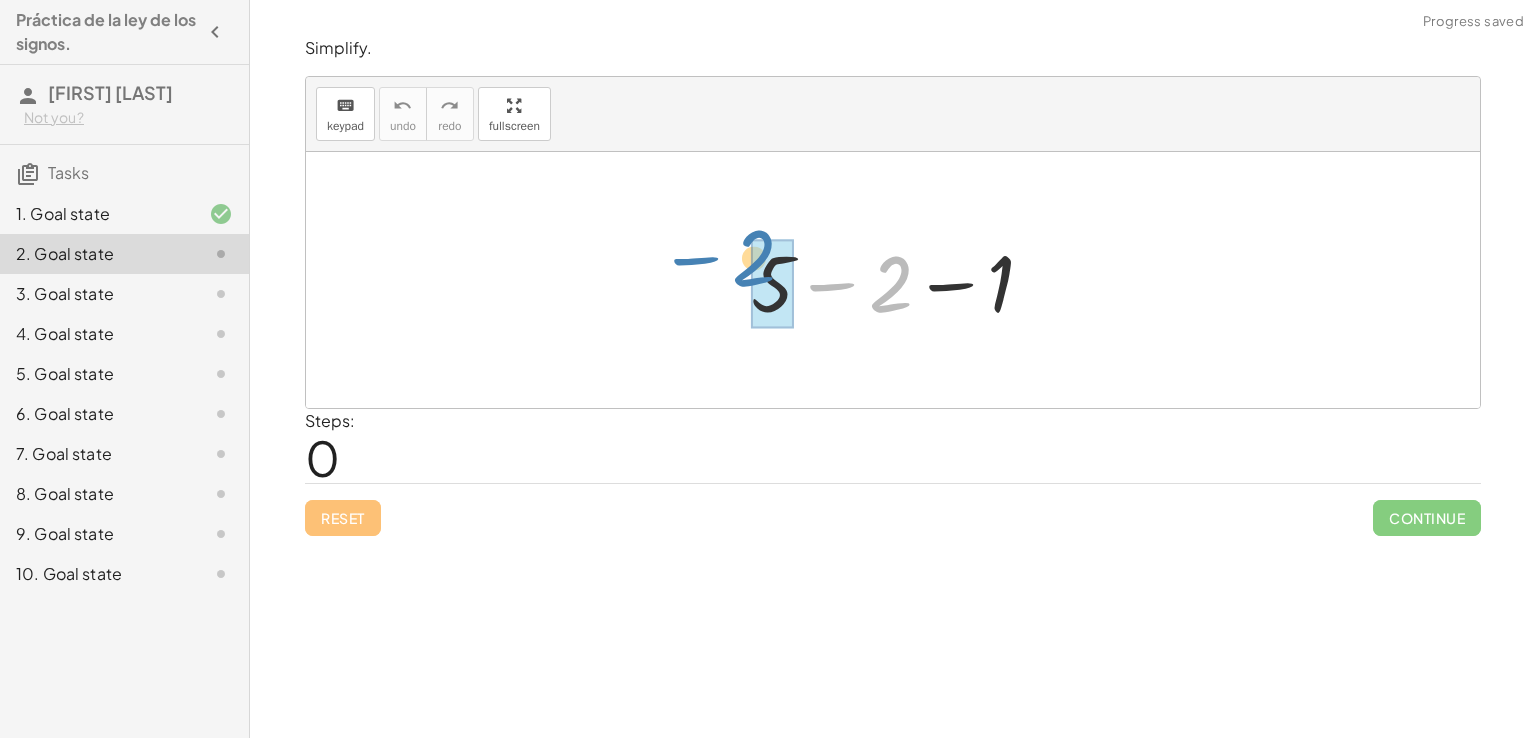 drag, startPoint x: 895, startPoint y: 290, endPoint x: 740, endPoint y: 268, distance: 156.55351 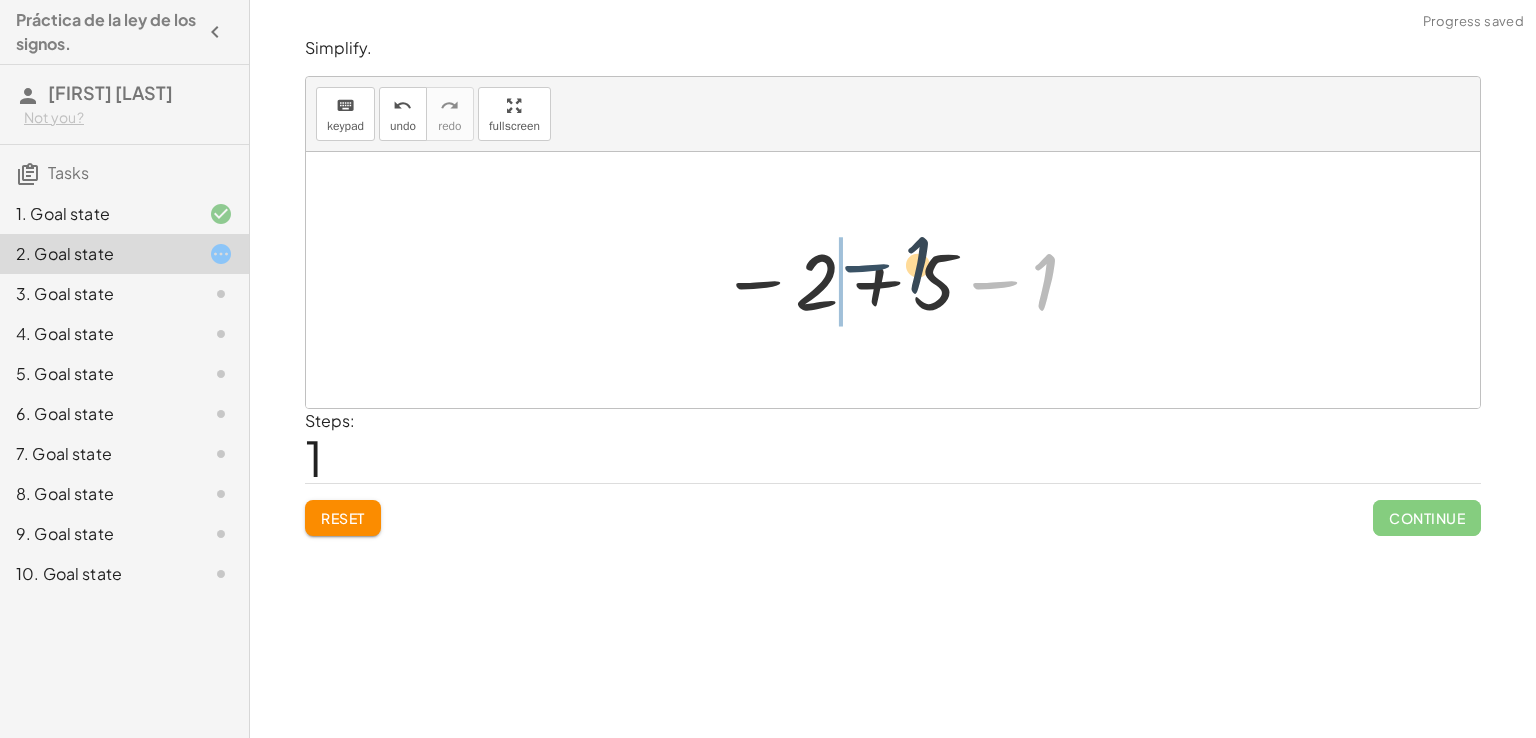 drag, startPoint x: 1001, startPoint y: 275, endPoint x: 776, endPoint y: 279, distance: 225.03555 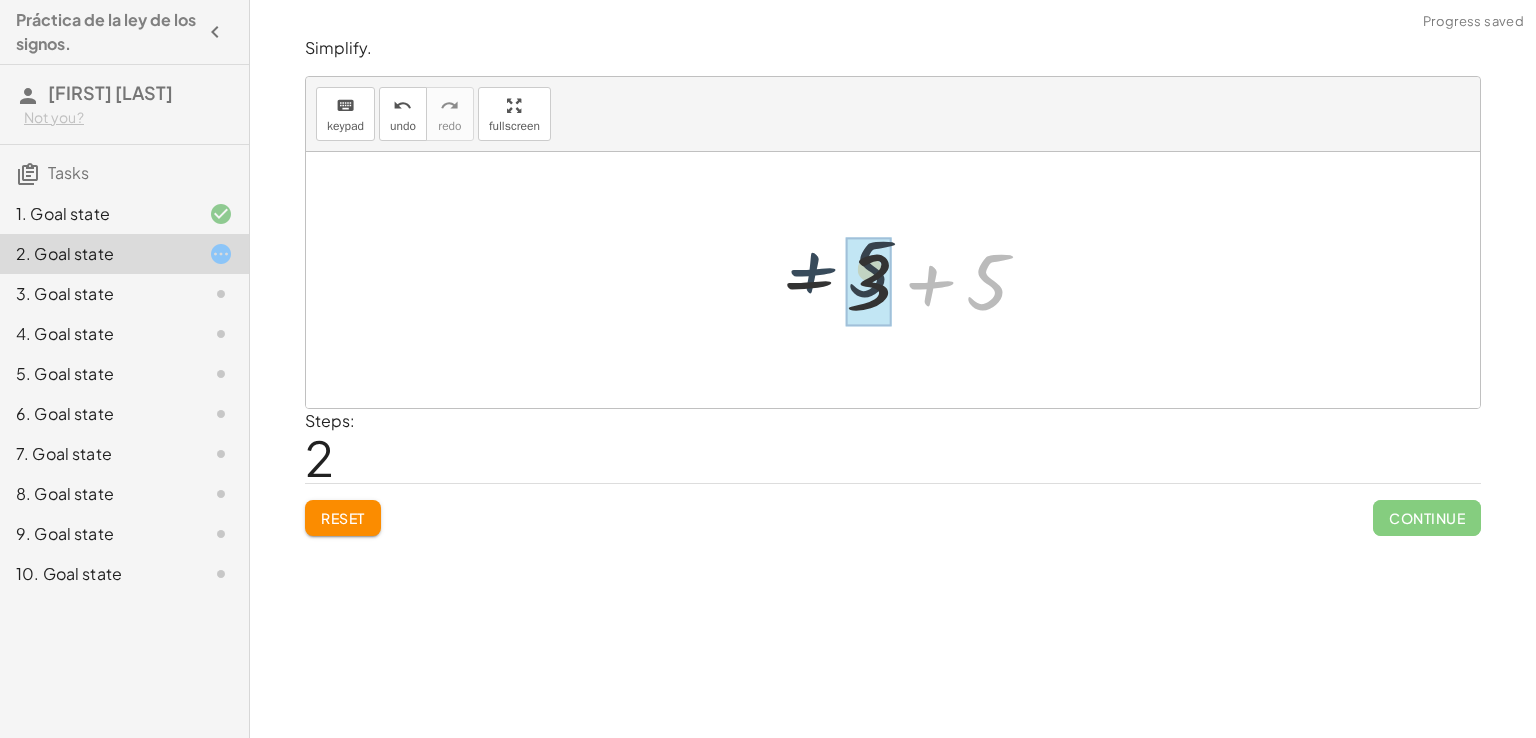 drag, startPoint x: 940, startPoint y: 292, endPoint x: 781, endPoint y: 292, distance: 159 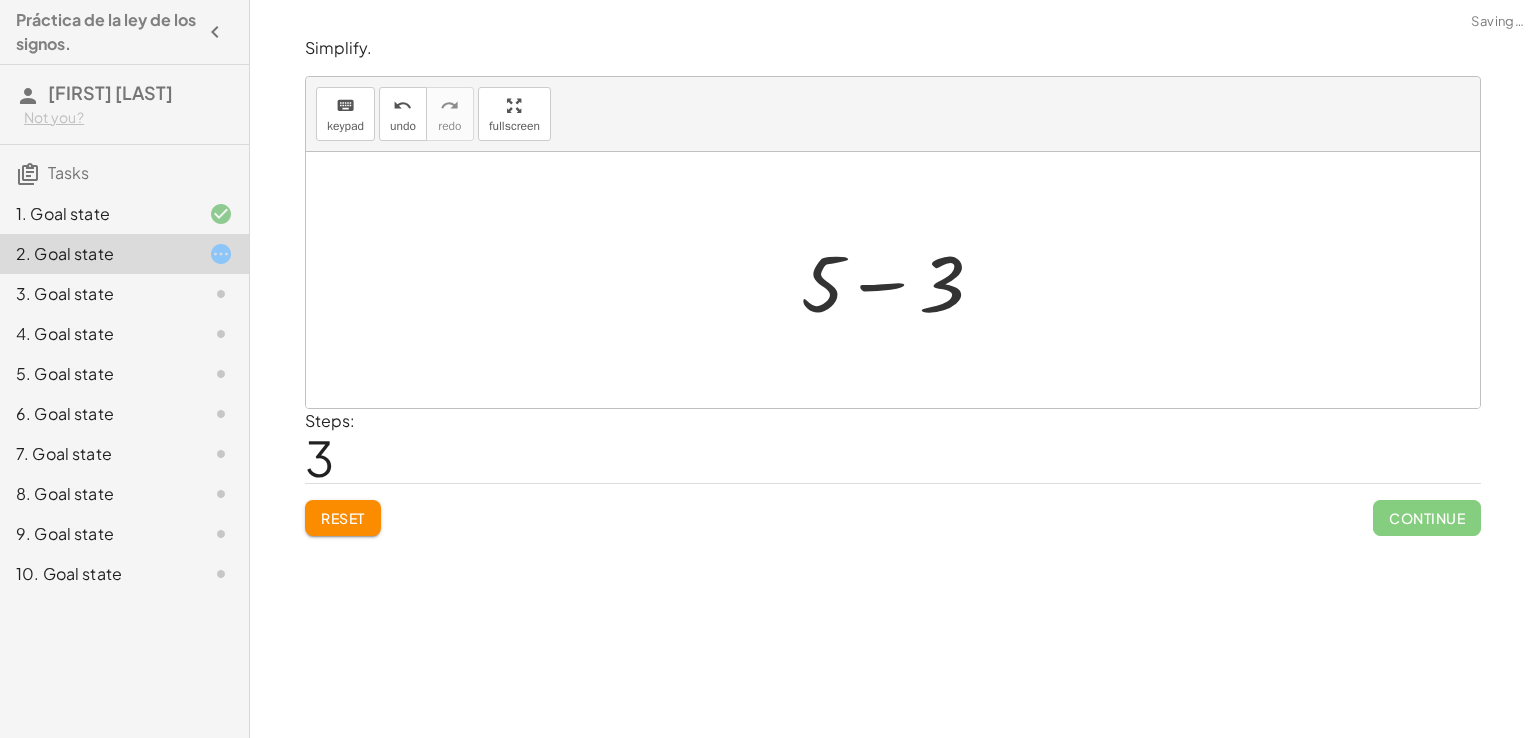 click at bounding box center (900, 280) 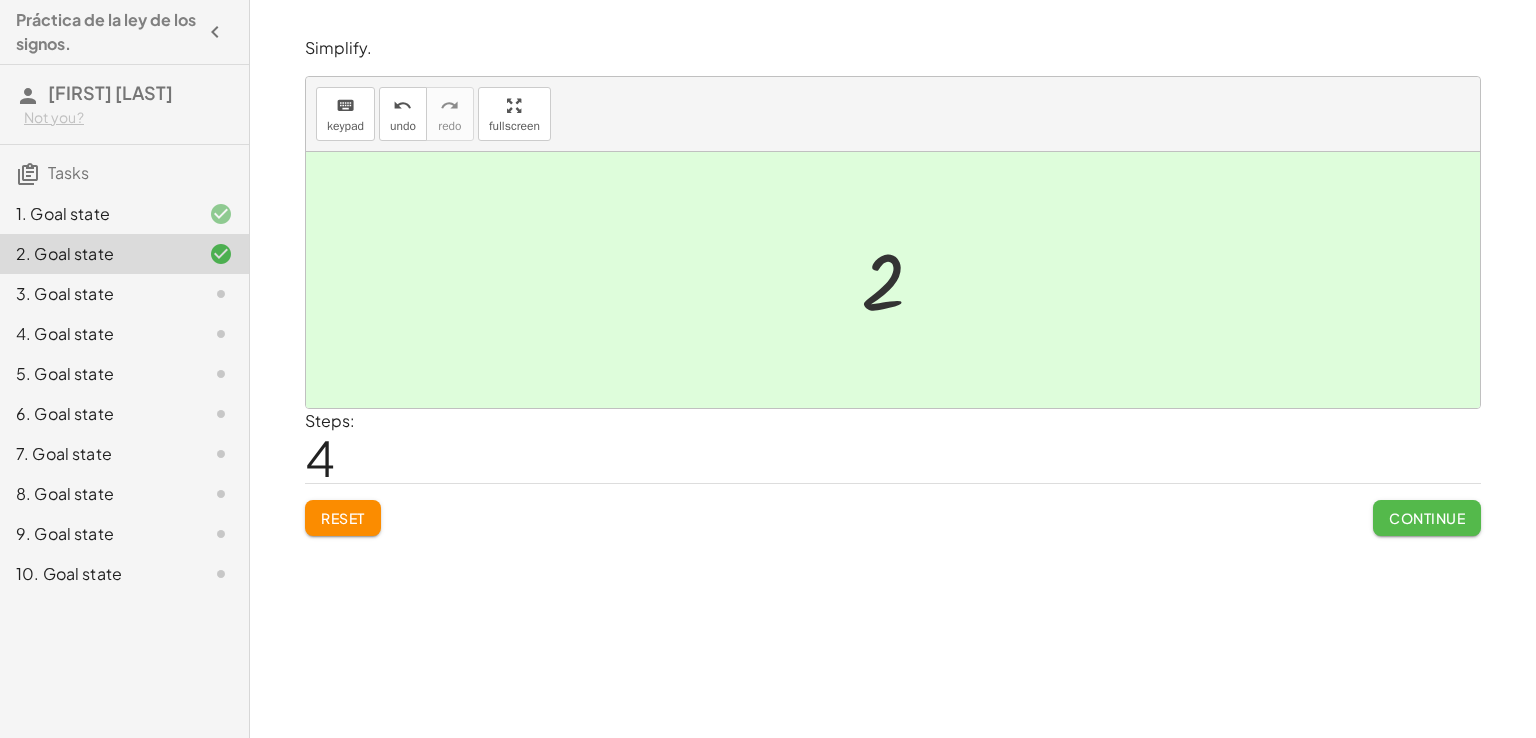 click on "Continue" 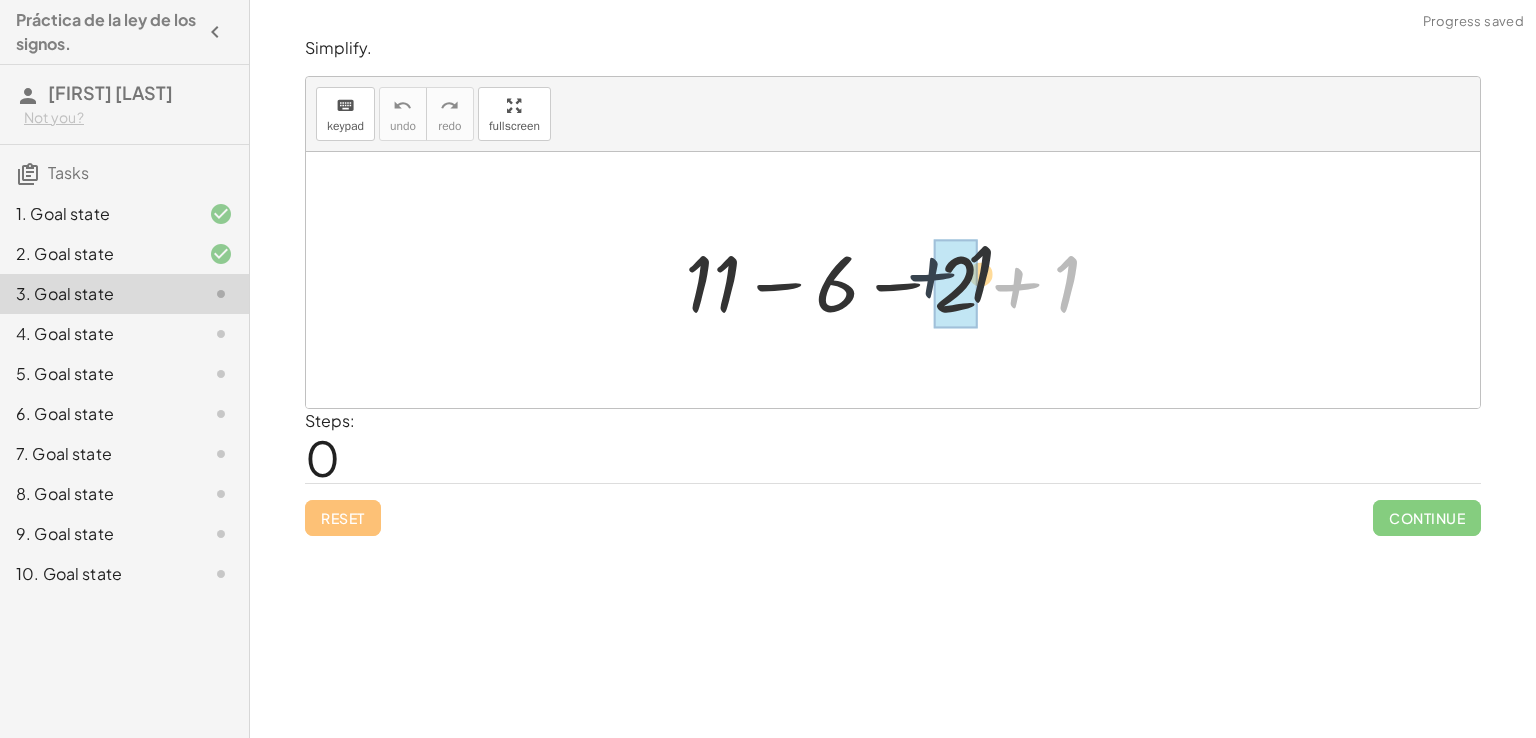 drag, startPoint x: 1020, startPoint y: 294, endPoint x: 820, endPoint y: 294, distance: 200 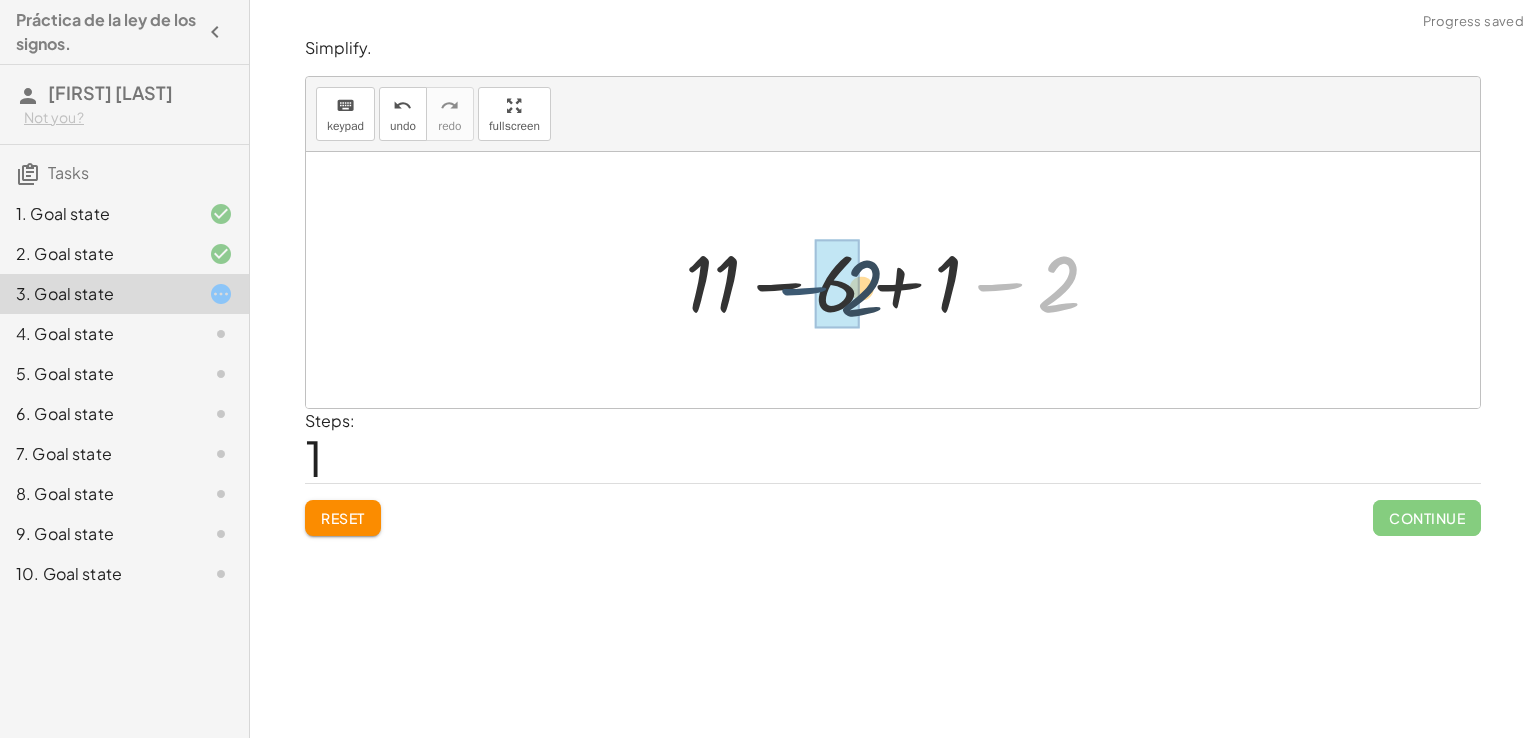drag, startPoint x: 1008, startPoint y: 291, endPoint x: 737, endPoint y: 276, distance: 271.41483 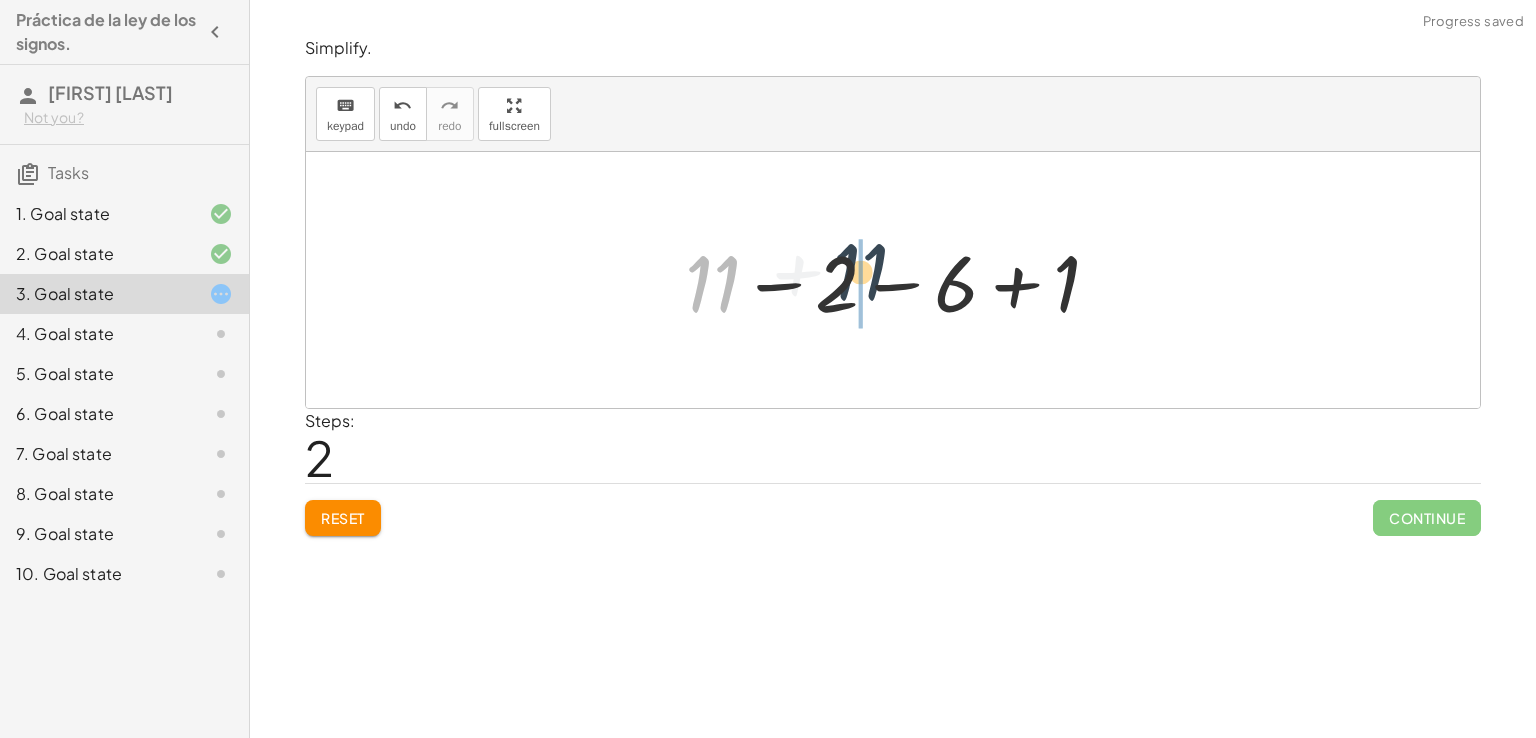 drag, startPoint x: 715, startPoint y: 281, endPoint x: 929, endPoint y: 268, distance: 214.3945 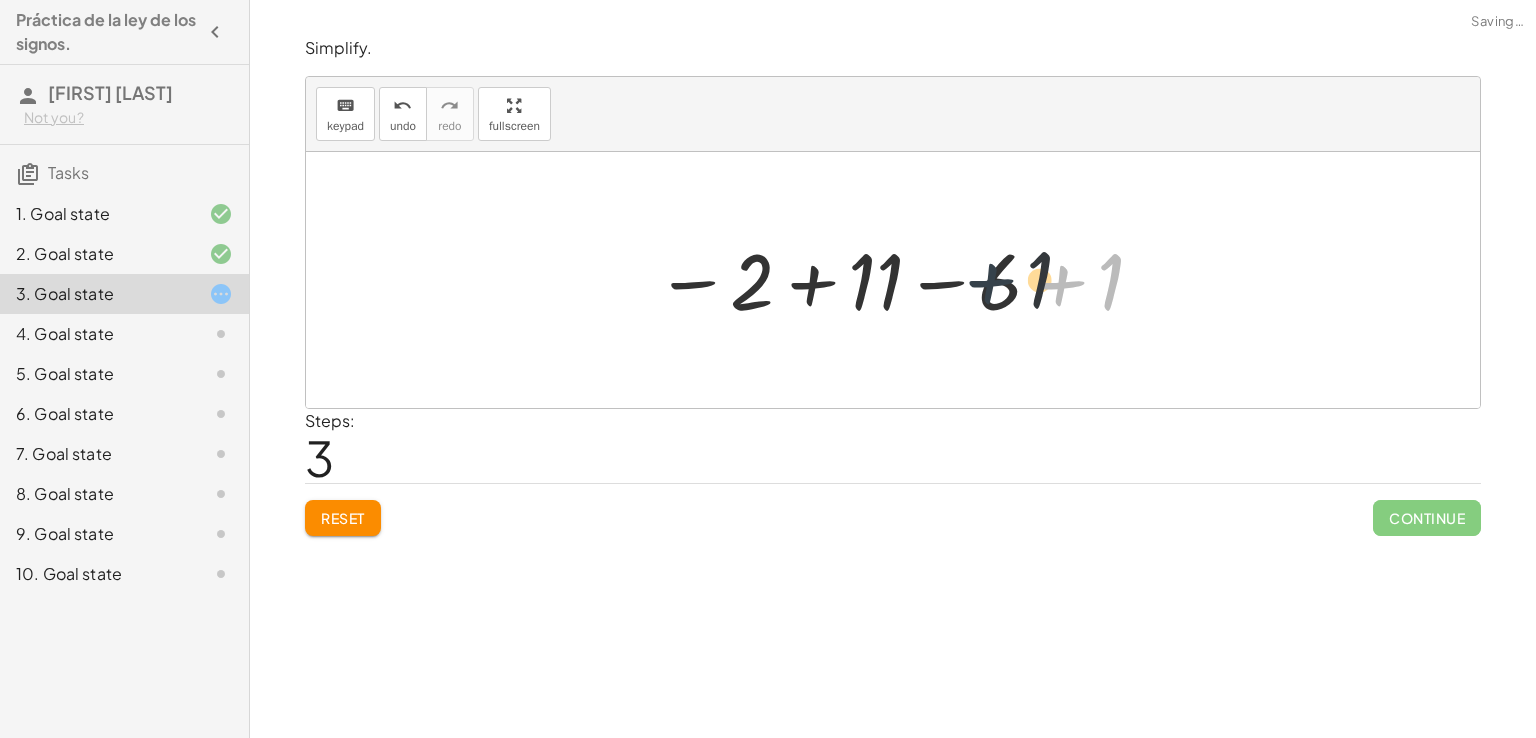 drag, startPoint x: 1049, startPoint y: 287, endPoint x: 931, endPoint y: 286, distance: 118.004234 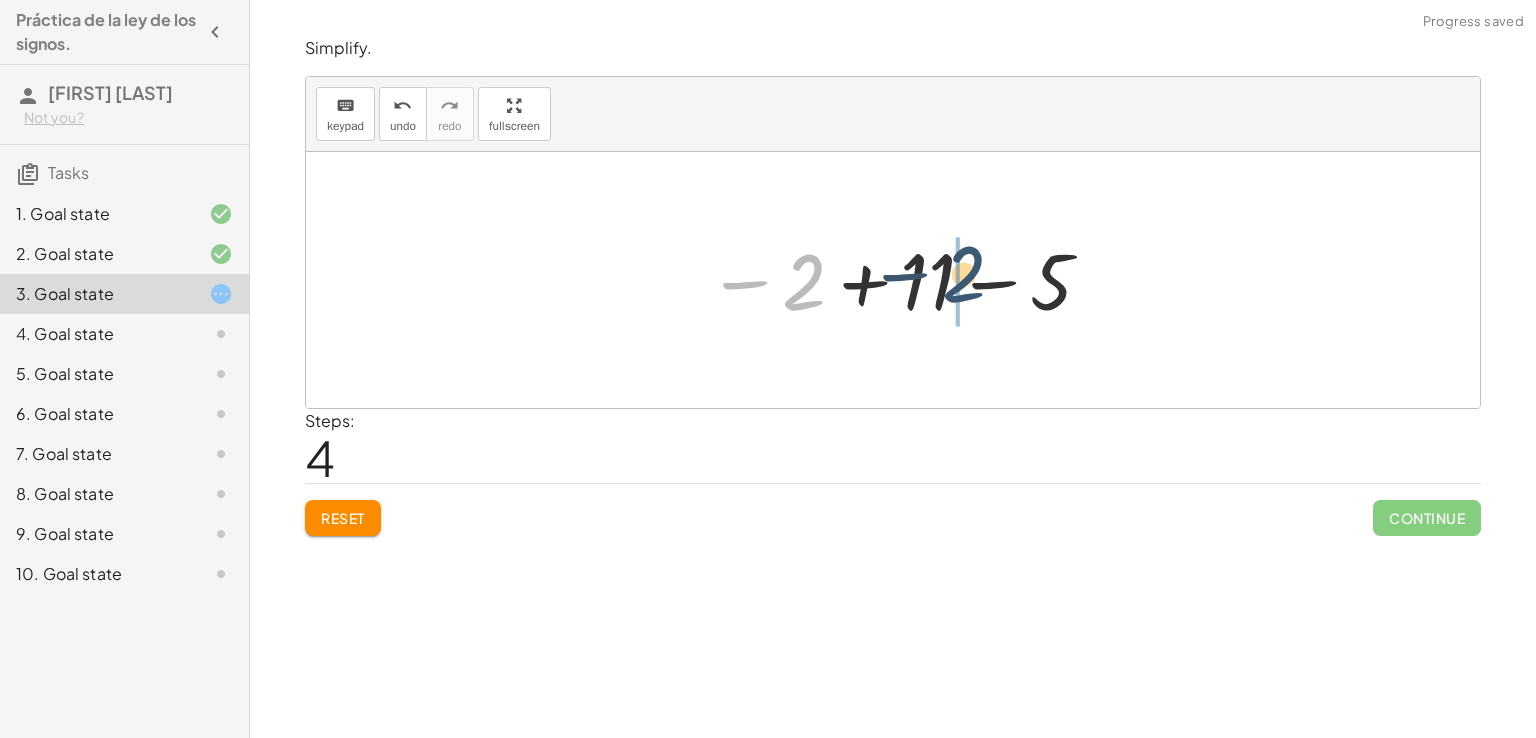 drag, startPoint x: 808, startPoint y: 288, endPoint x: 1007, endPoint y: 281, distance: 199.12308 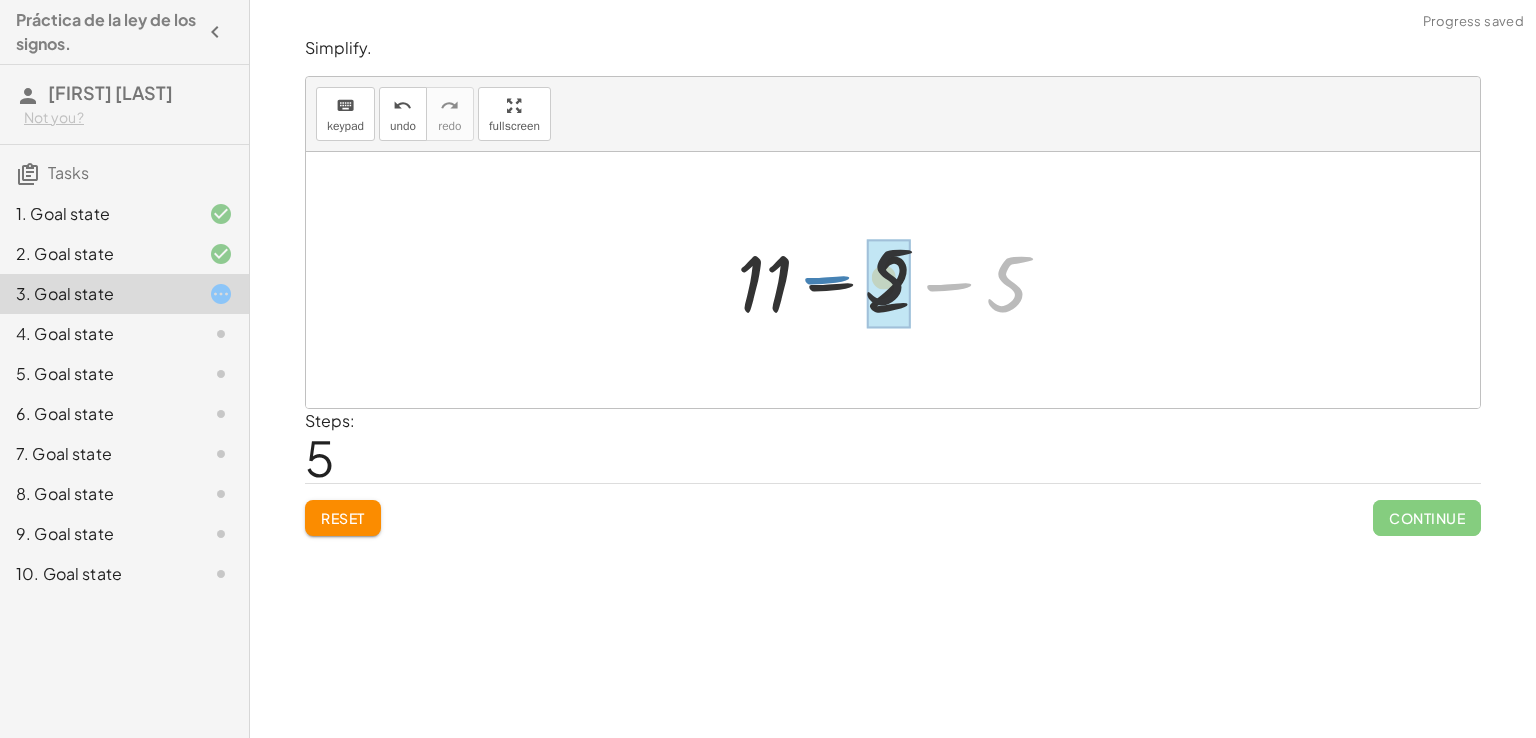 drag, startPoint x: 981, startPoint y: 290, endPoint x: 851, endPoint y: 283, distance: 130.18832 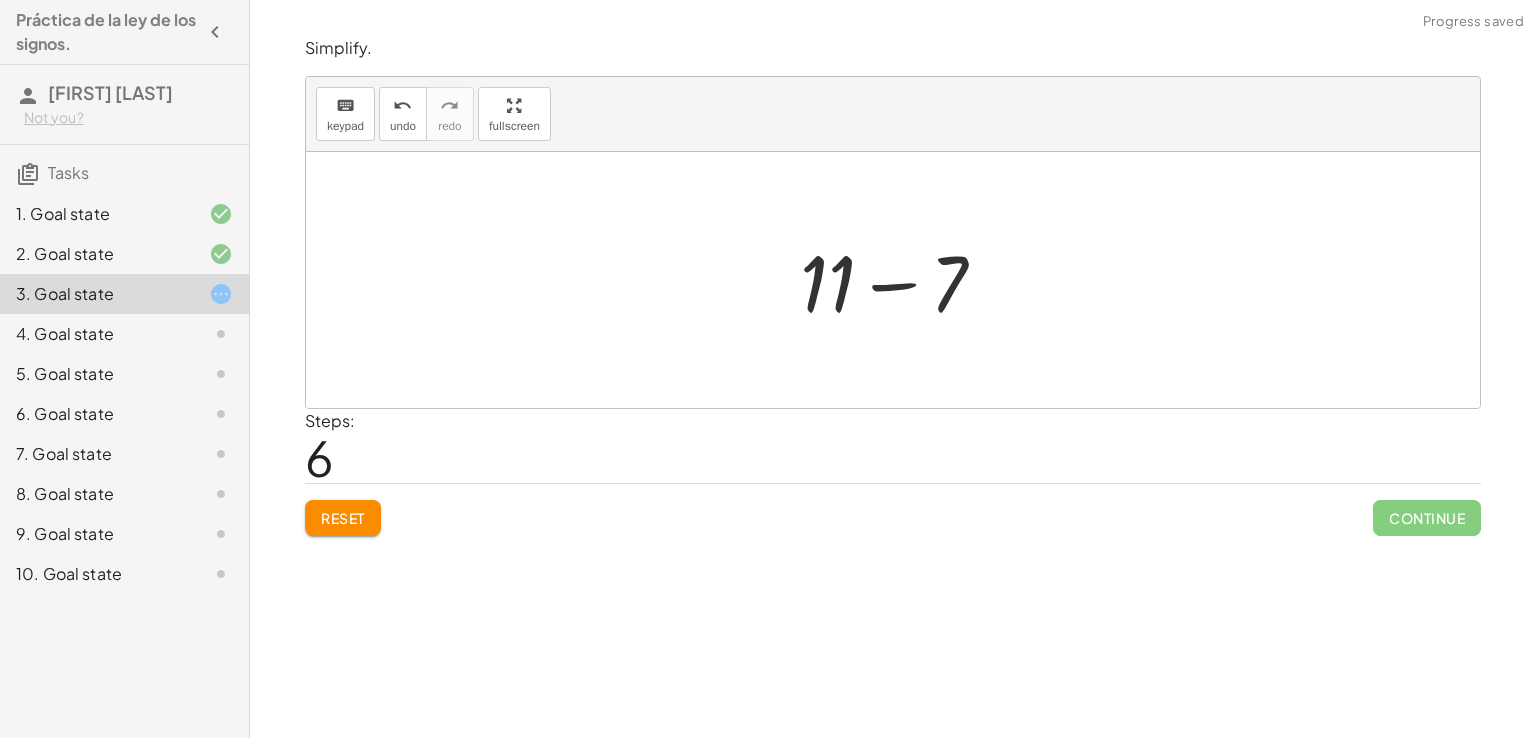 click at bounding box center (901, 280) 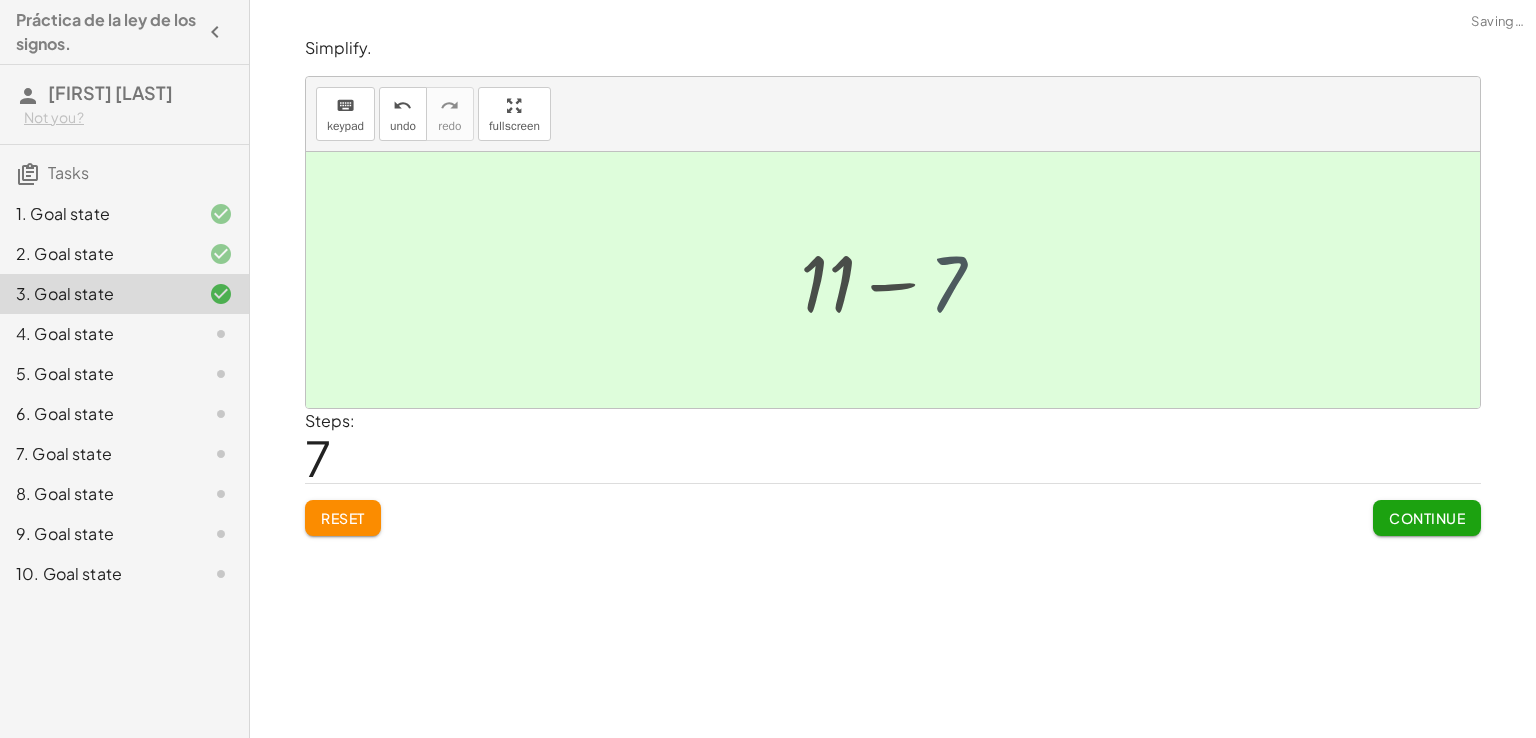 click at bounding box center [900, 280] 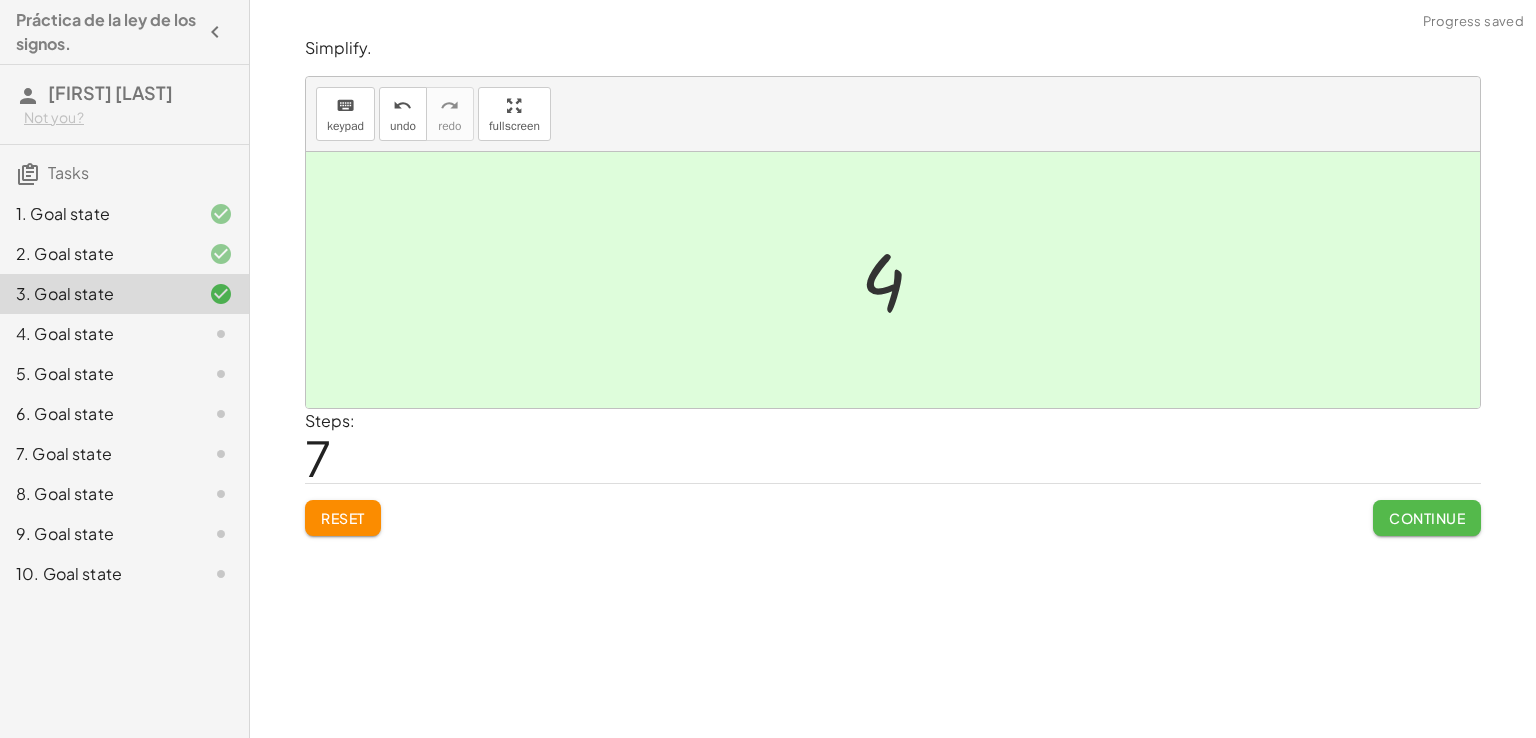 click on "Continue" 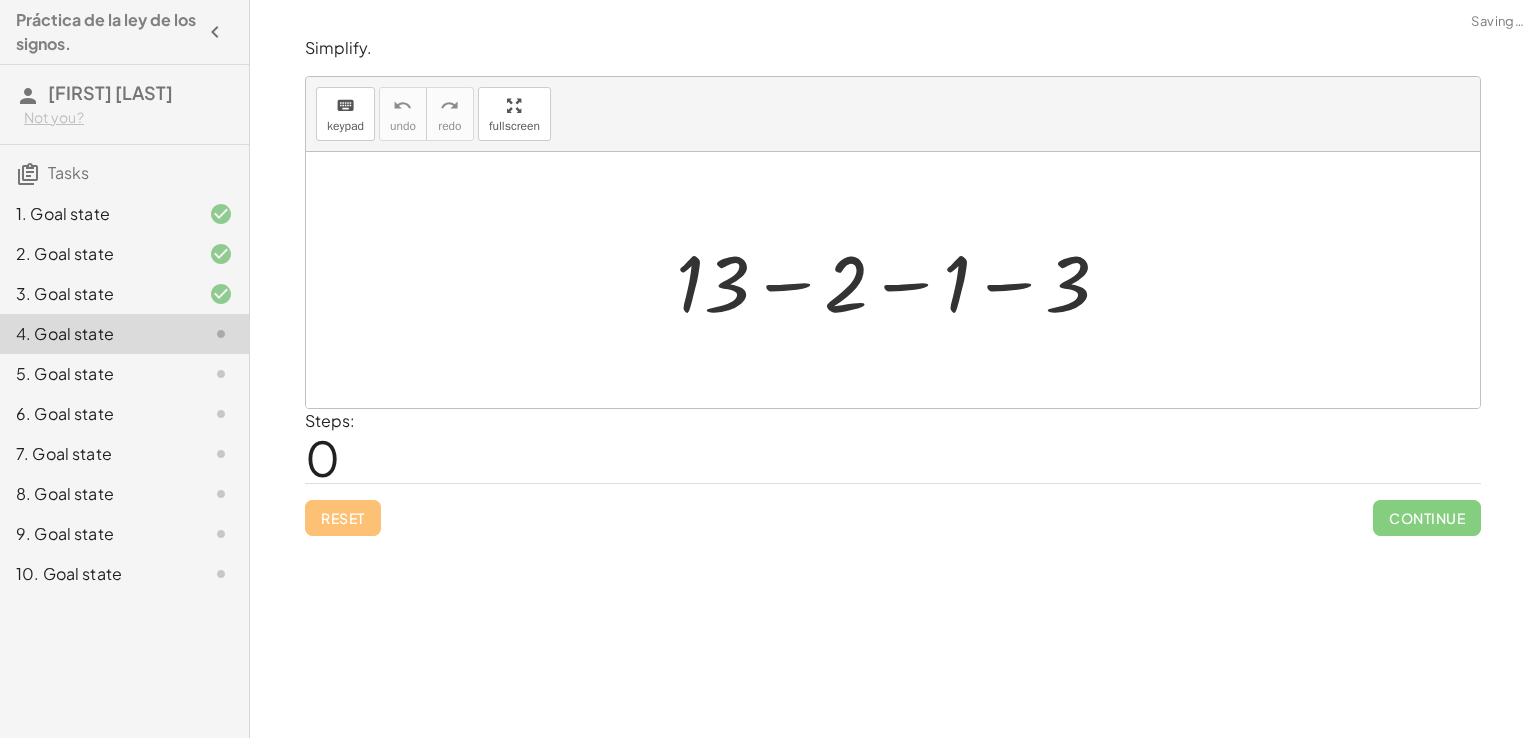 click at bounding box center (901, 280) 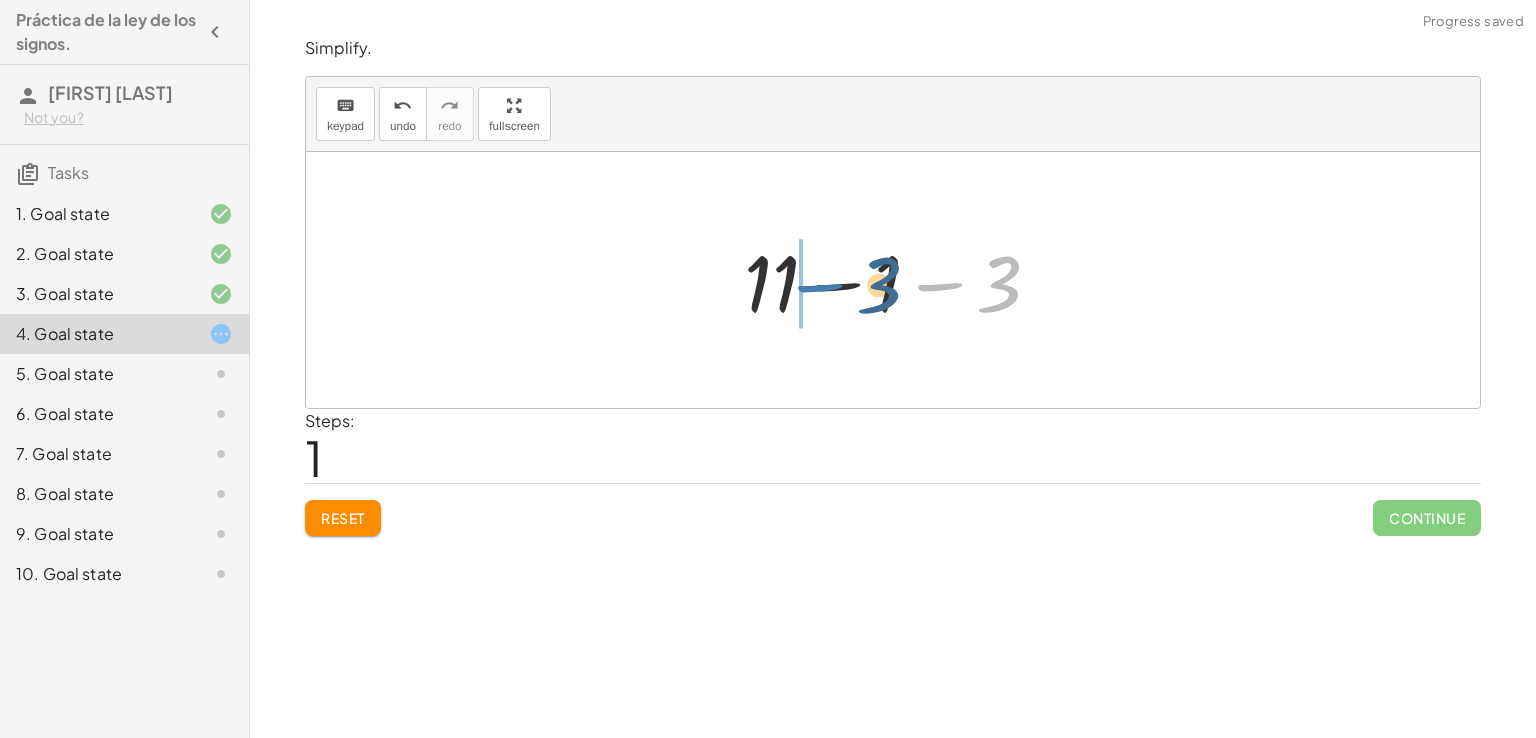 drag, startPoint x: 956, startPoint y: 293, endPoint x: 806, endPoint y: 308, distance: 150.74814 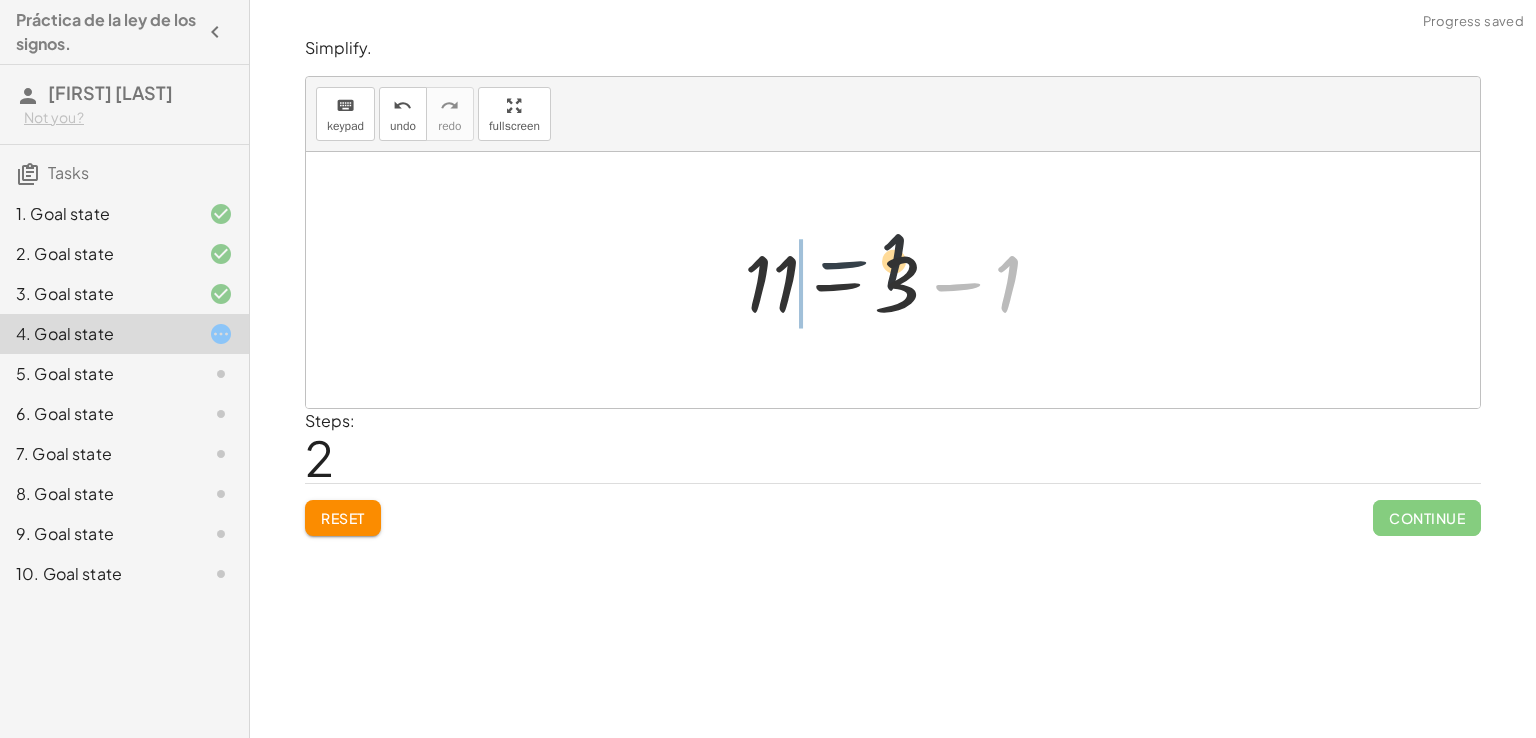 drag, startPoint x: 979, startPoint y: 291, endPoint x: 803, endPoint y: 289, distance: 176.01137 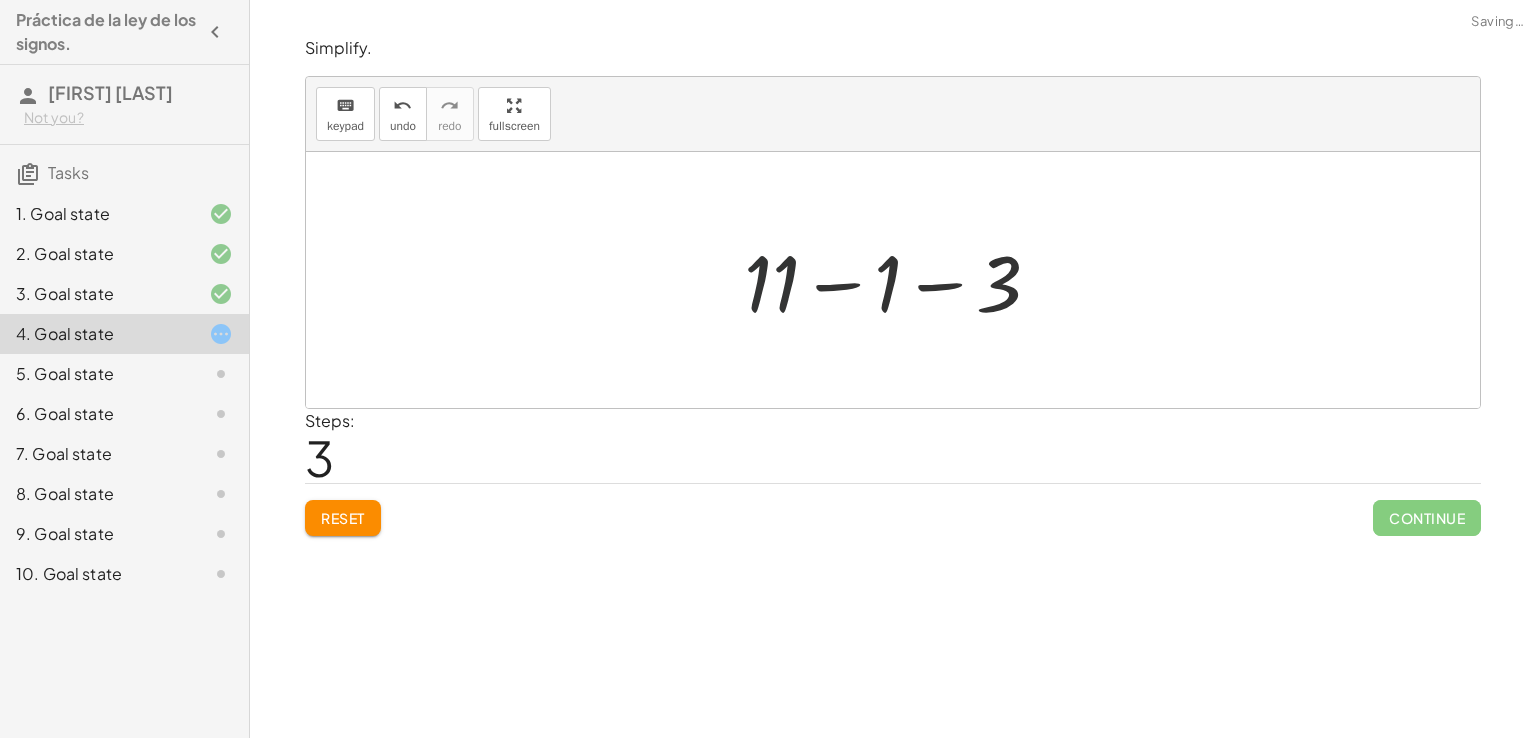 click at bounding box center (900, 280) 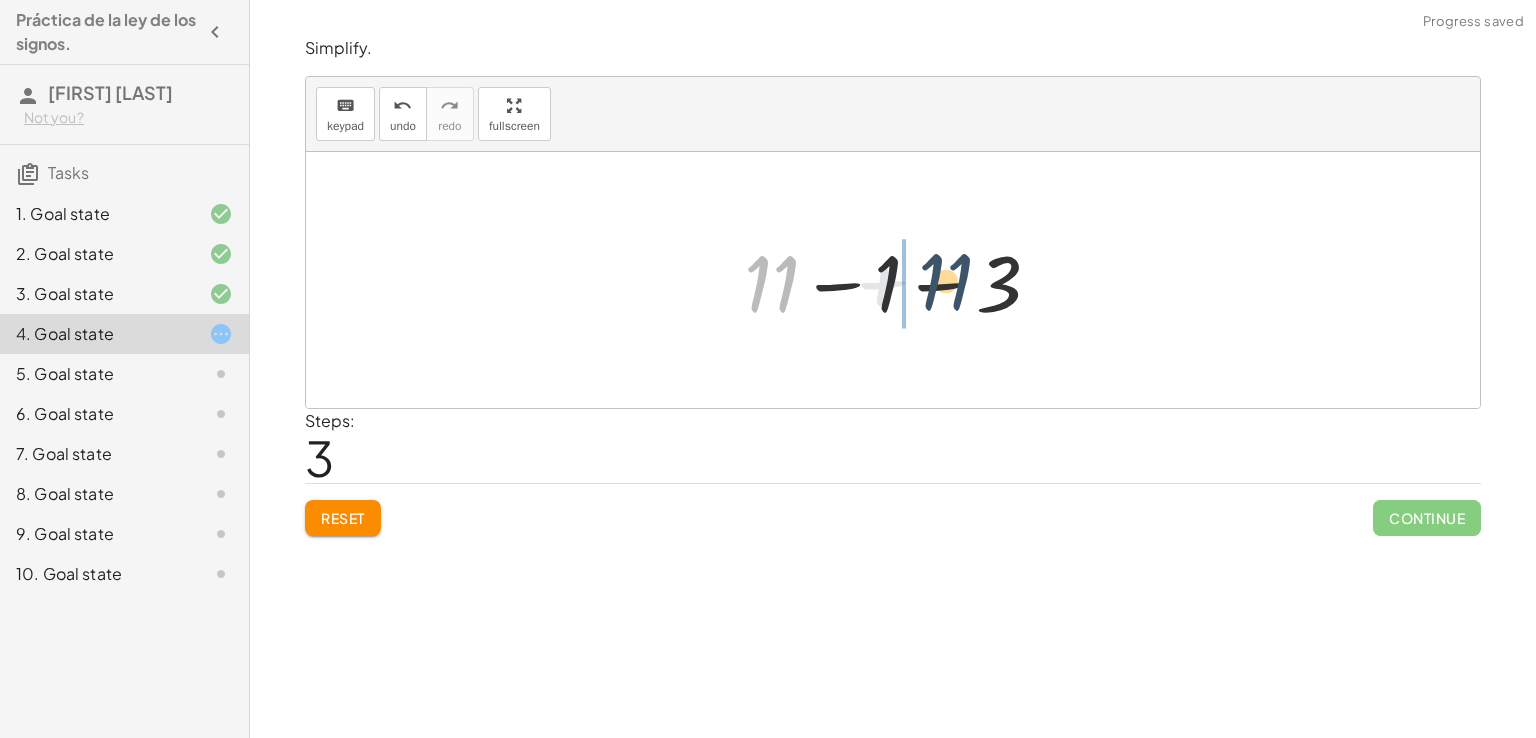 drag, startPoint x: 766, startPoint y: 306, endPoint x: 944, endPoint y: 302, distance: 178.04494 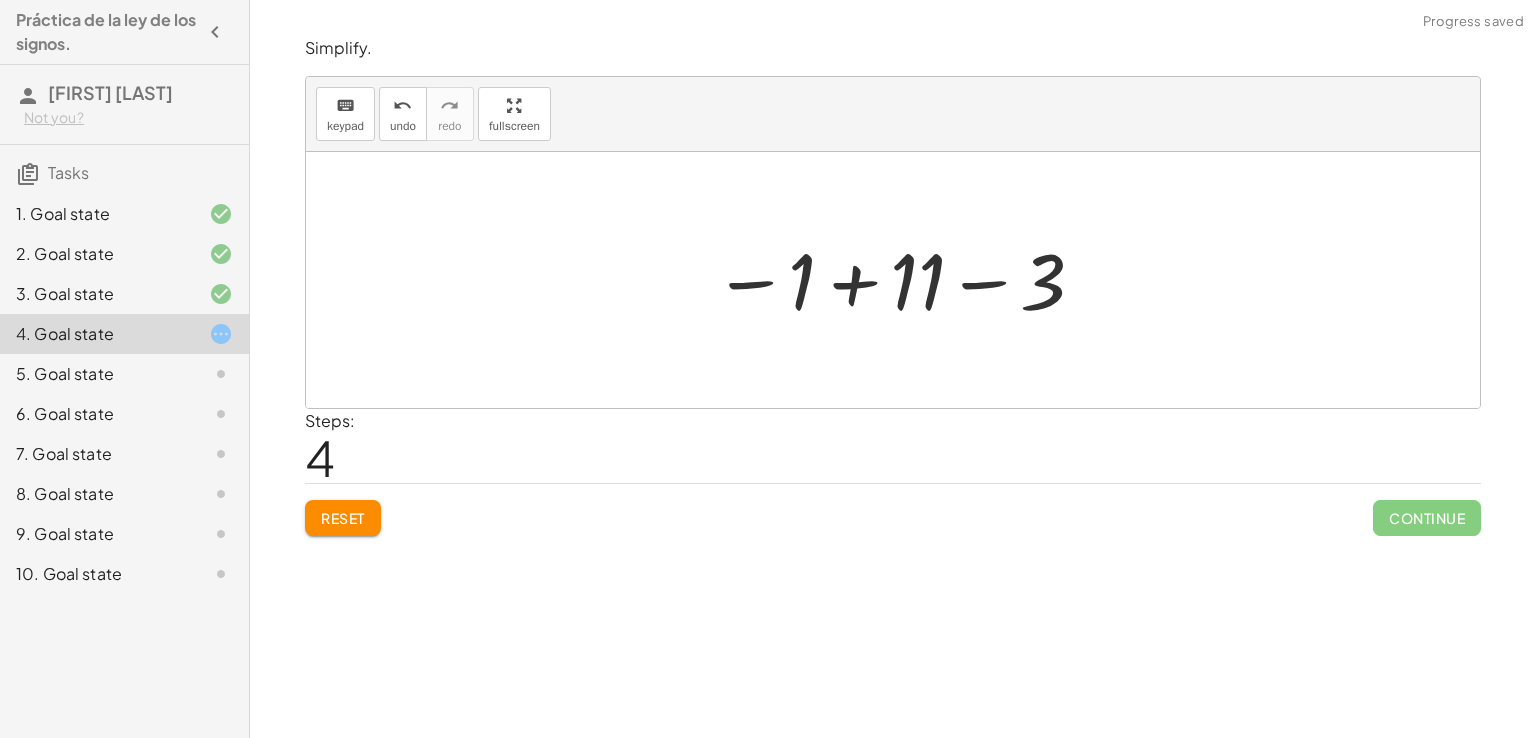 click at bounding box center [900, 280] 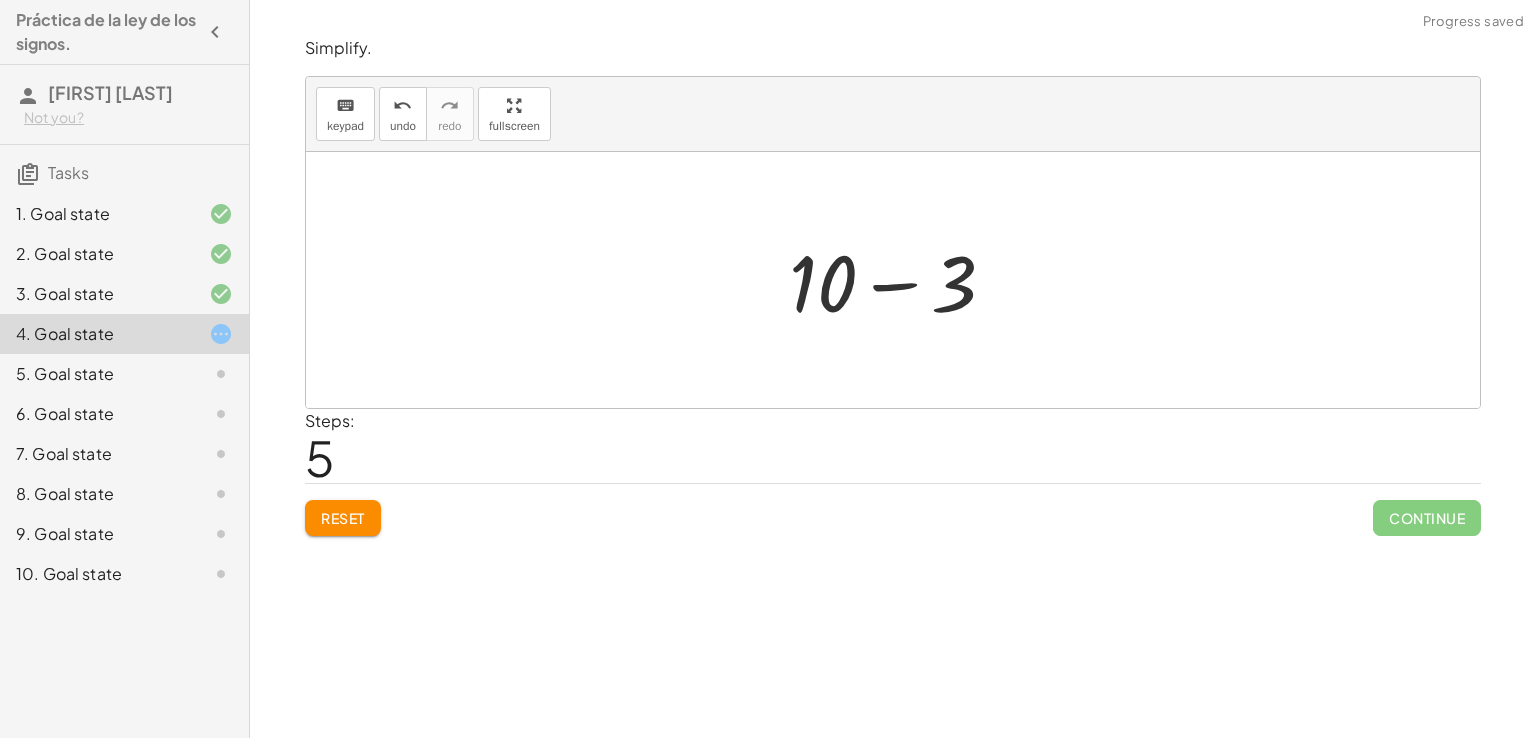 click at bounding box center (900, 280) 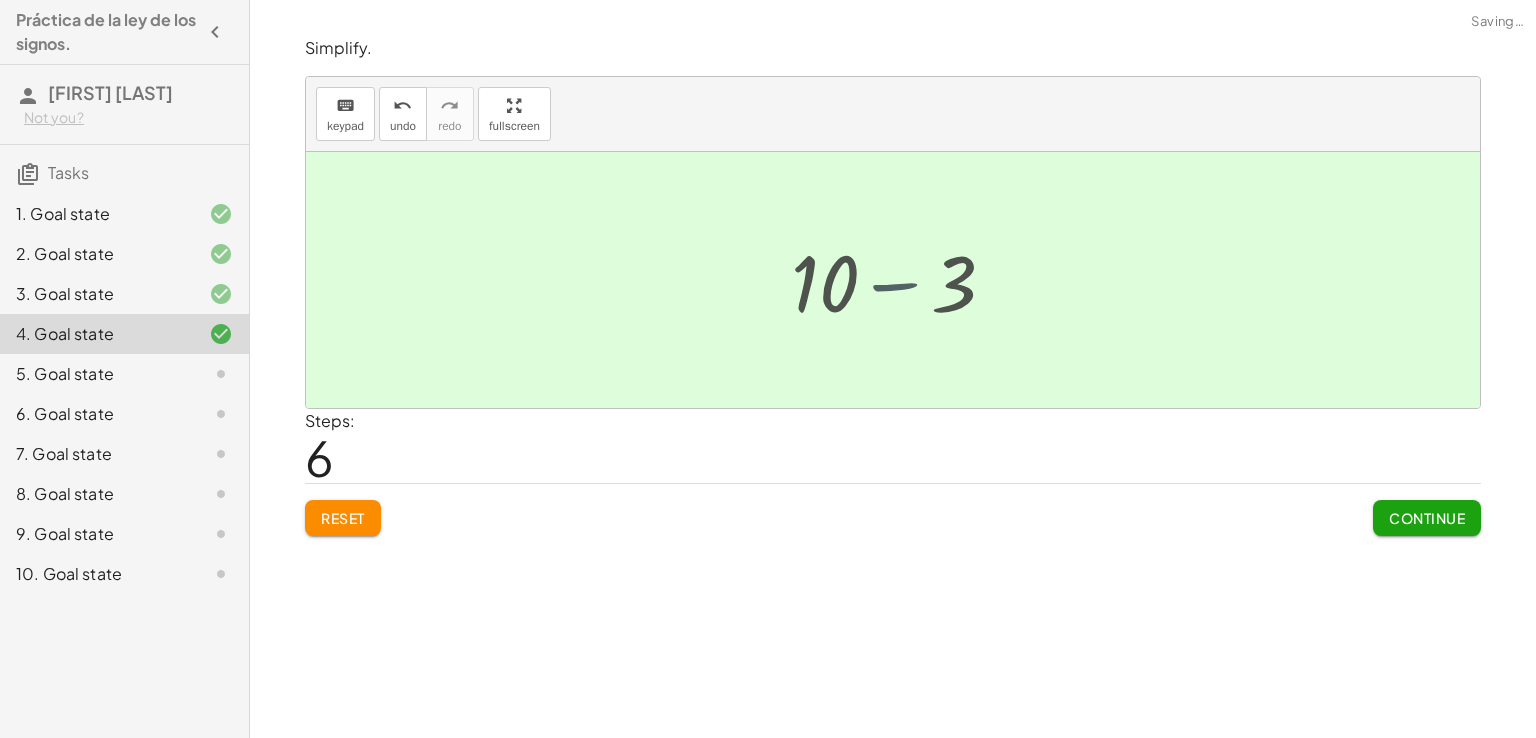 click at bounding box center (901, 280) 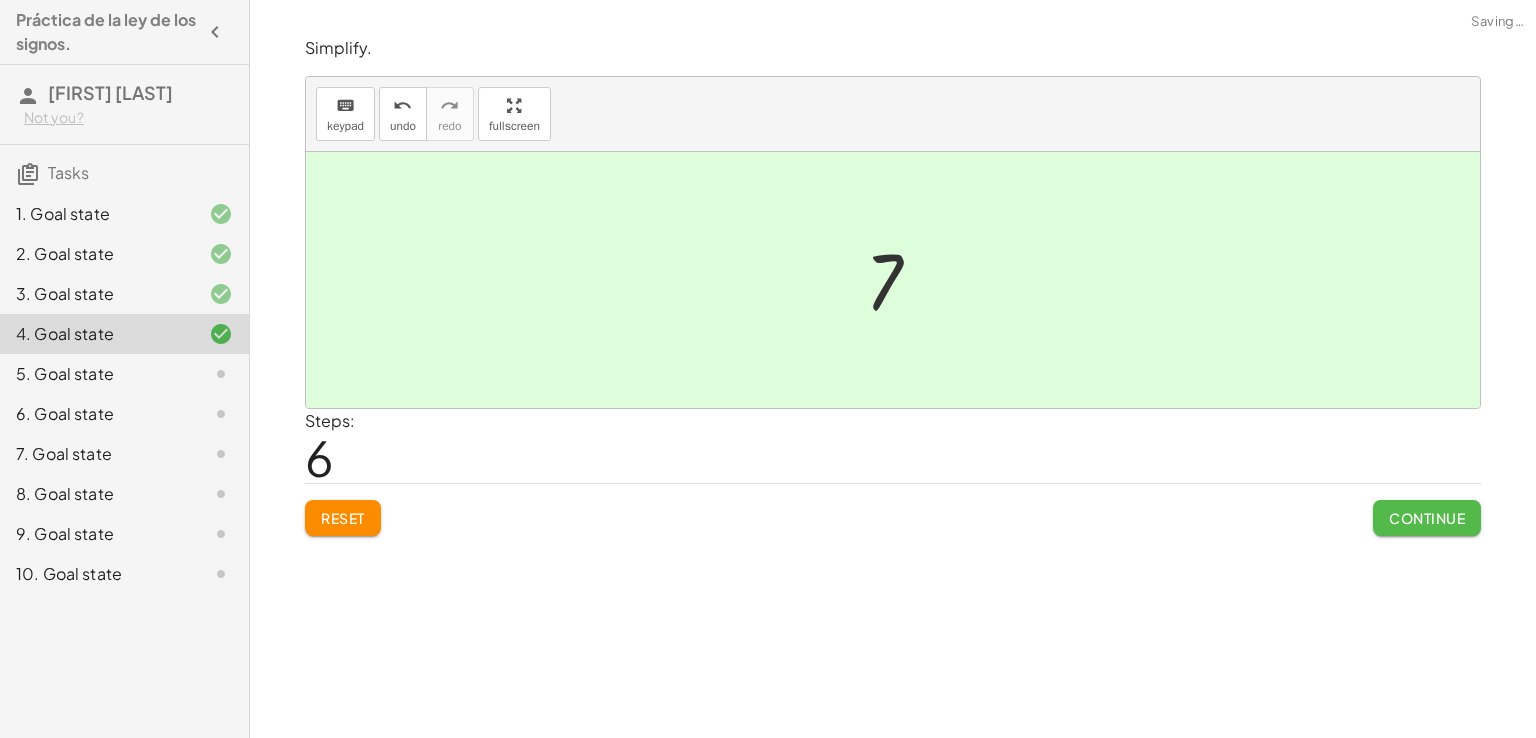 click on "Continue" 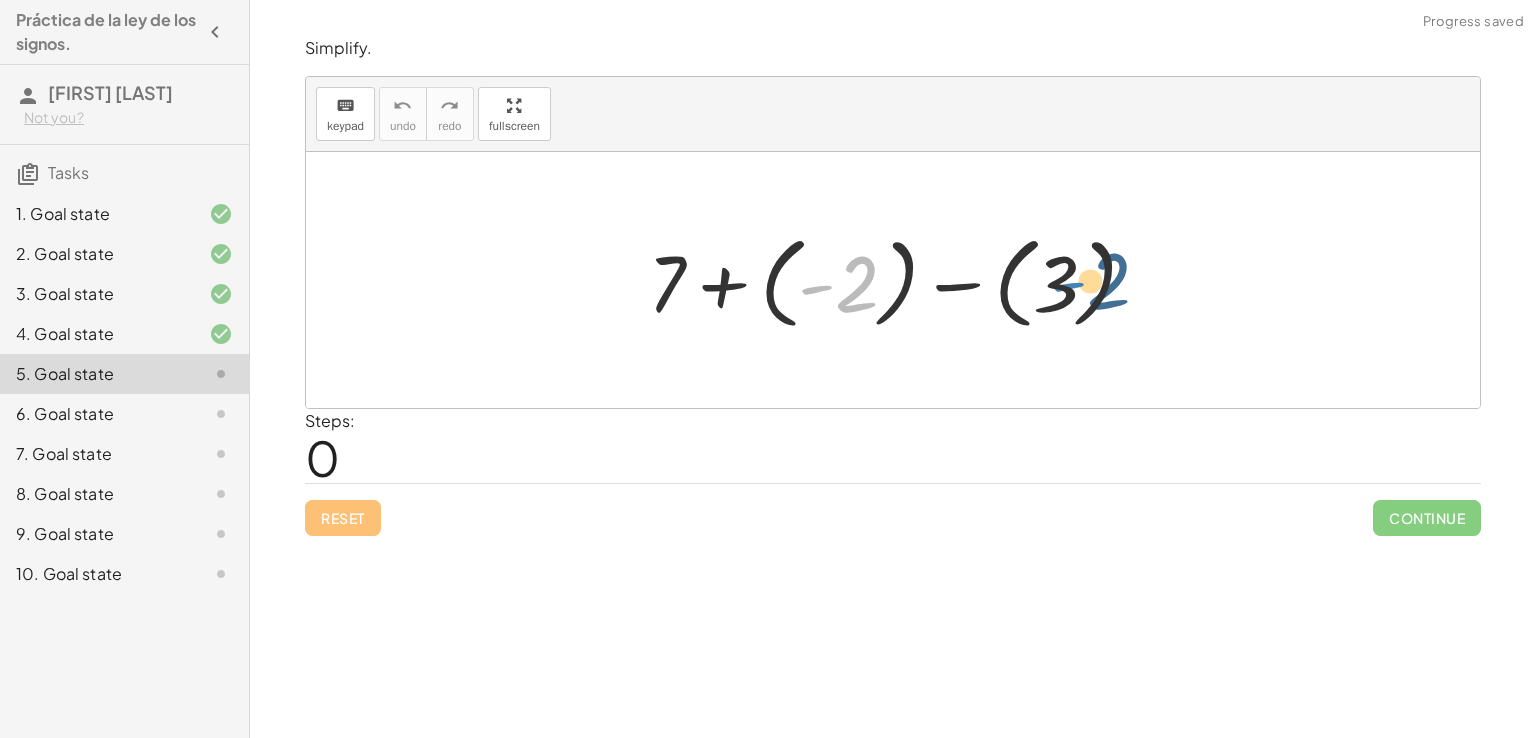 drag, startPoint x: 820, startPoint y: 300, endPoint x: 1072, endPoint y: 297, distance: 252.01785 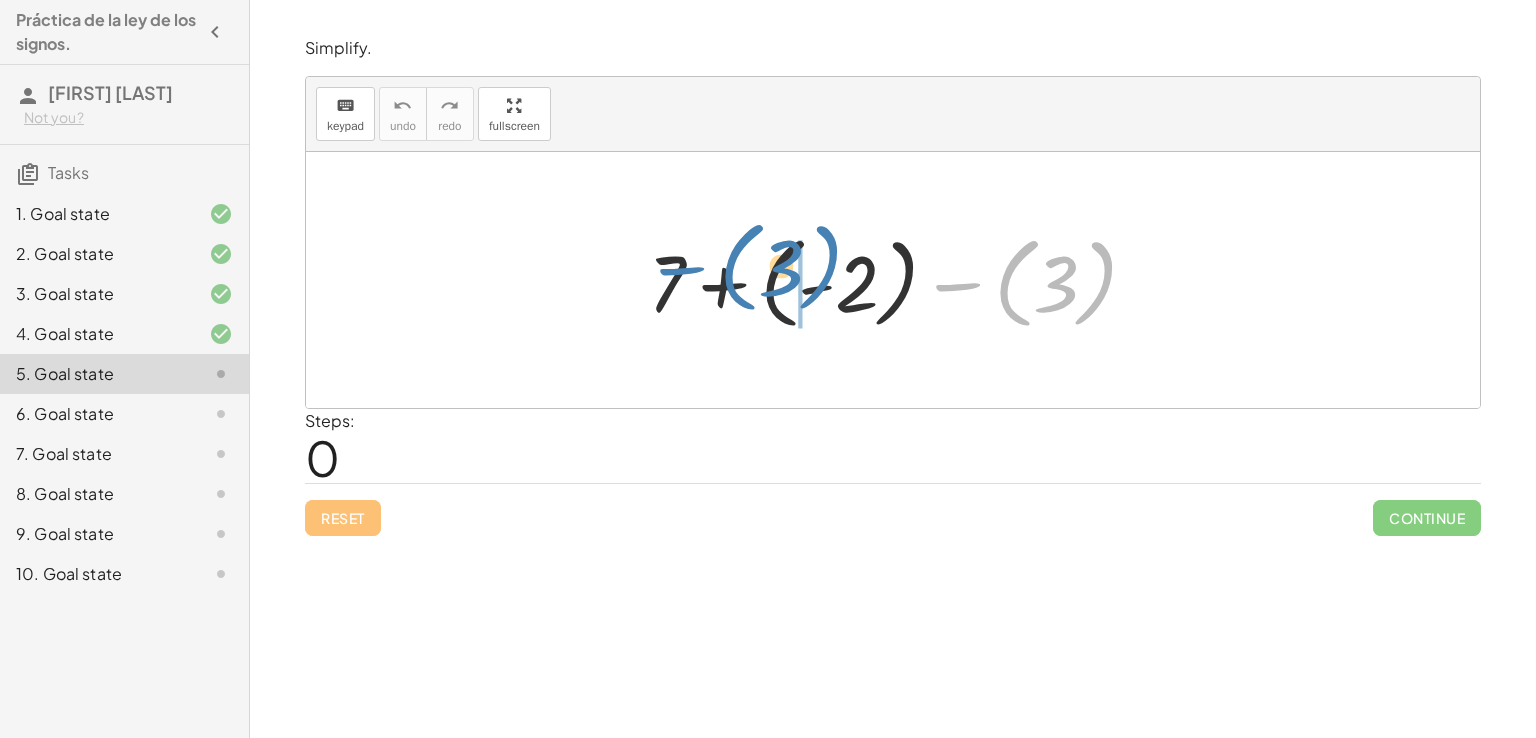 drag, startPoint x: 999, startPoint y: 280, endPoint x: 706, endPoint y: 272, distance: 293.1092 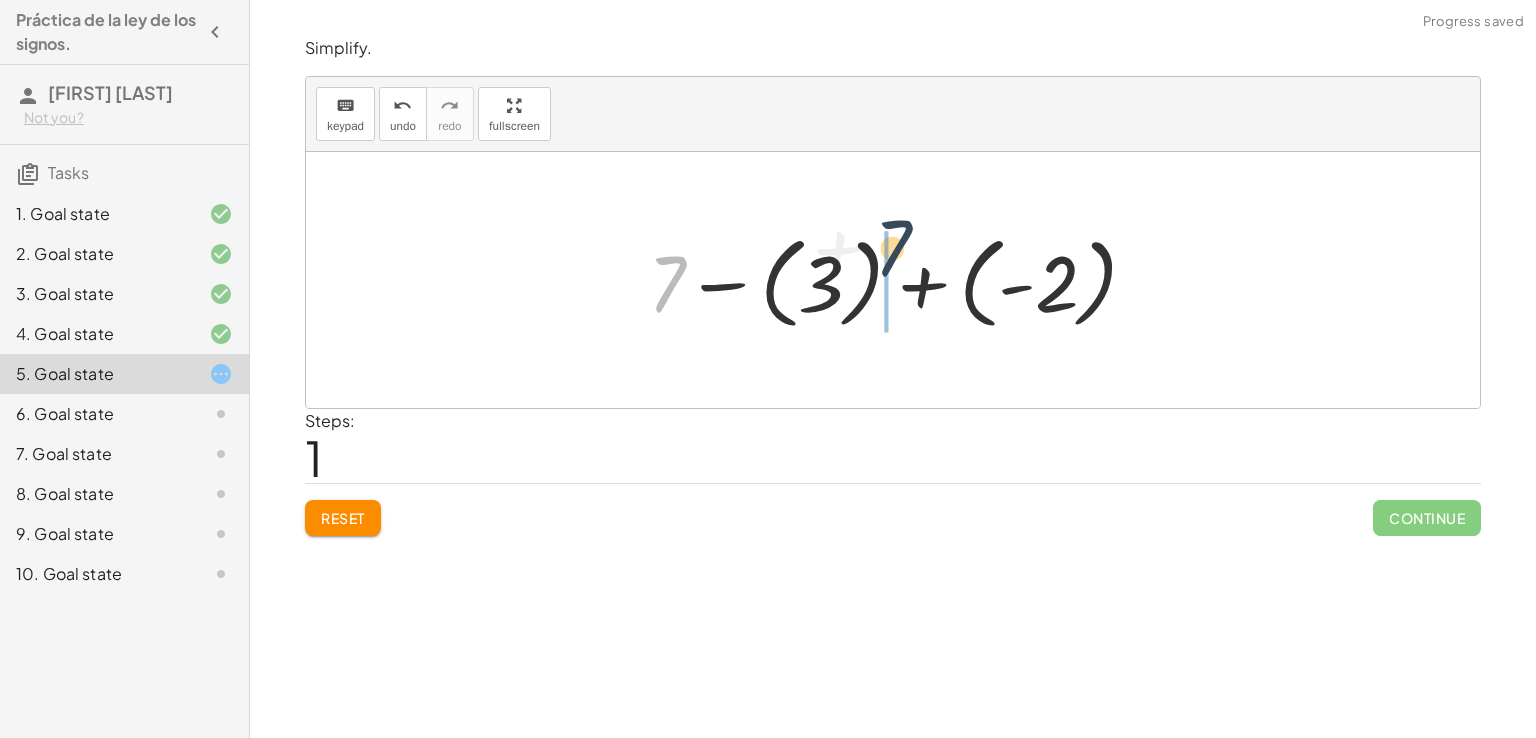 drag, startPoint x: 664, startPoint y: 283, endPoint x: 955, endPoint y: 278, distance: 291.04294 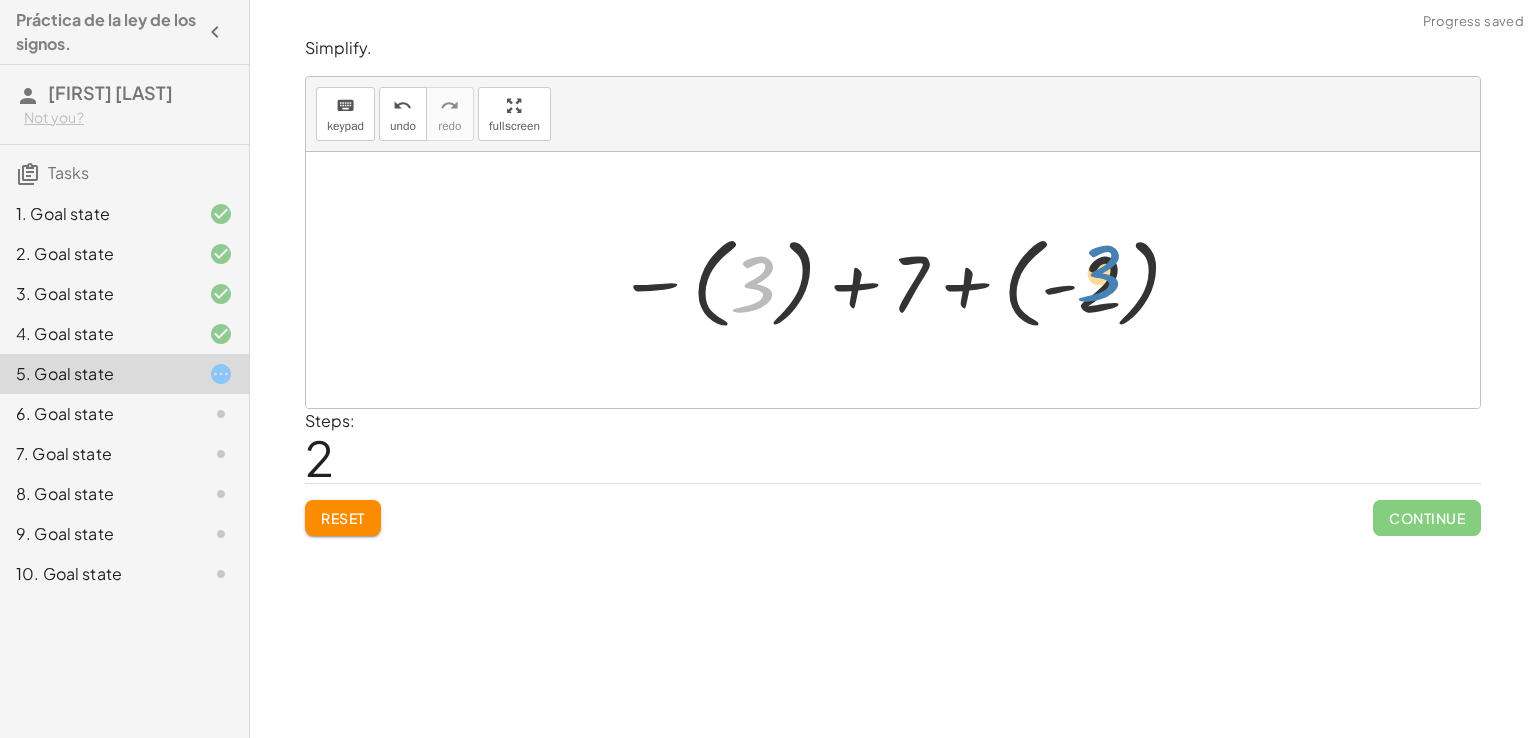 drag, startPoint x: 743, startPoint y: 276, endPoint x: 1081, endPoint y: 267, distance: 338.1198 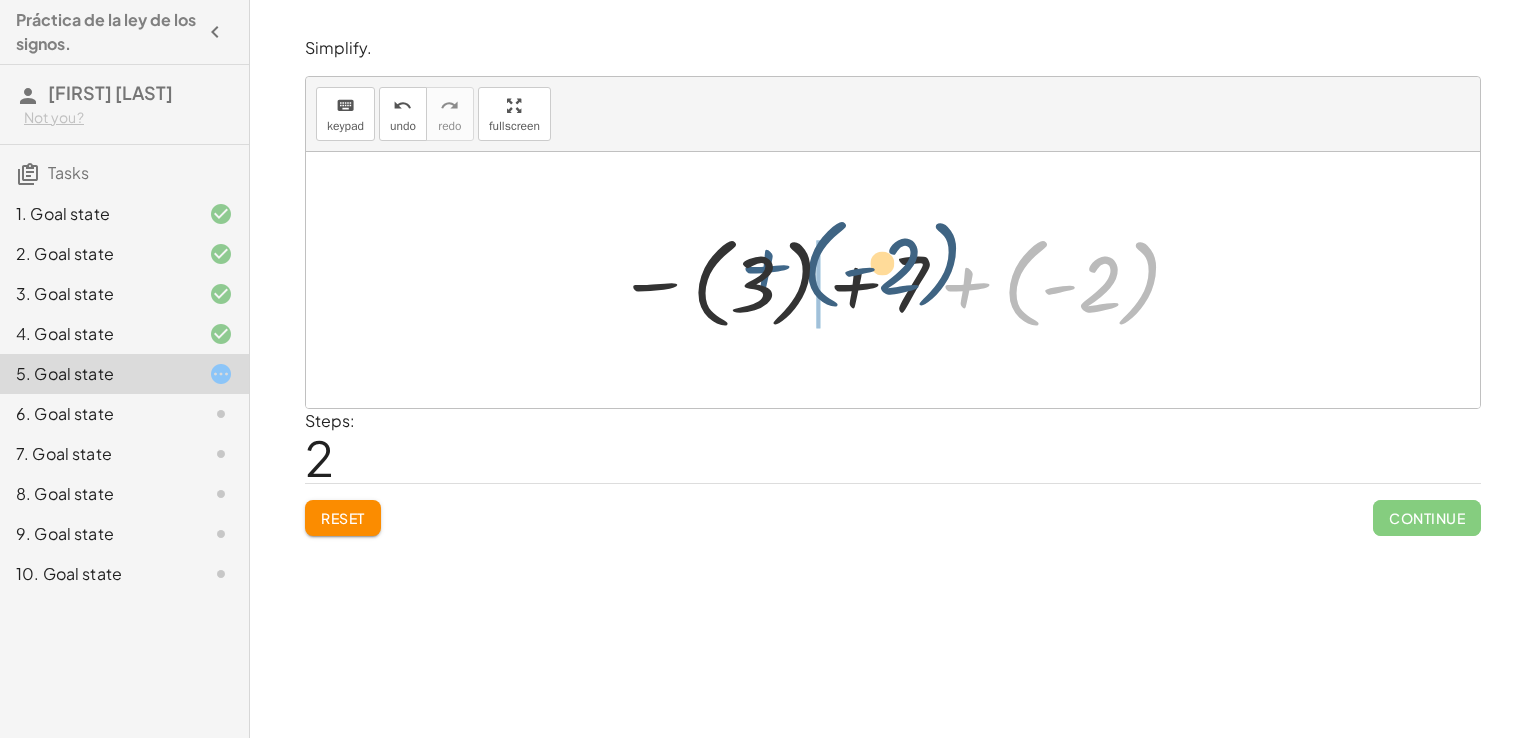 drag, startPoint x: 1002, startPoint y: 281, endPoint x: 675, endPoint y: 248, distance: 328.66092 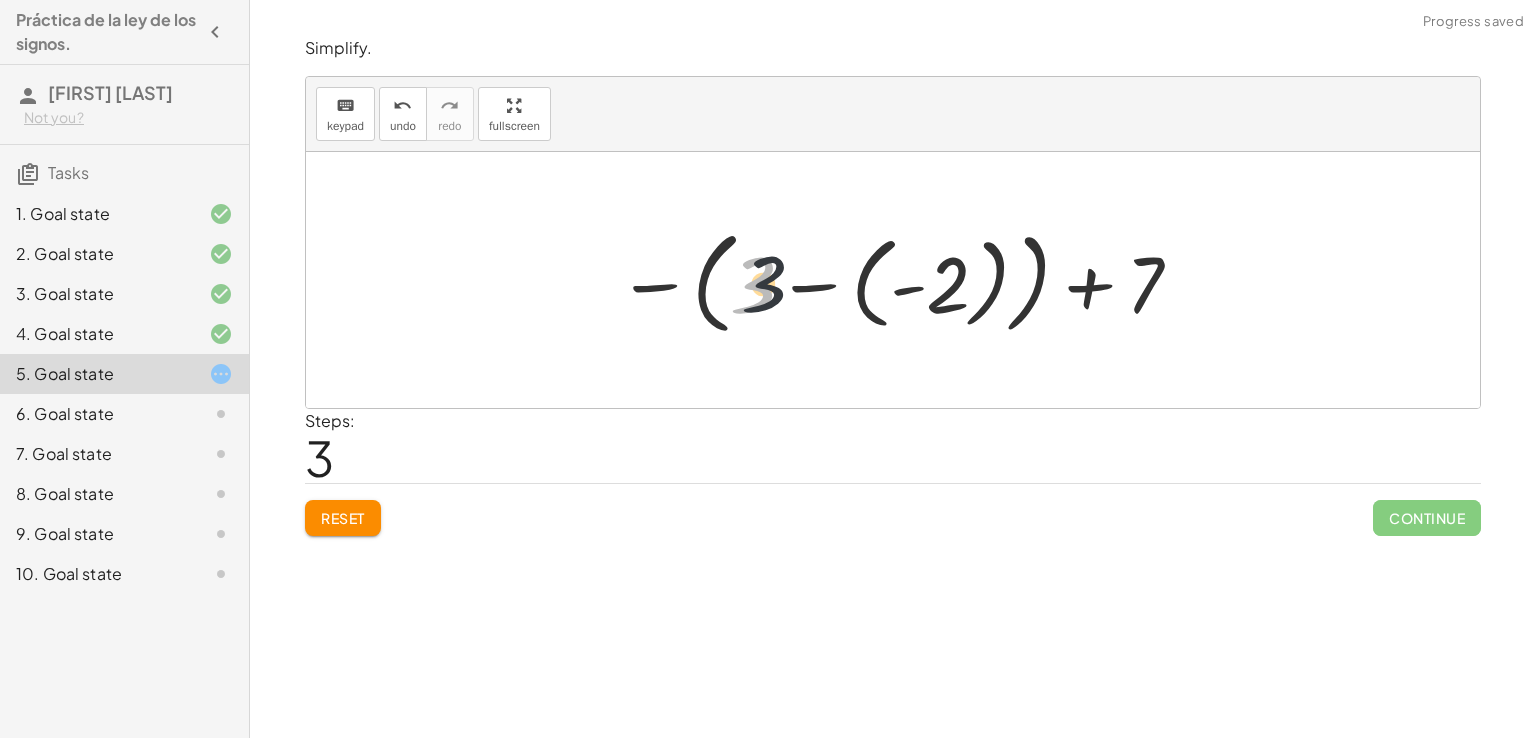 drag, startPoint x: 751, startPoint y: 281, endPoint x: 794, endPoint y: 281, distance: 43 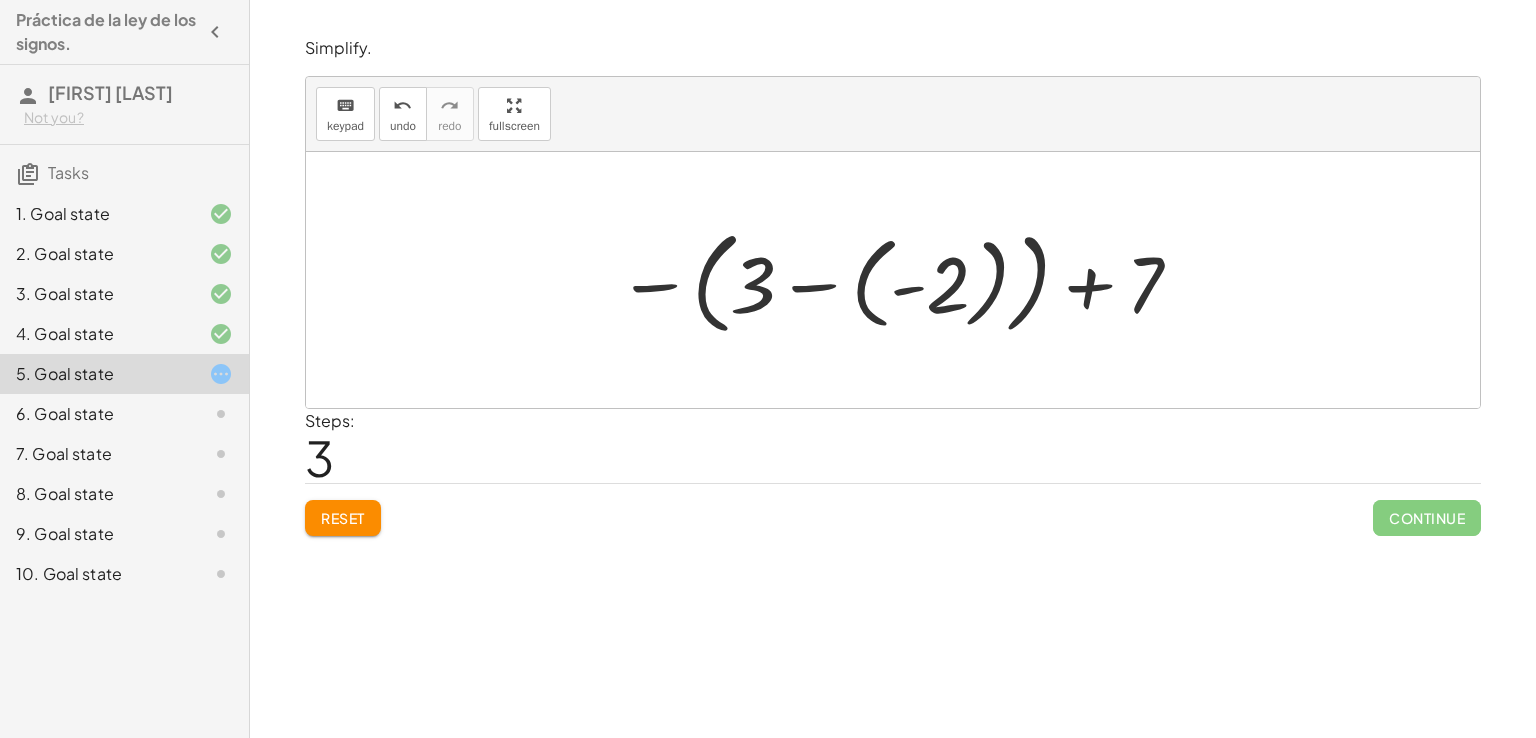 click at bounding box center [900, 280] 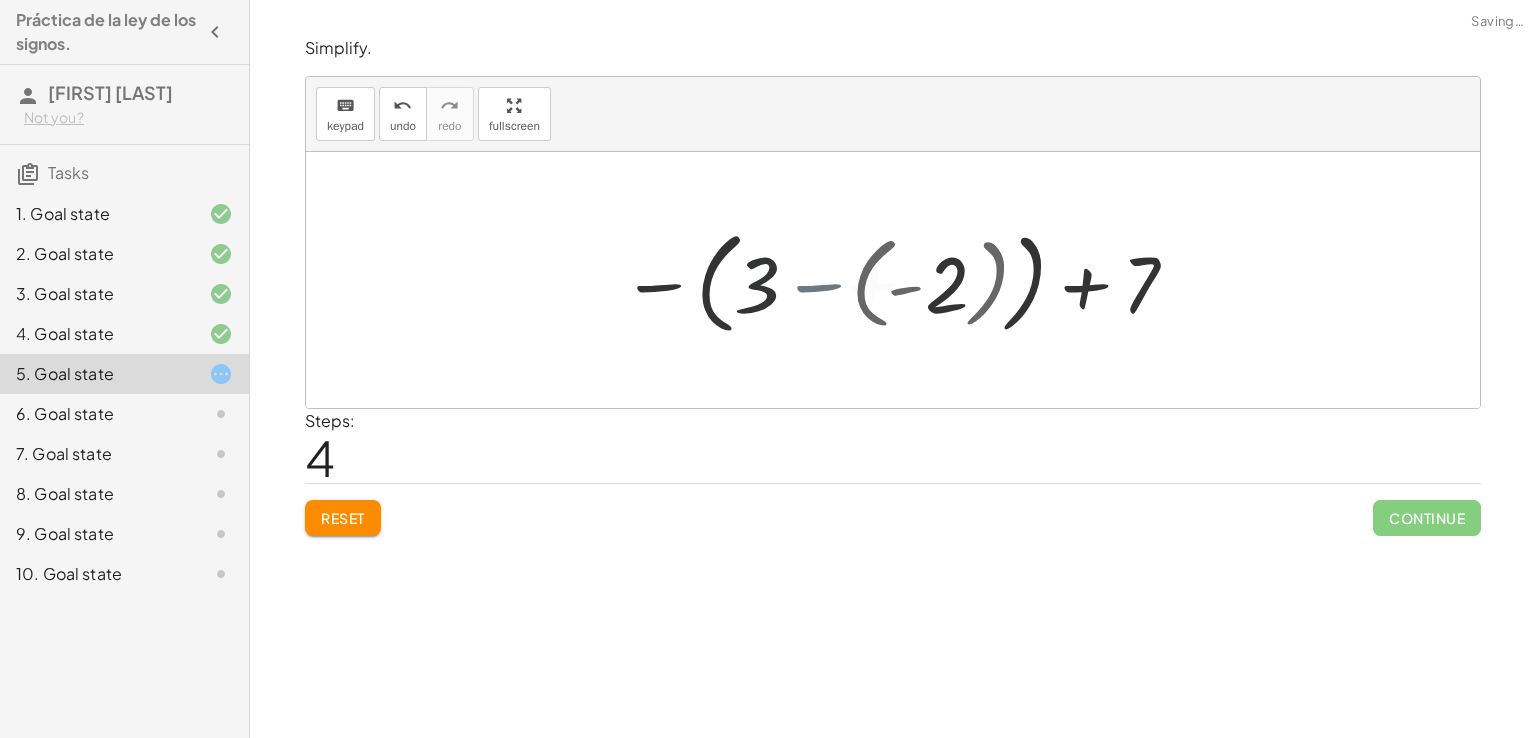 click at bounding box center [900, 280] 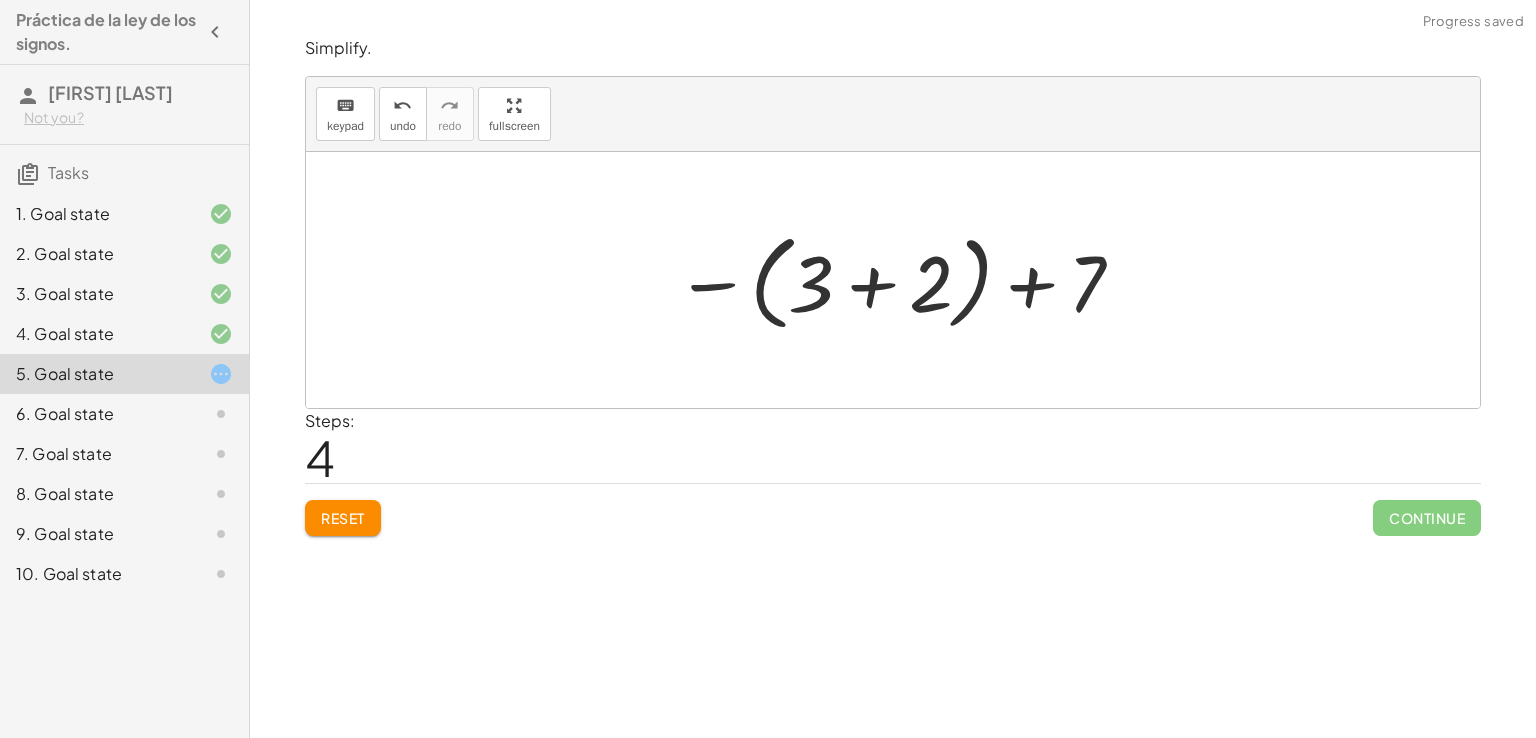 click at bounding box center (900, 280) 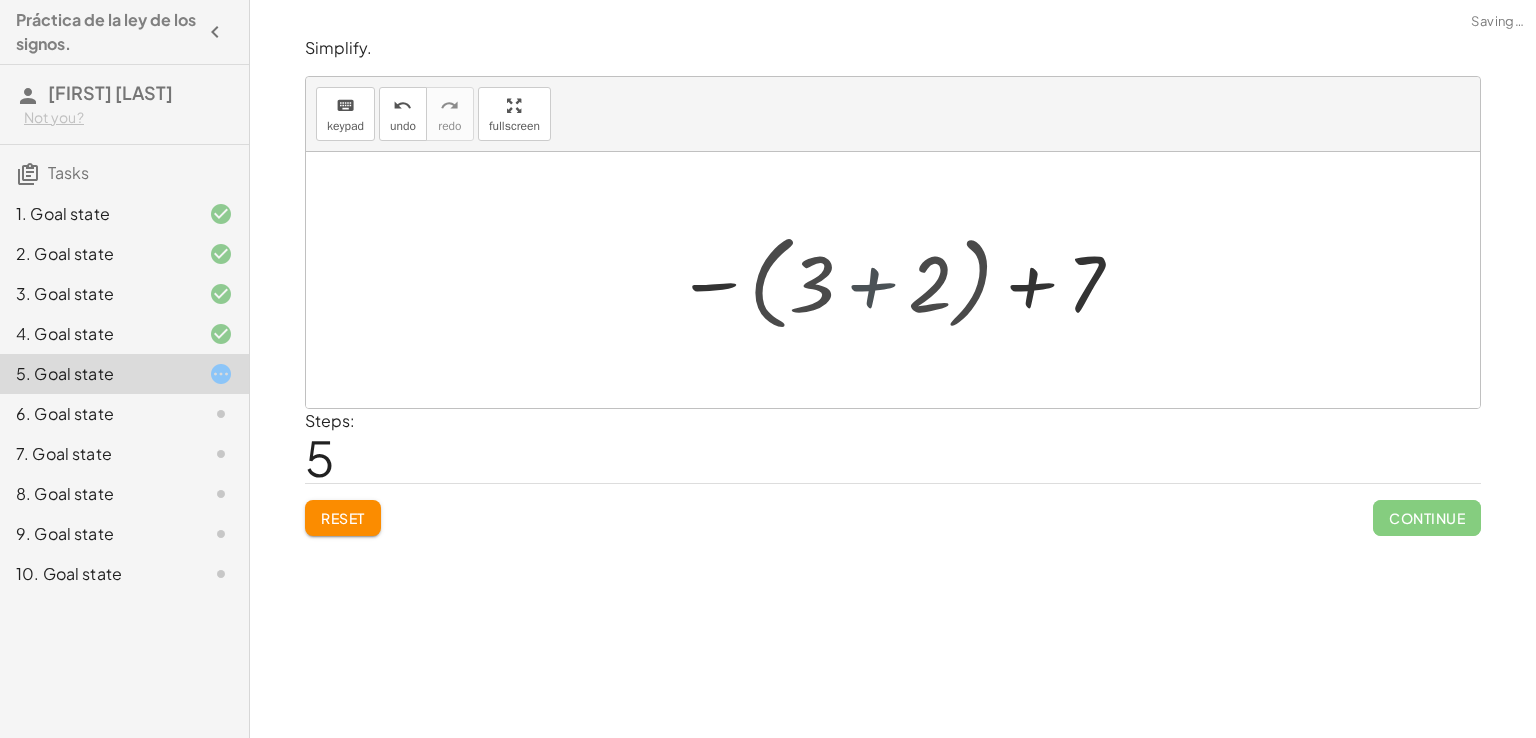 click at bounding box center [900, 280] 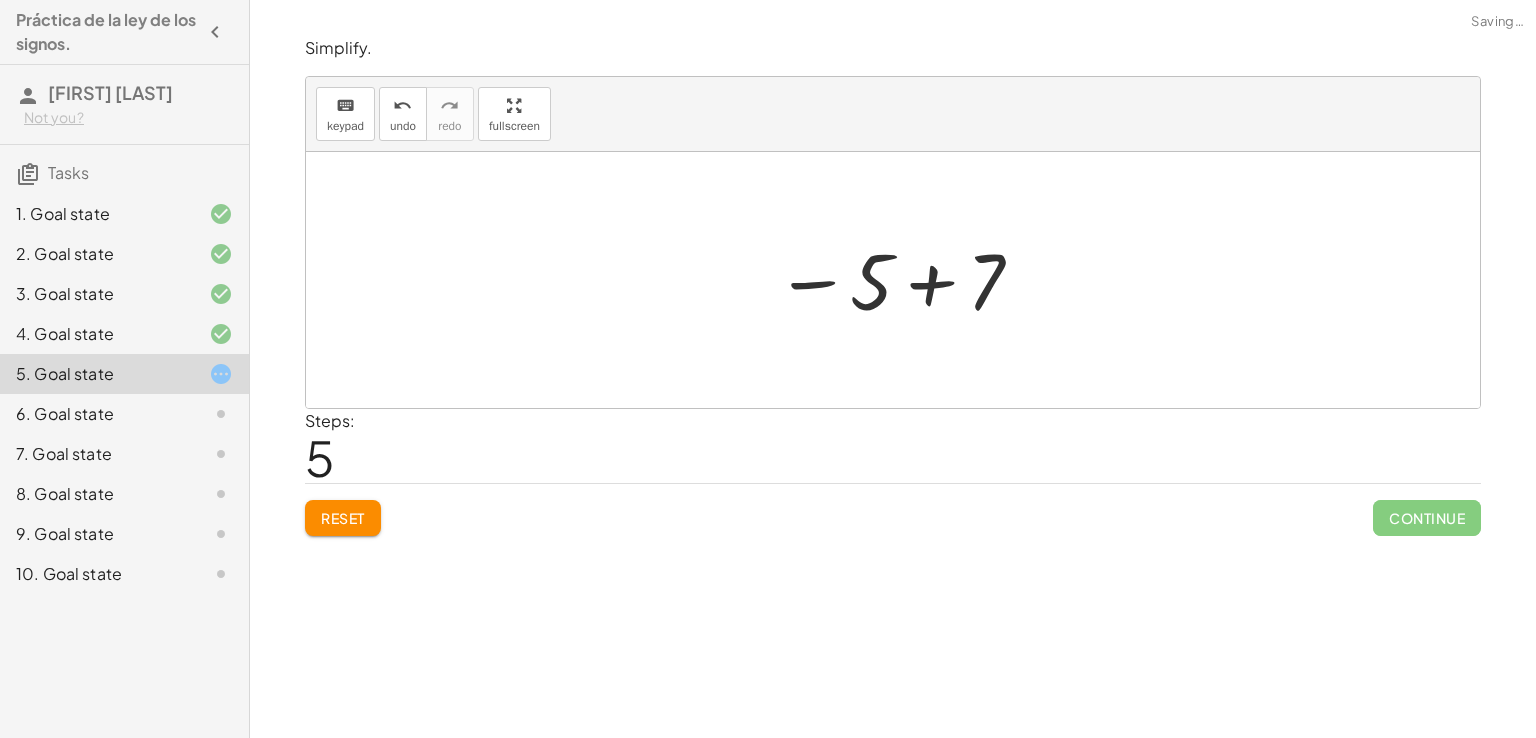 click at bounding box center [900, 280] 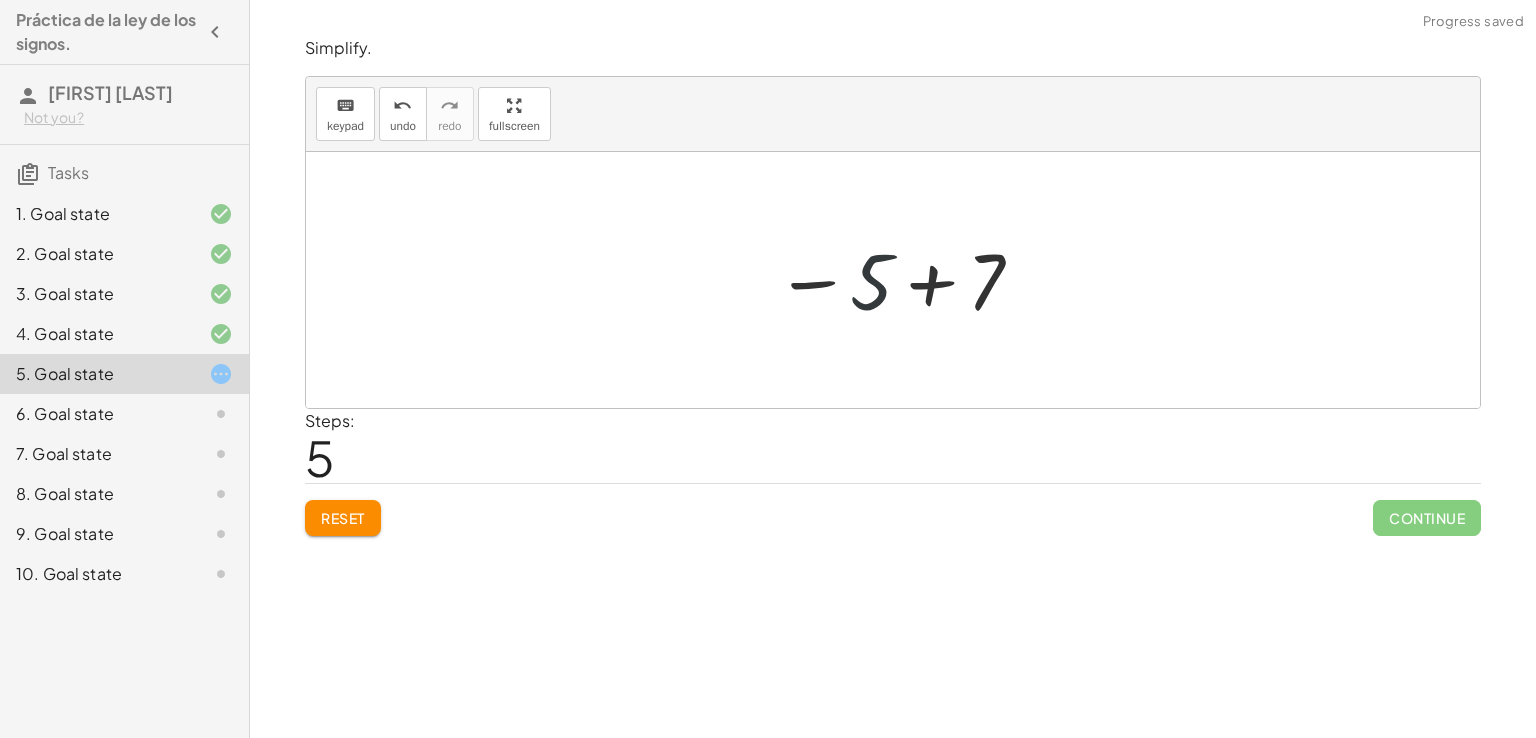 click at bounding box center [900, 280] 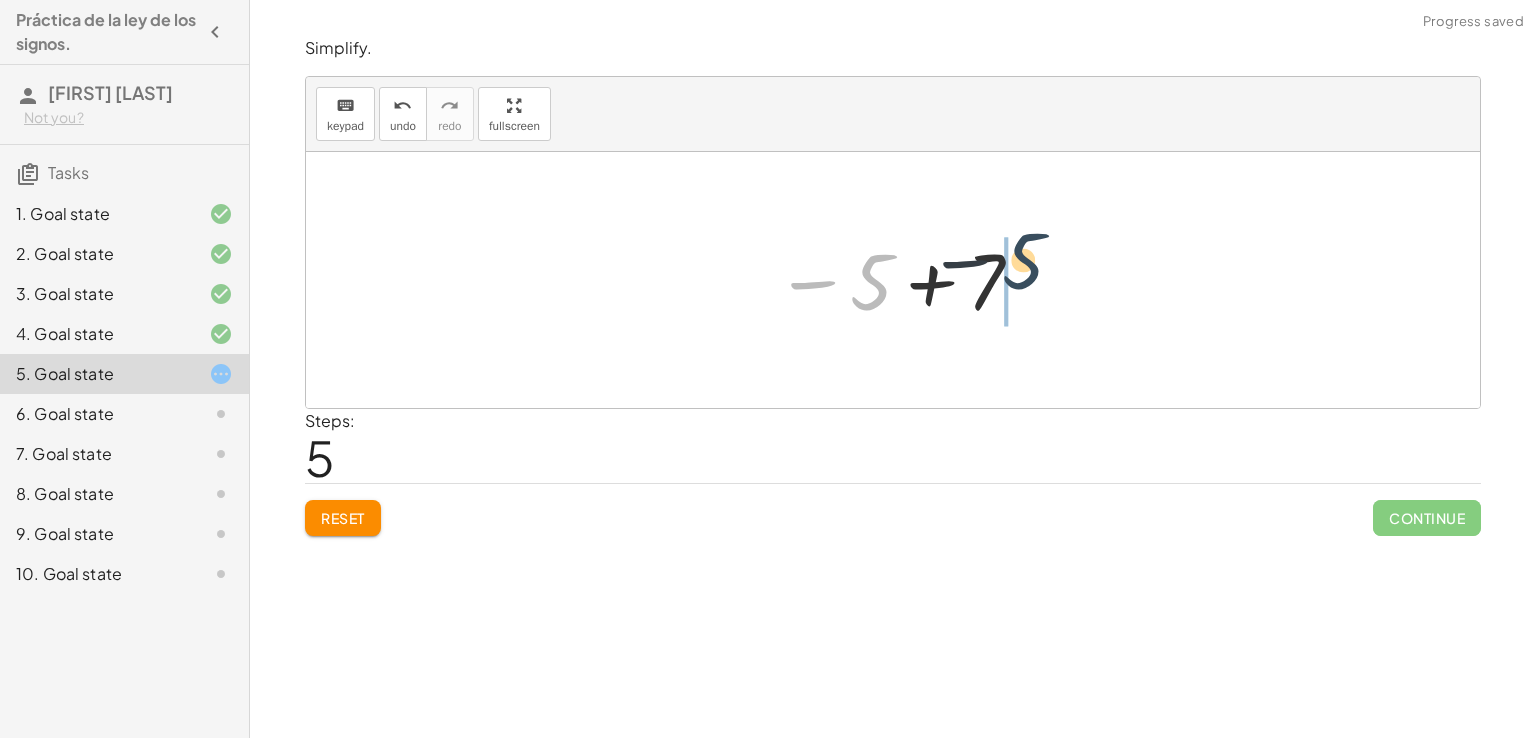 drag, startPoint x: 880, startPoint y: 278, endPoint x: 1083, endPoint y: 254, distance: 204.4138 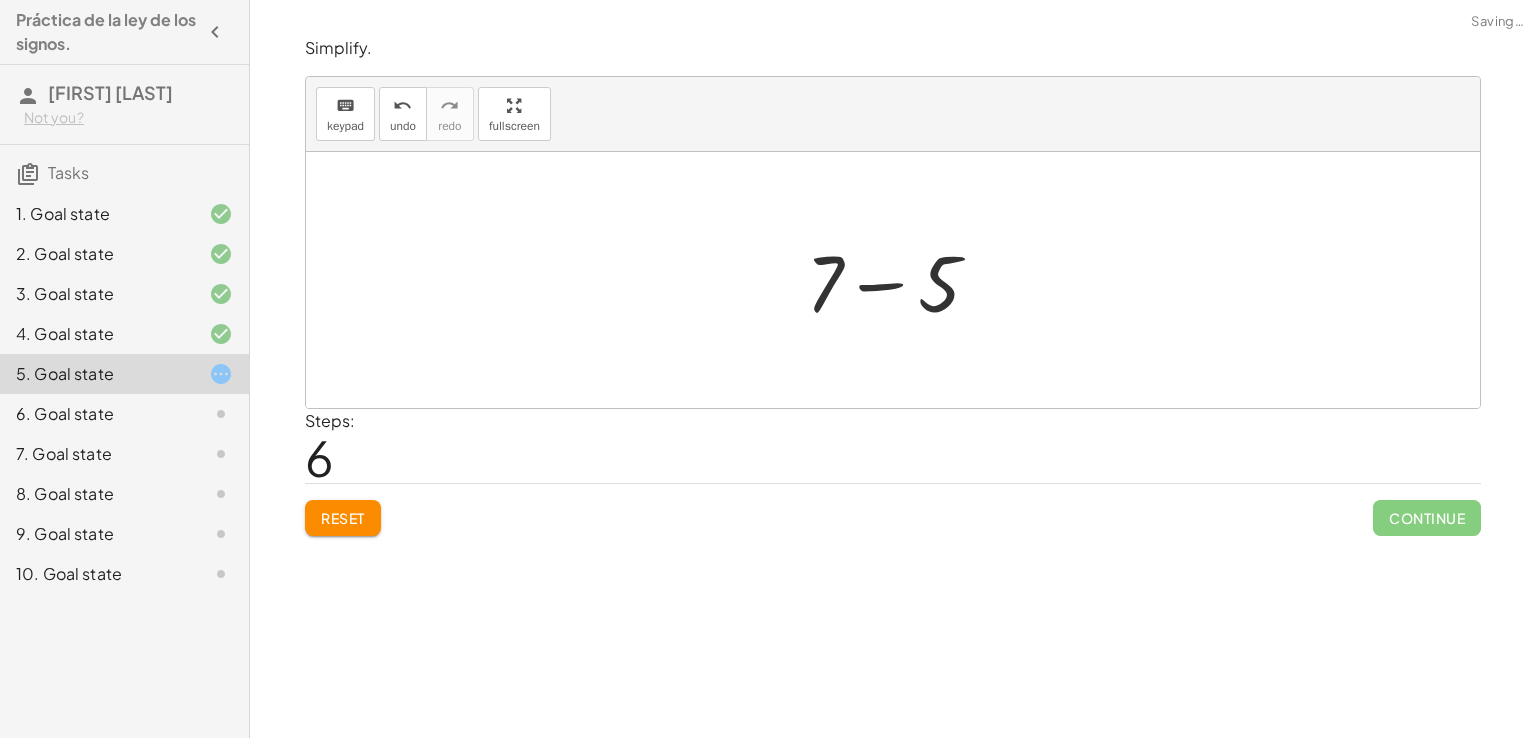 click at bounding box center (901, 280) 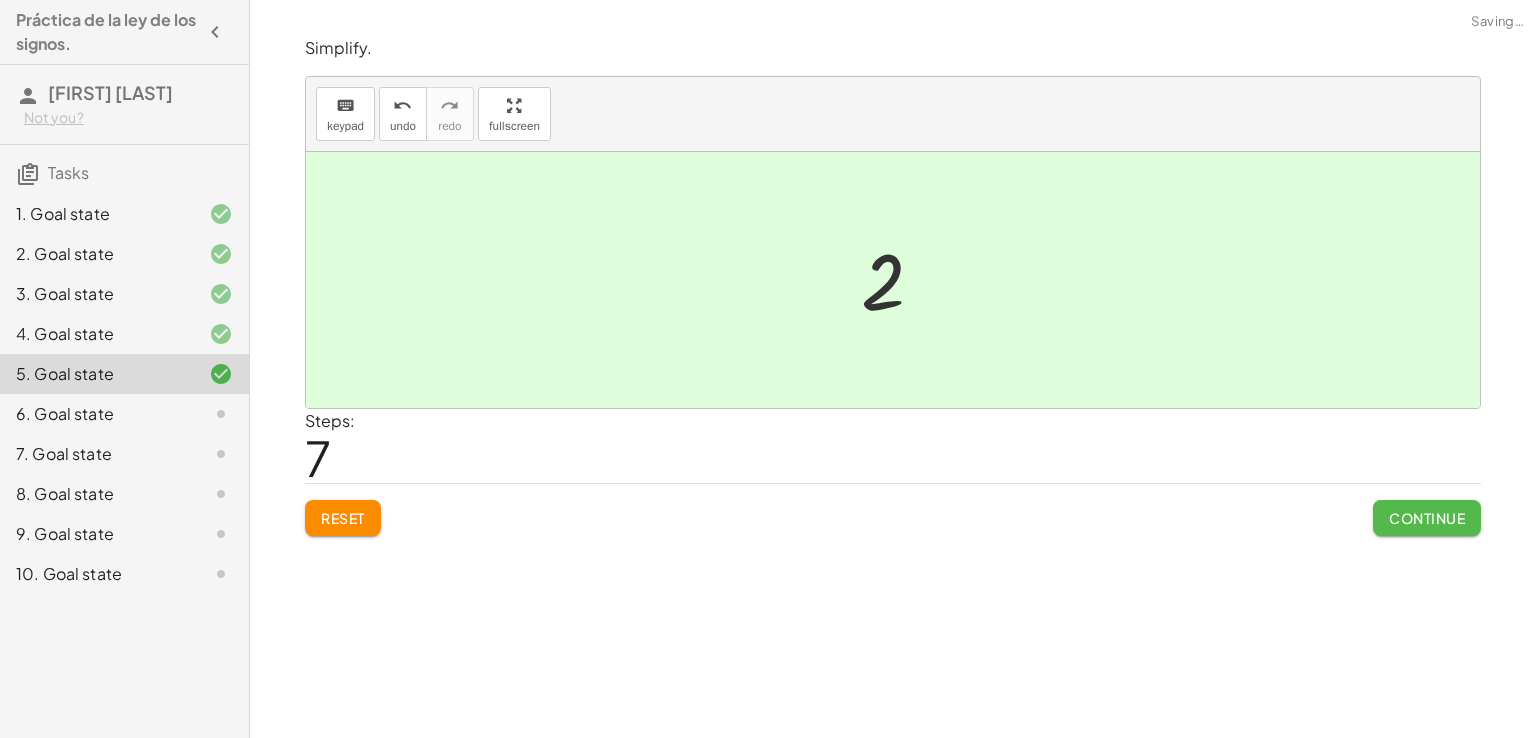click on "Continue" 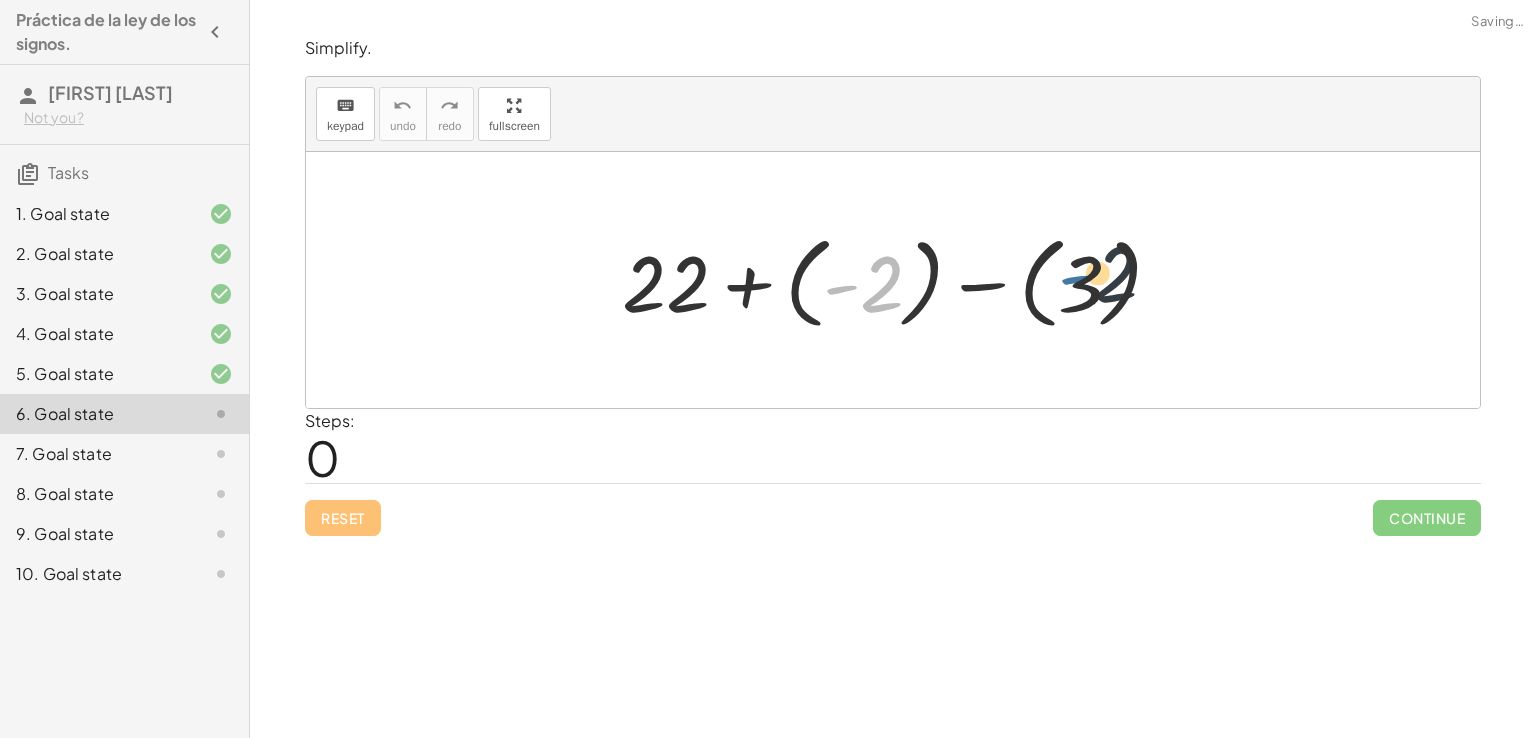 drag, startPoint x: 842, startPoint y: 280, endPoint x: 1096, endPoint y: 274, distance: 254.07086 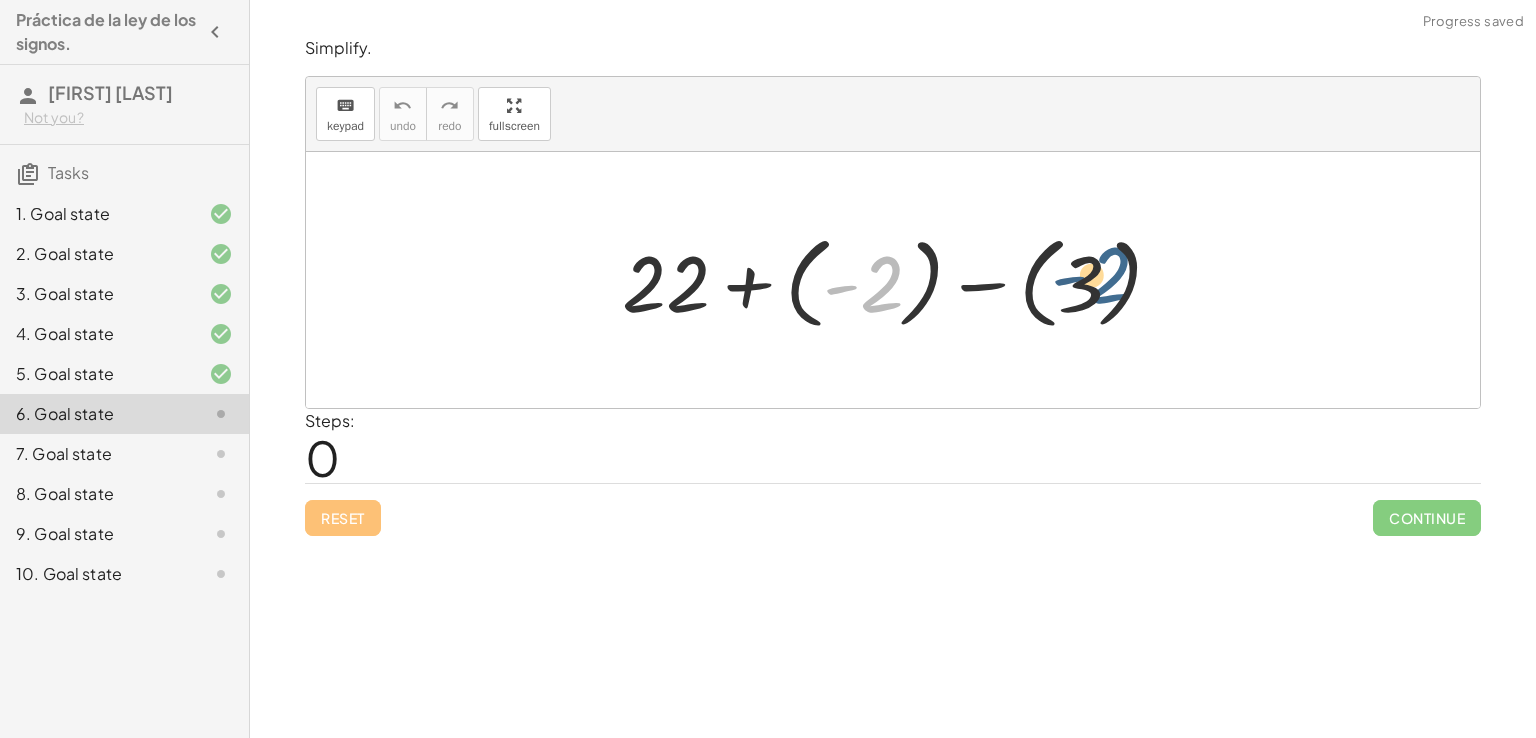 drag, startPoint x: 886, startPoint y: 285, endPoint x: 1148, endPoint y: 281, distance: 262.03052 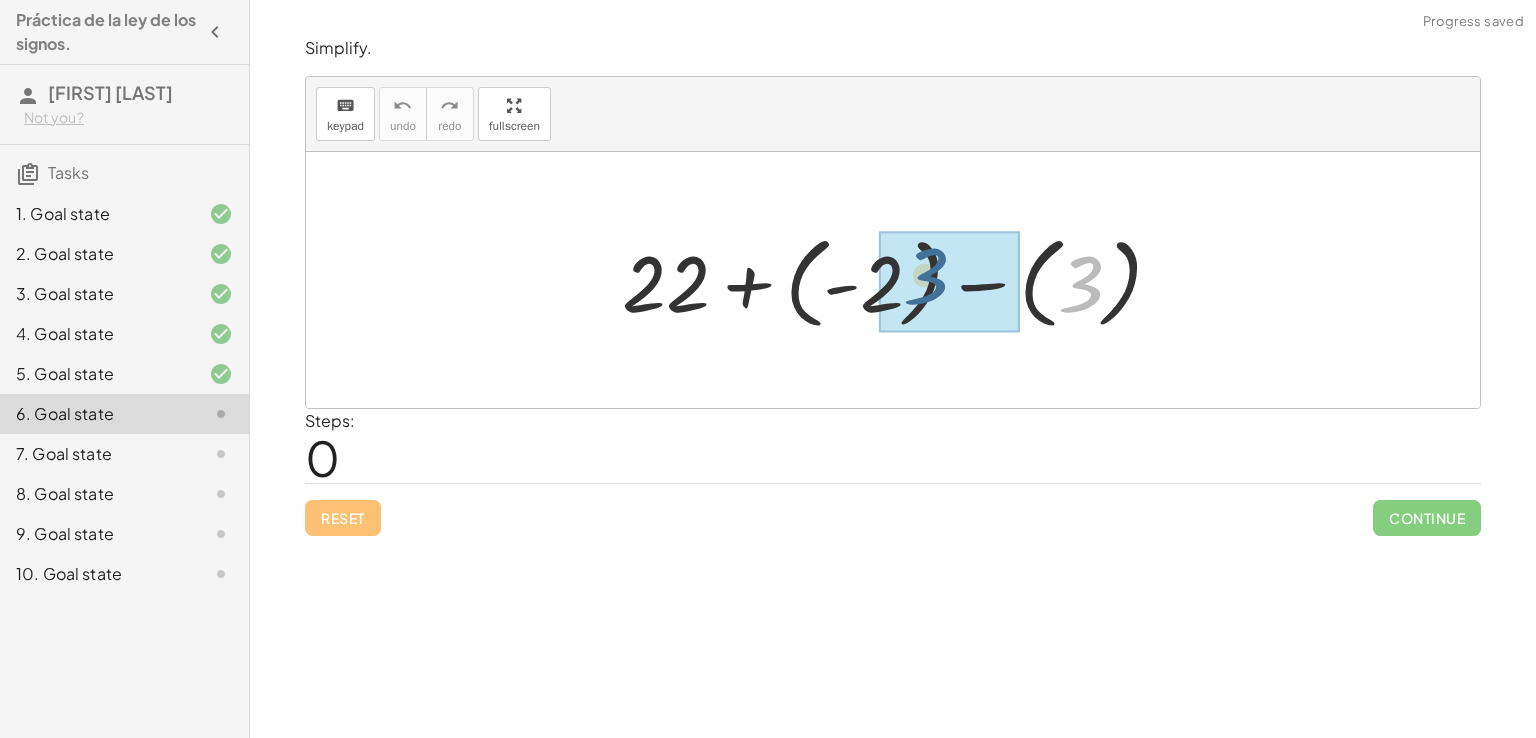 drag, startPoint x: 1064, startPoint y: 278, endPoint x: 859, endPoint y: 280, distance: 205.00975 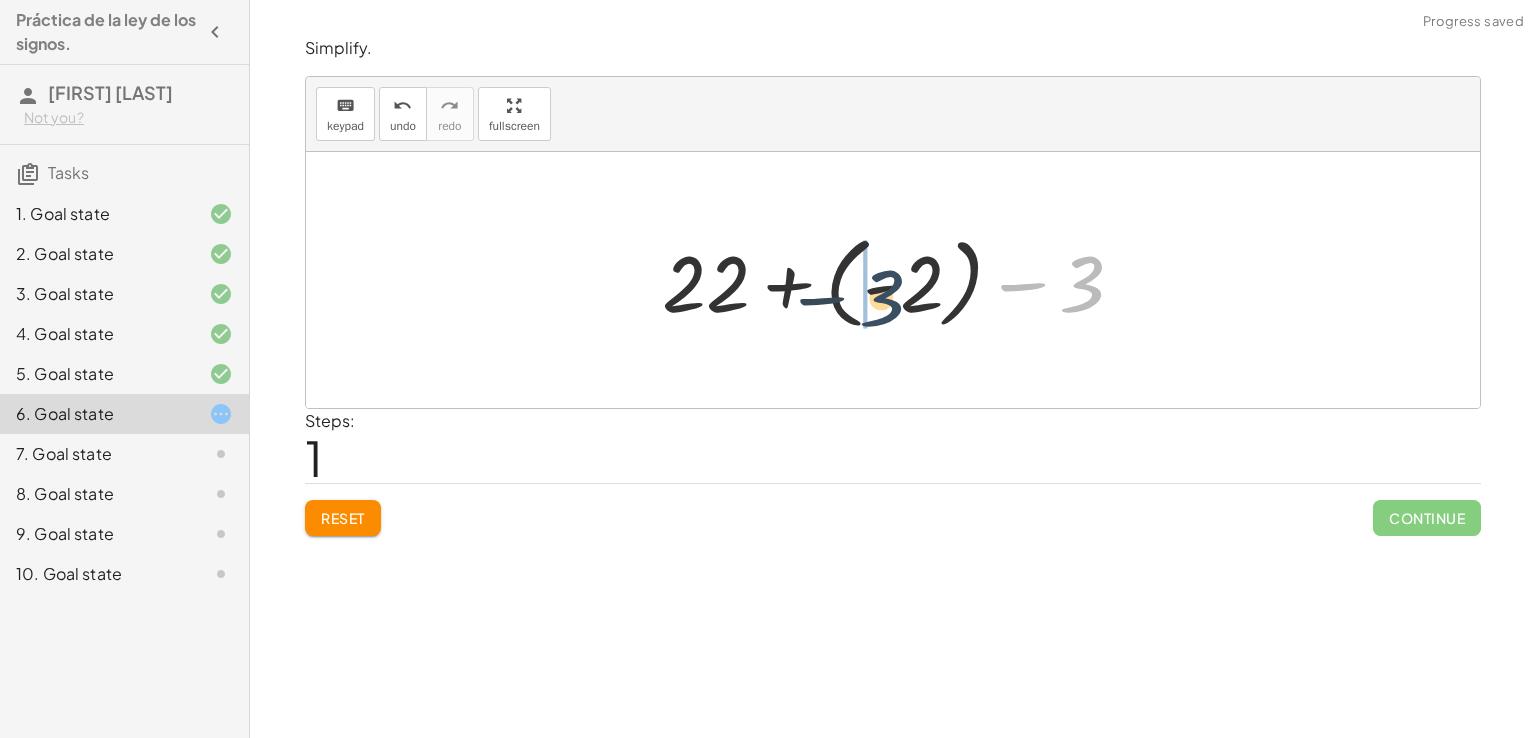 drag, startPoint x: 1094, startPoint y: 273, endPoint x: 888, endPoint y: 289, distance: 206.62042 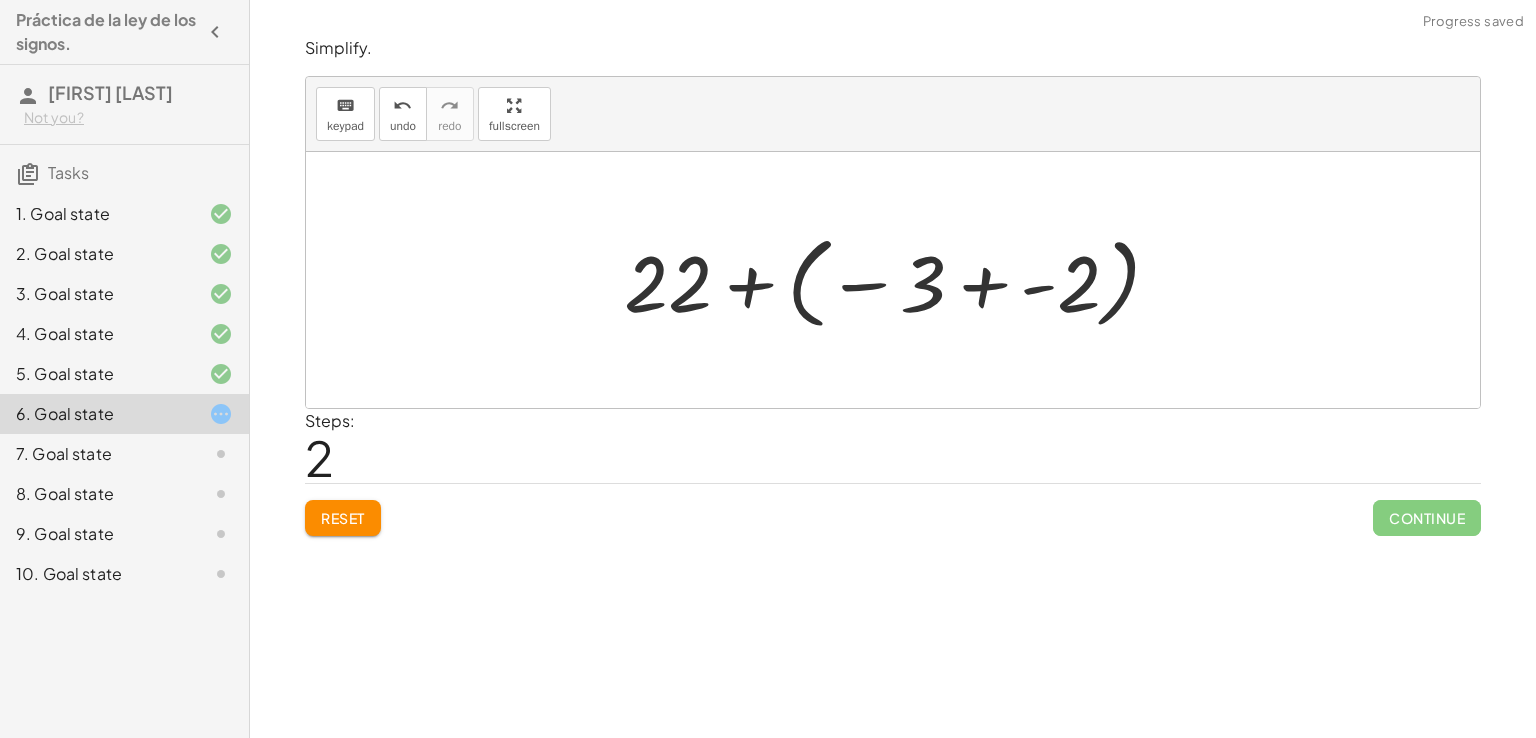 click at bounding box center [900, 280] 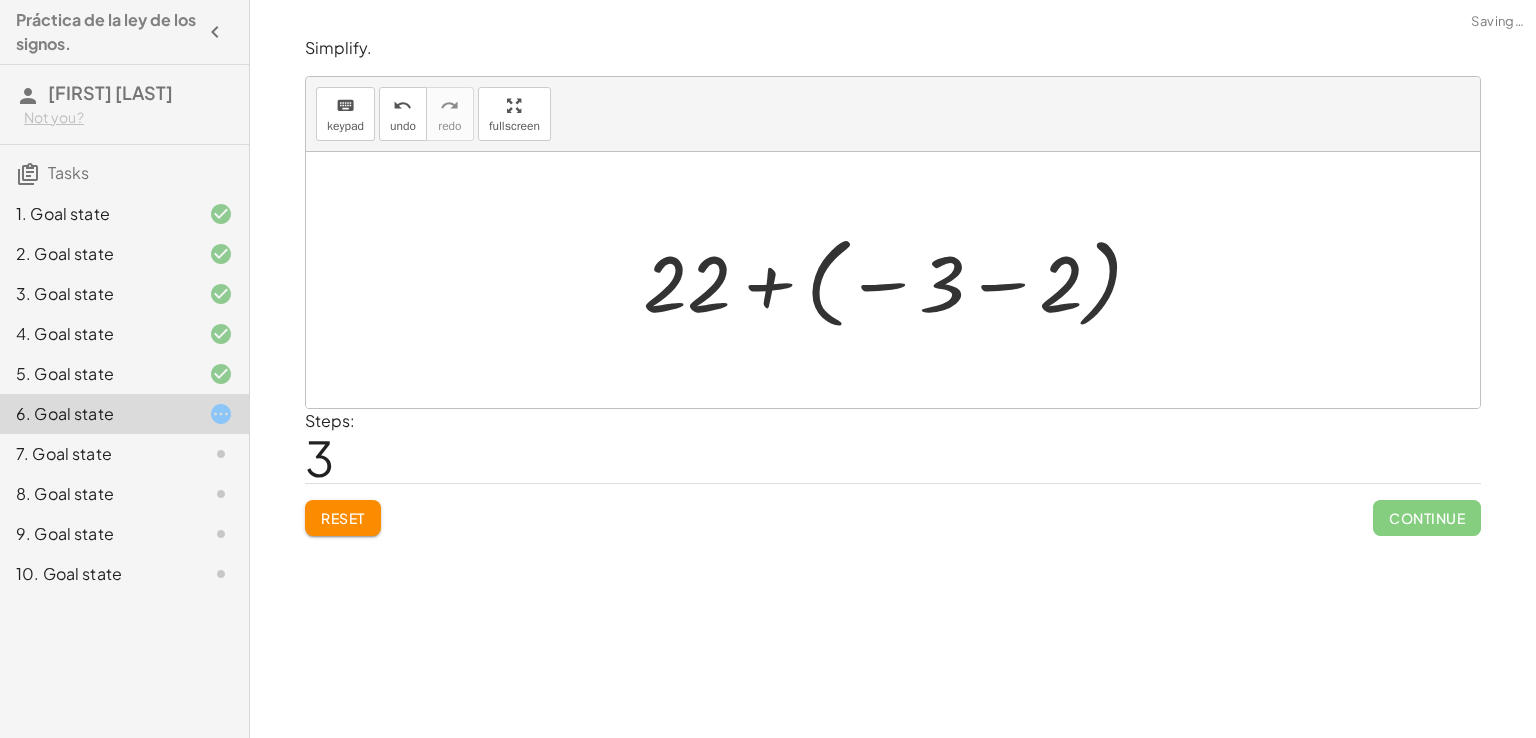 click at bounding box center [901, 280] 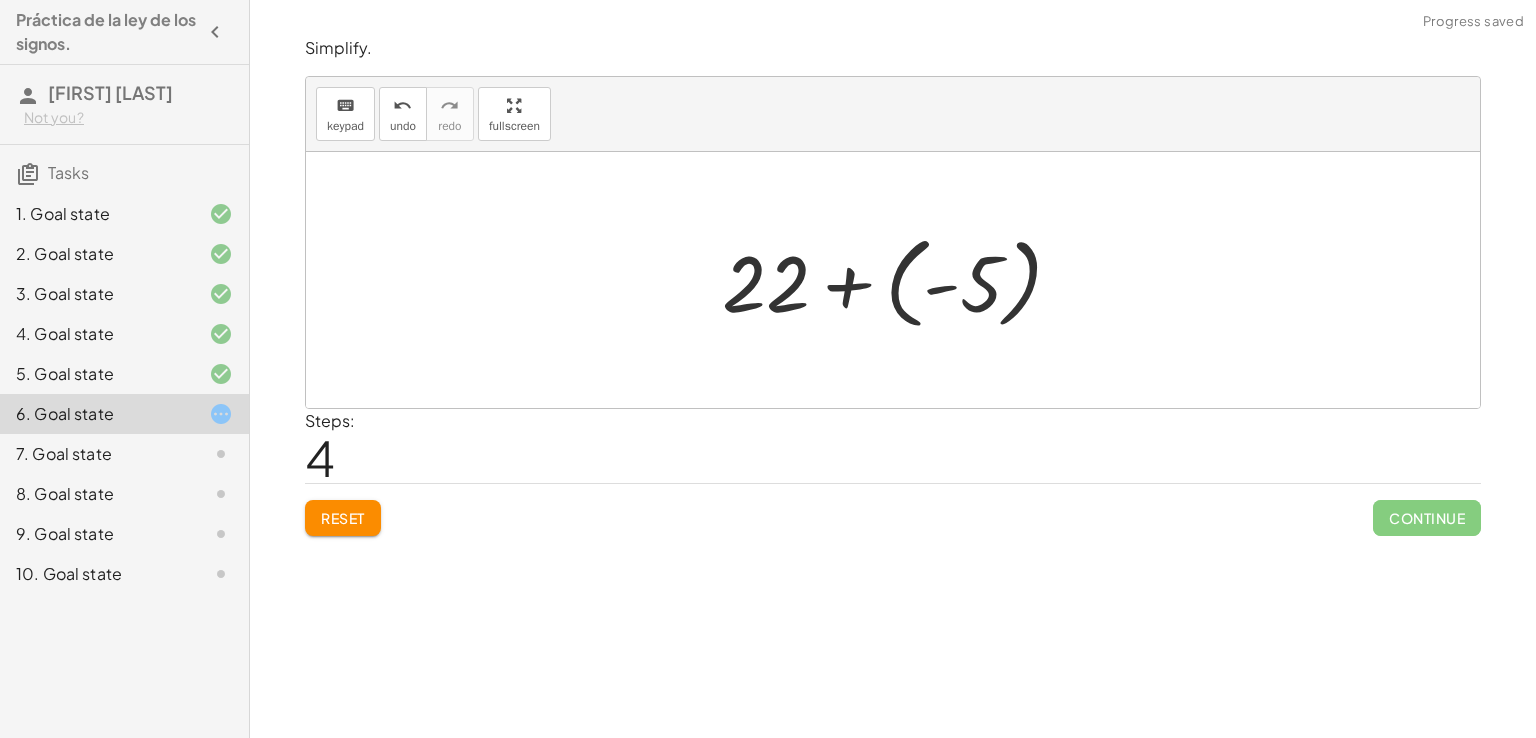 click at bounding box center (900, 280) 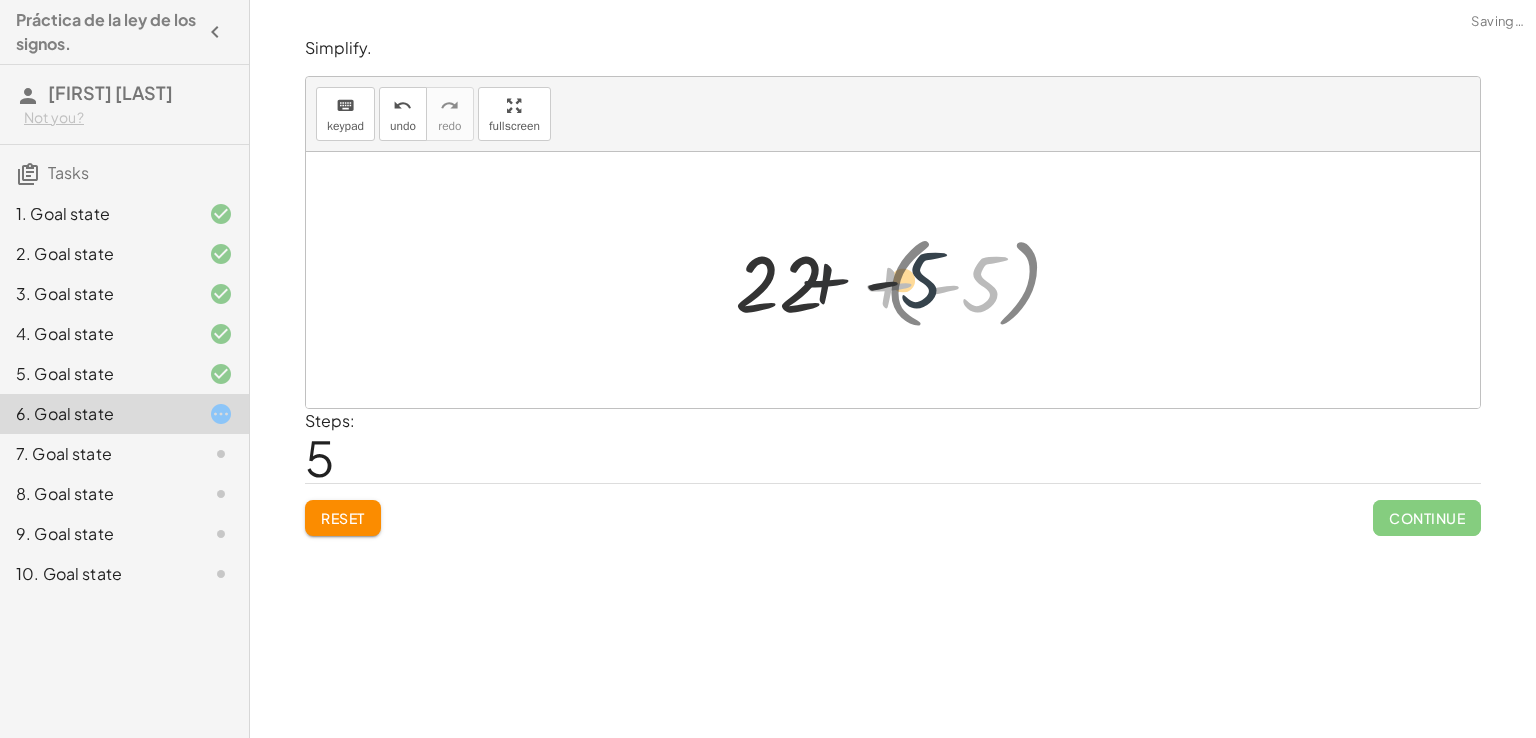 drag, startPoint x: 978, startPoint y: 282, endPoint x: 890, endPoint y: 279, distance: 88.051125 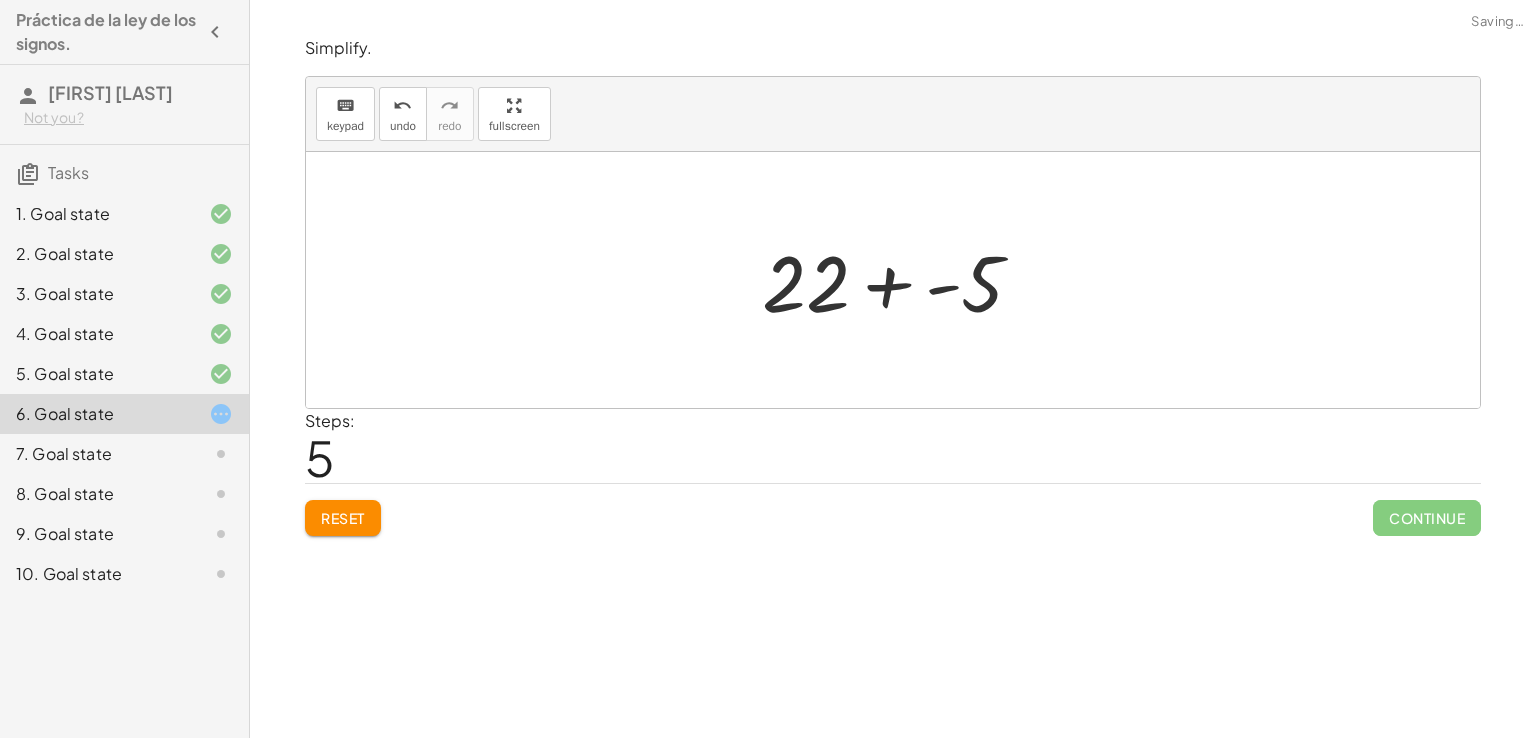 click at bounding box center [900, 280] 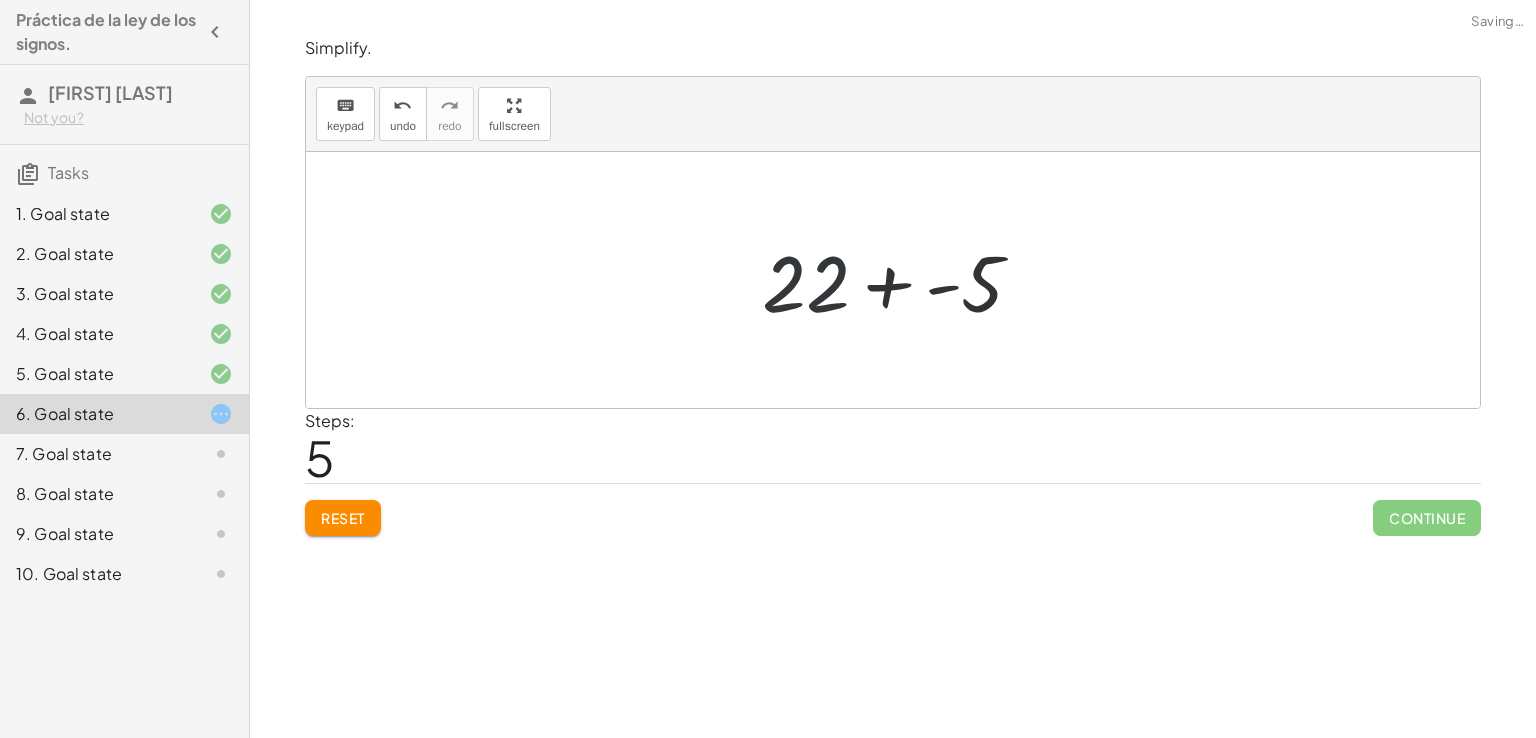 click at bounding box center (900, 280) 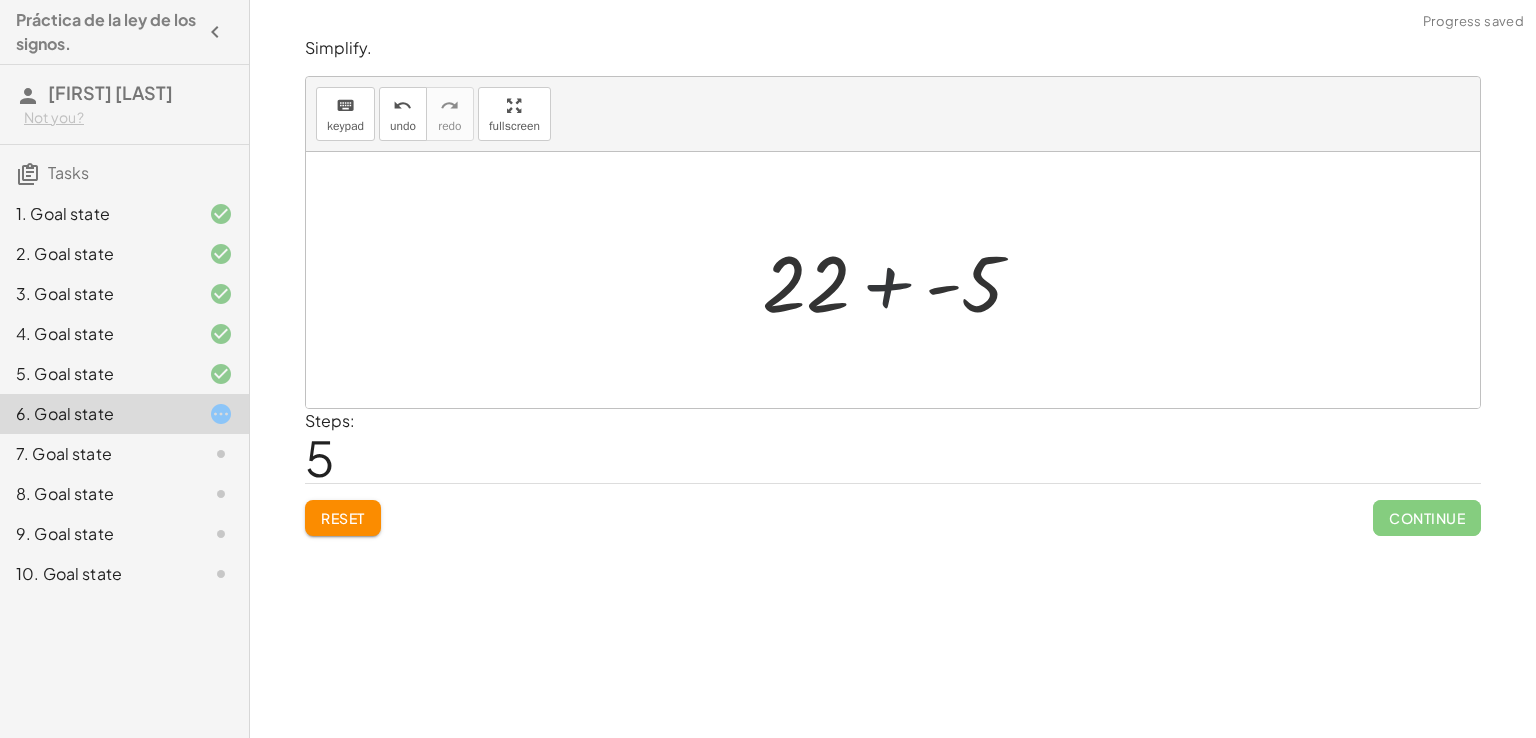 drag, startPoint x: 923, startPoint y: 284, endPoint x: 736, endPoint y: 294, distance: 187.26718 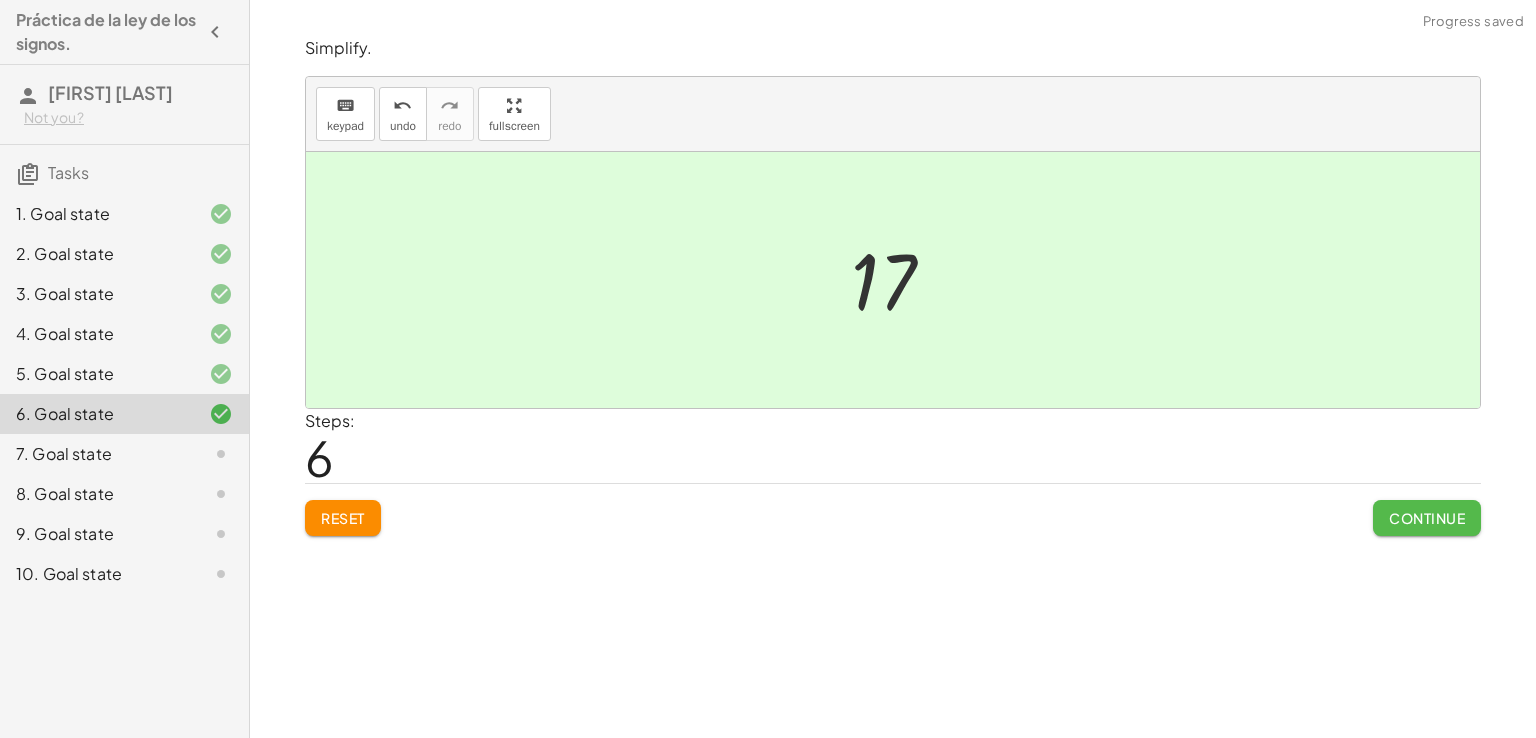 click on "Continue" 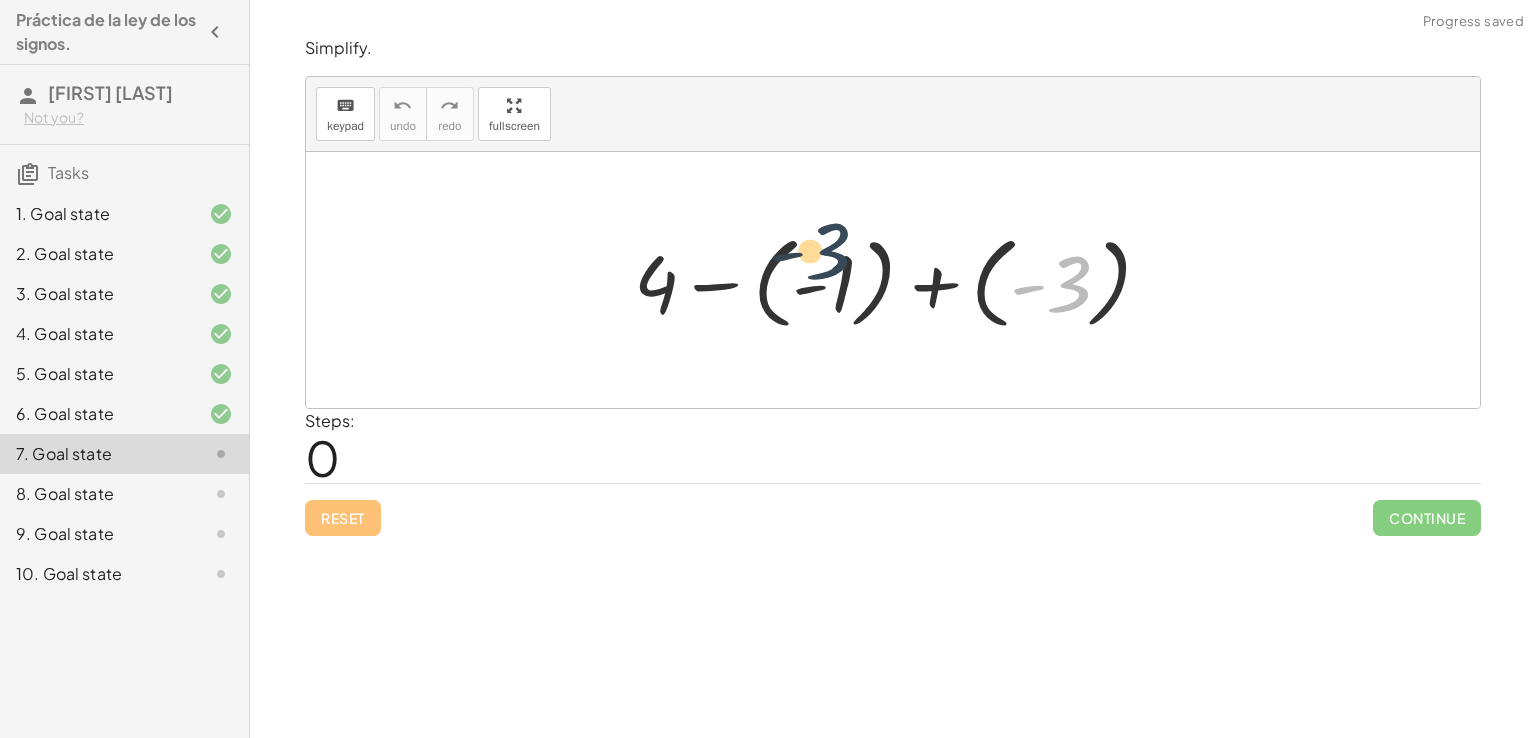 drag, startPoint x: 1066, startPoint y: 289, endPoint x: 810, endPoint y: 258, distance: 257.87012 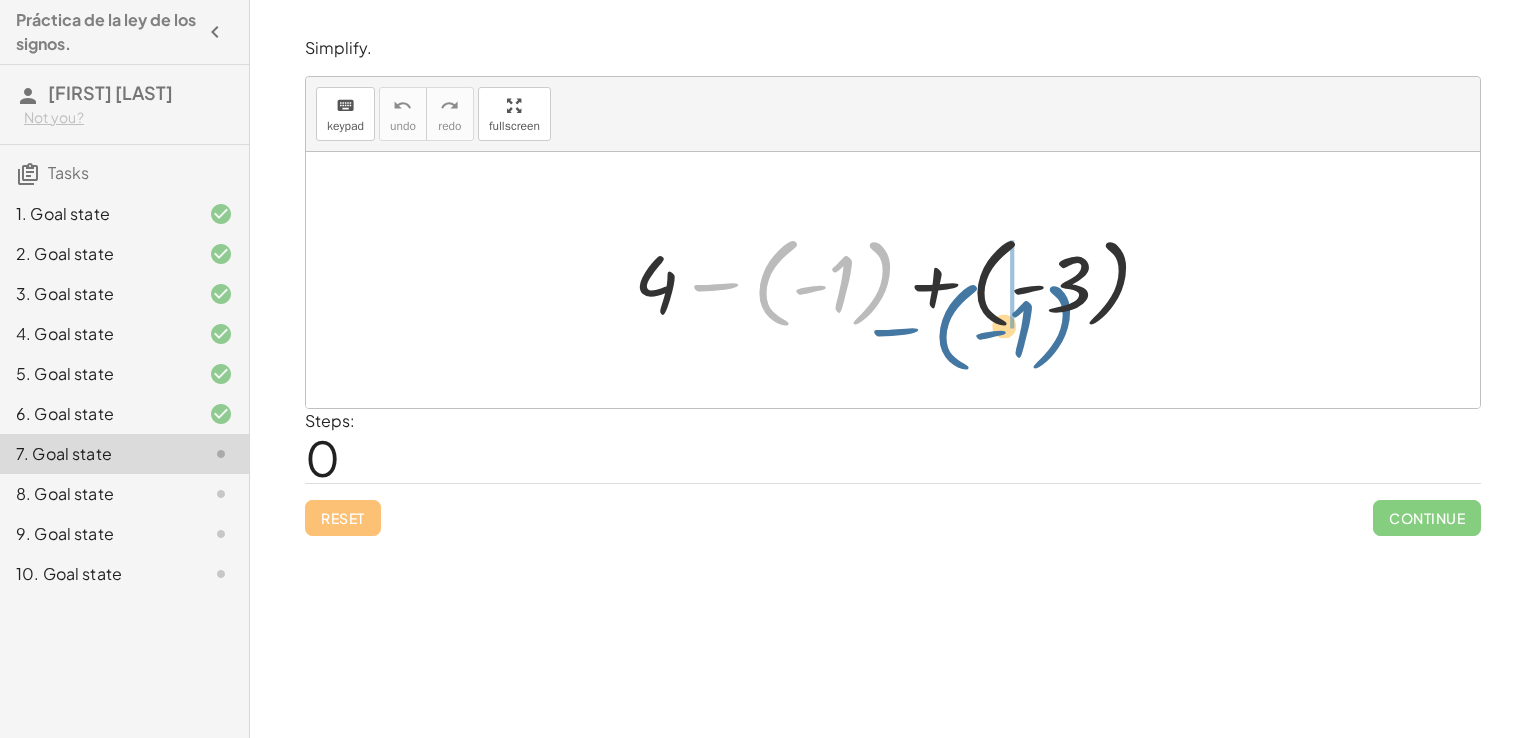 drag, startPoint x: 856, startPoint y: 267, endPoint x: 1060, endPoint y: 253, distance: 204.47983 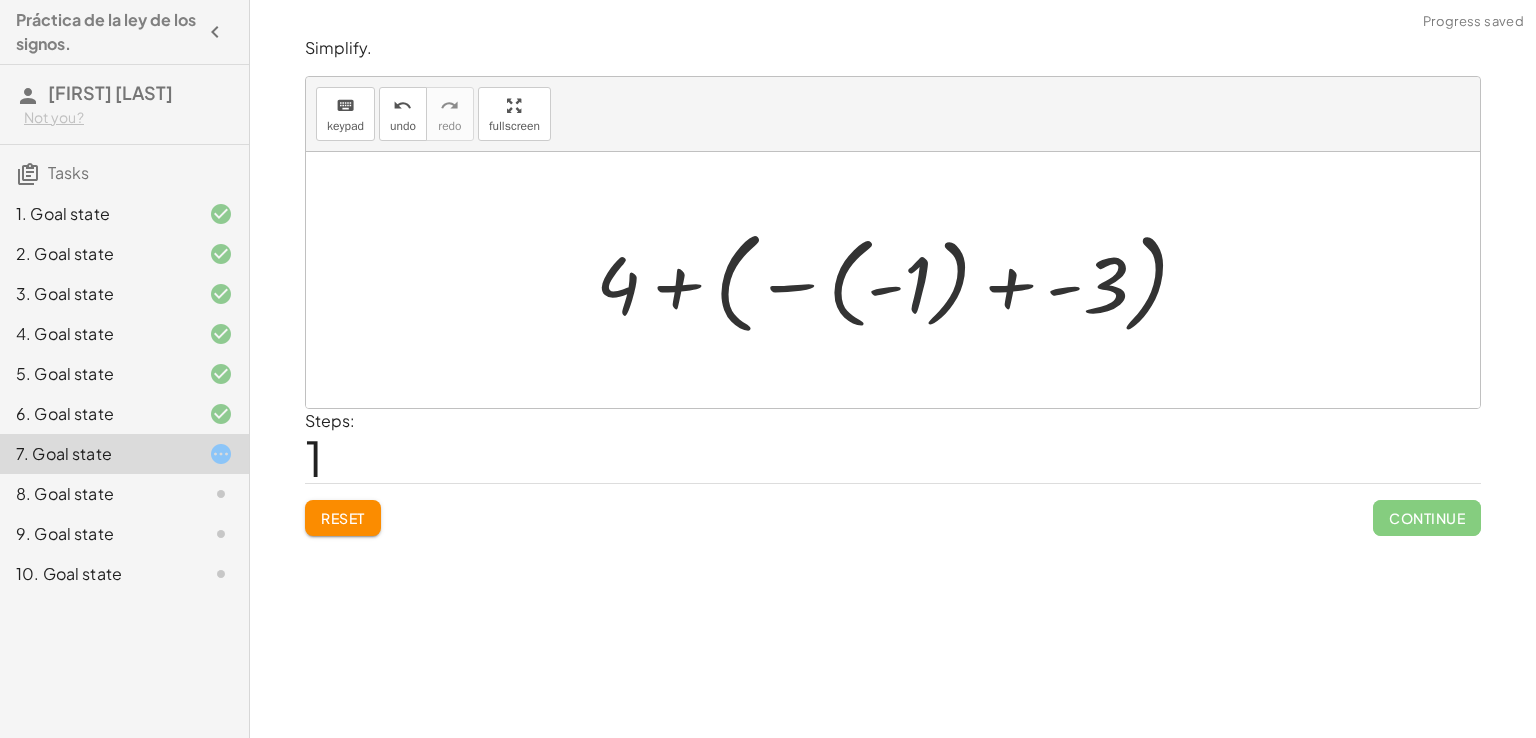 click at bounding box center [900, 280] 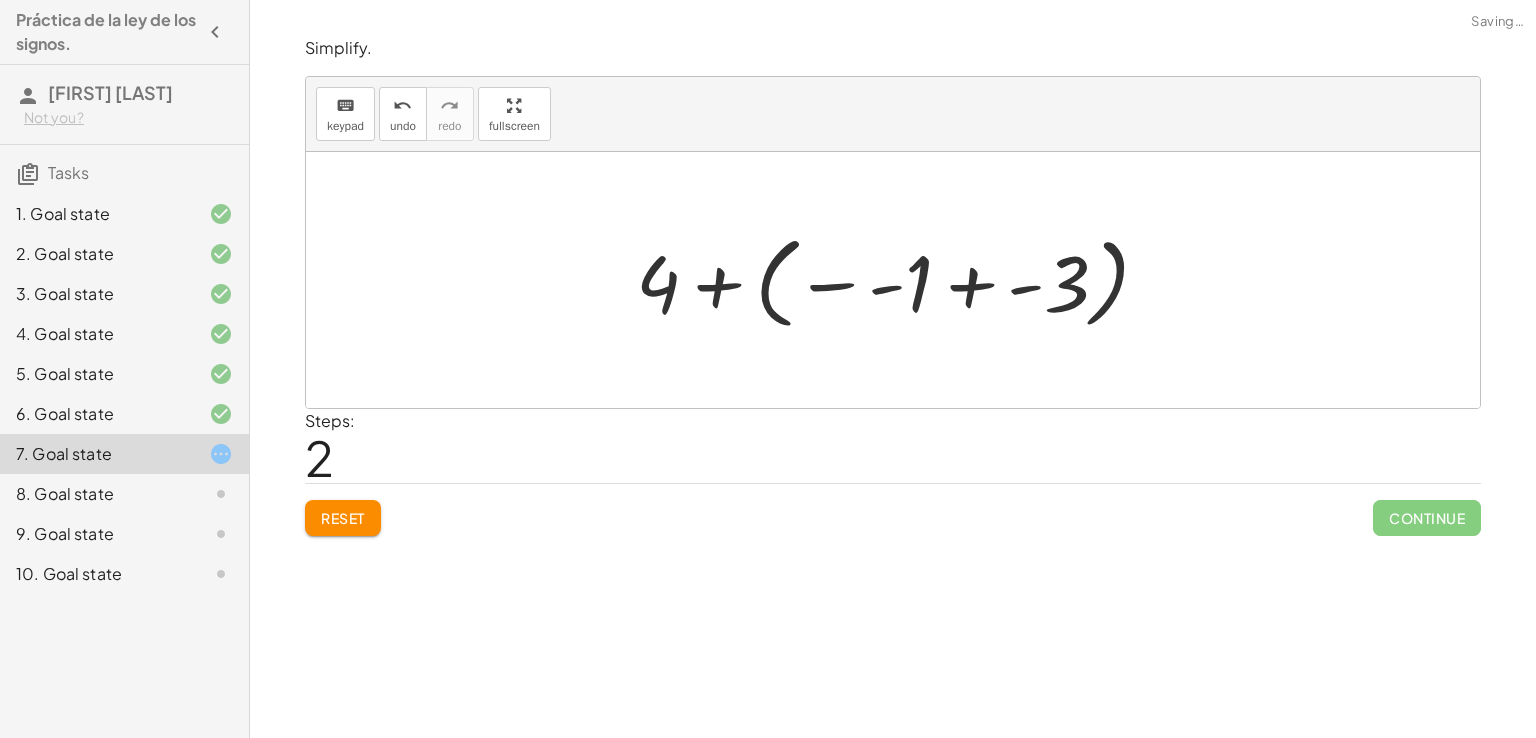 click at bounding box center (900, 280) 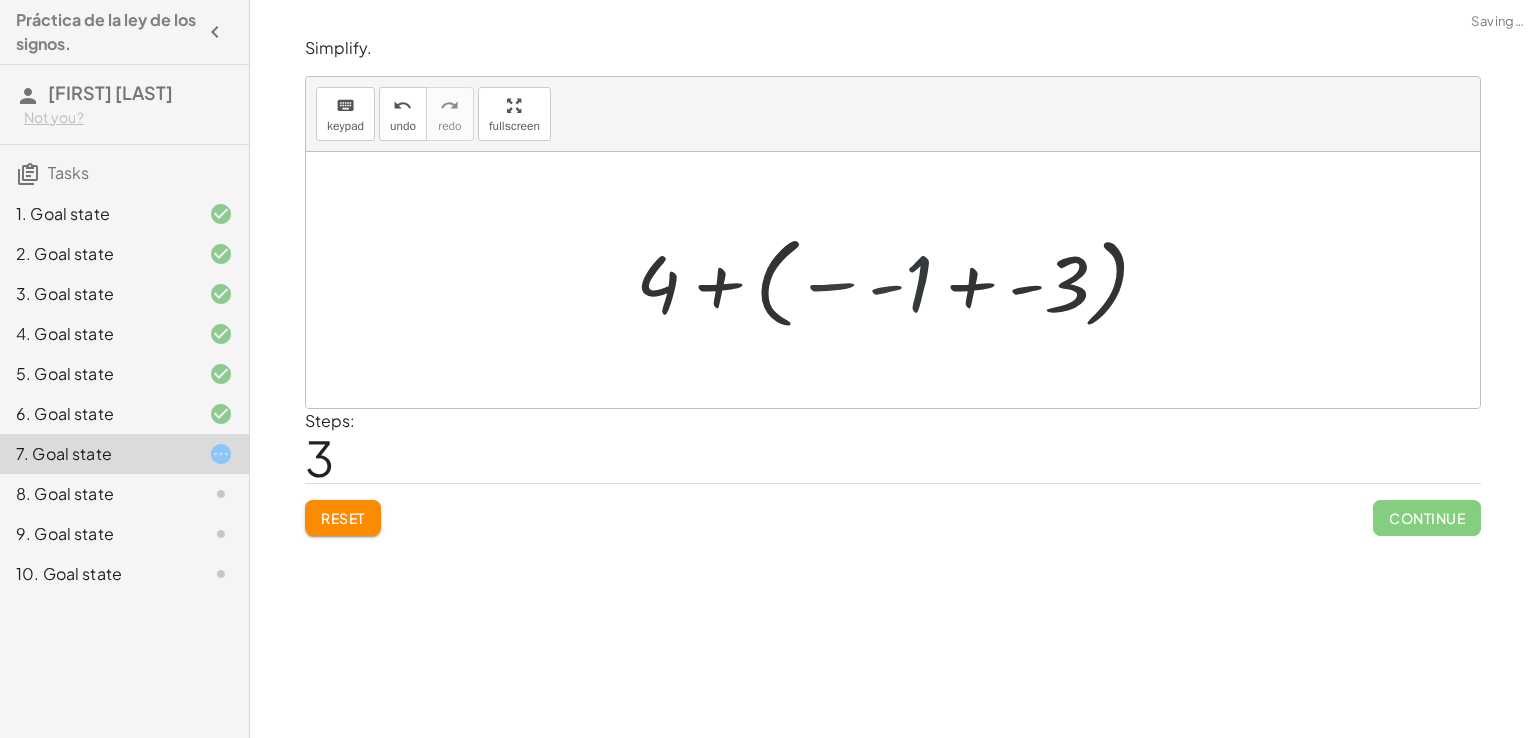 click at bounding box center (901, 280) 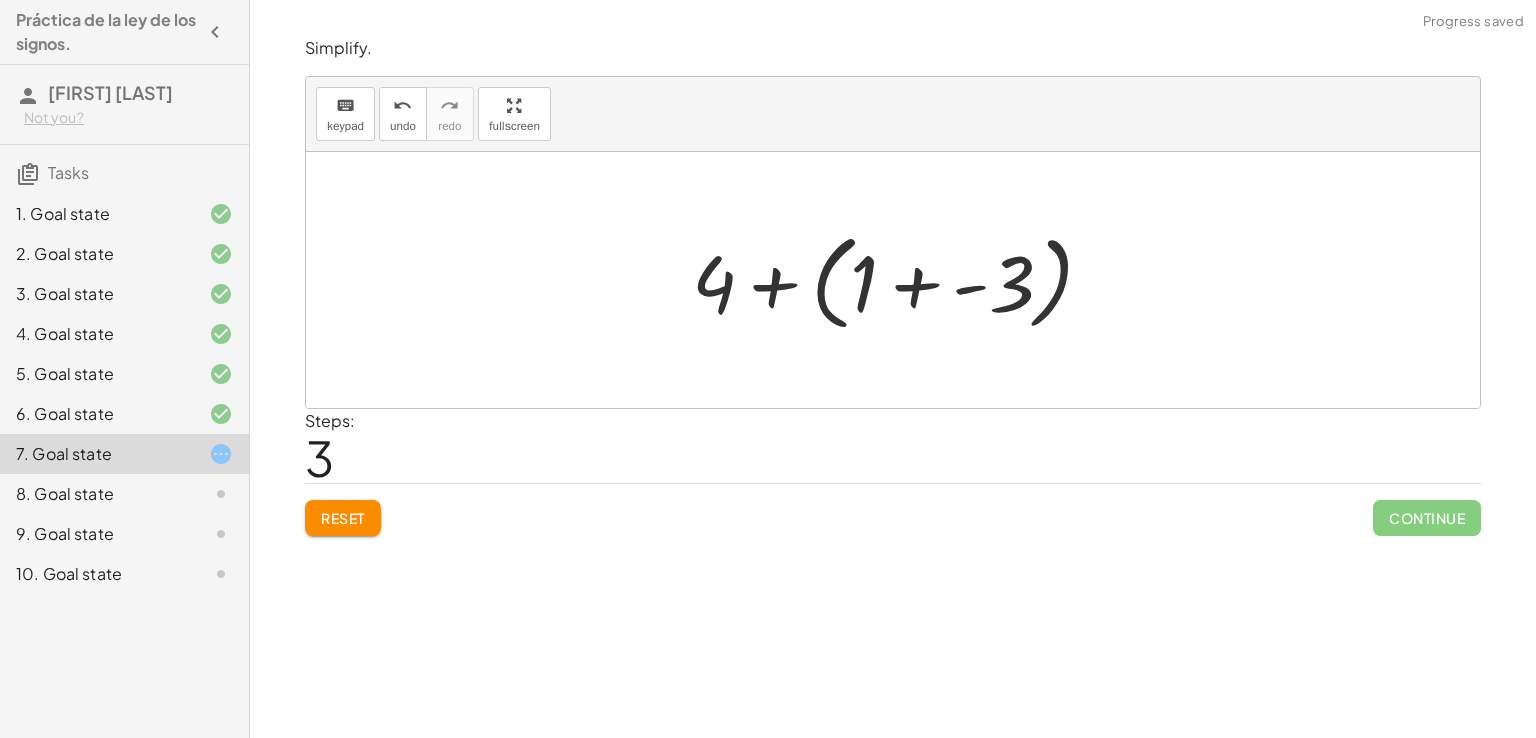click at bounding box center [901, 280] 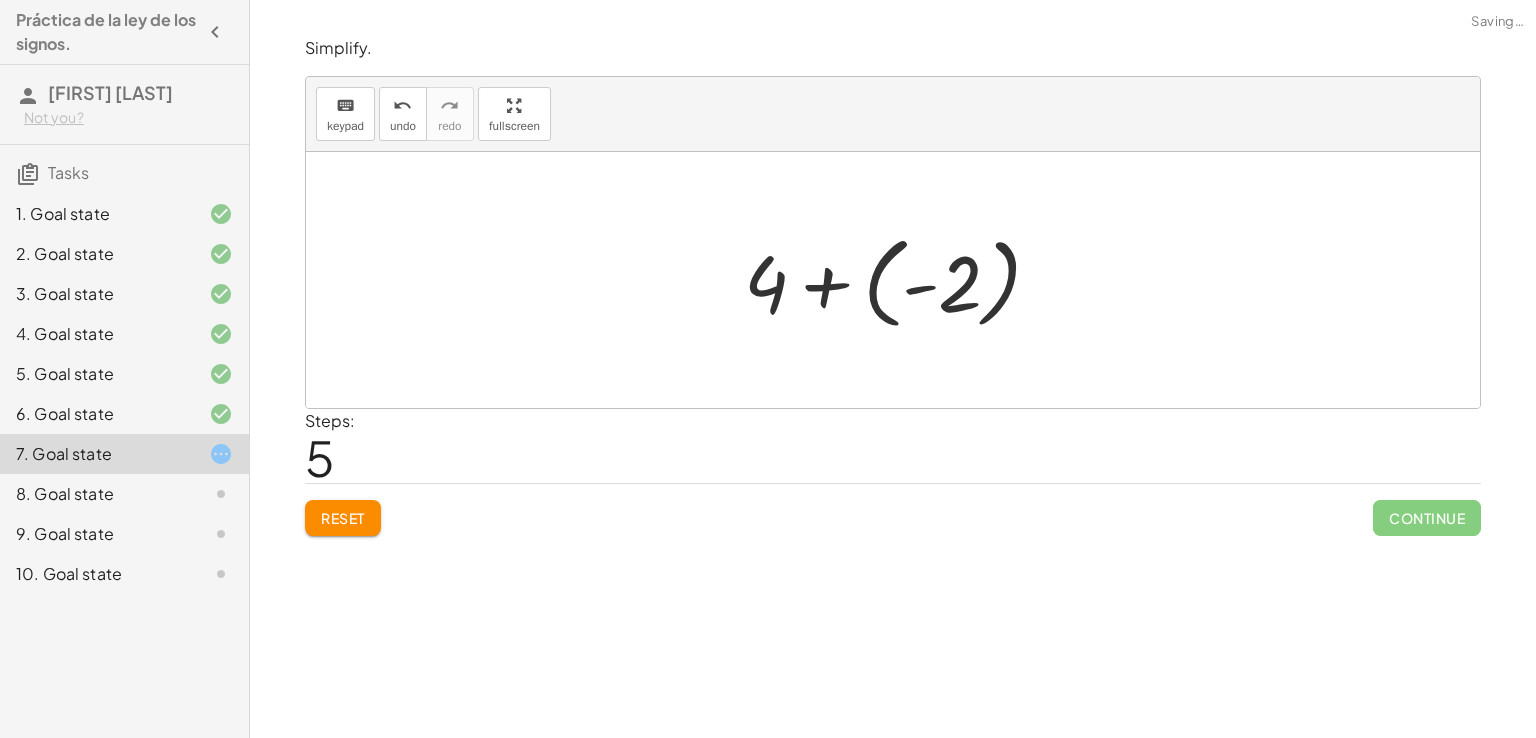click at bounding box center (900, 280) 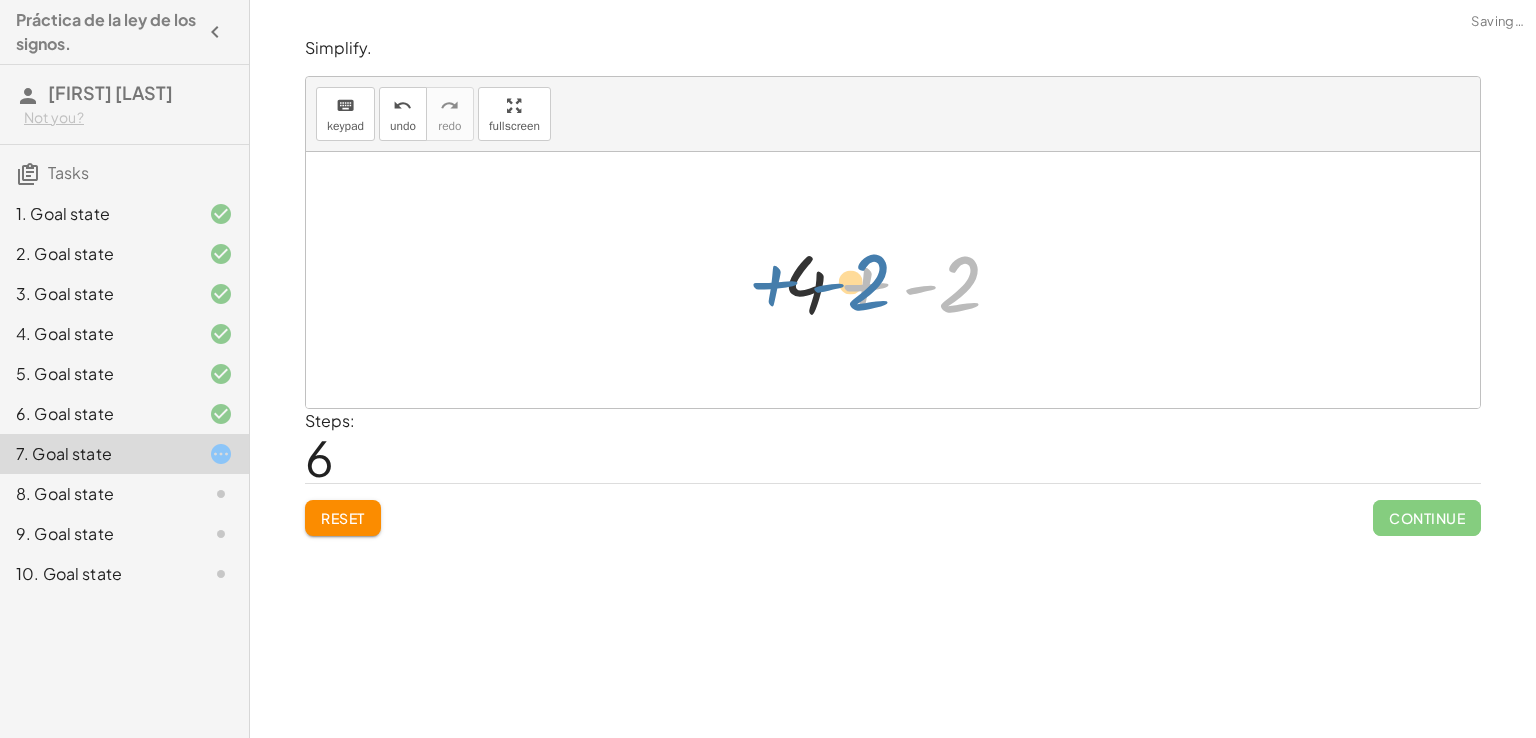 drag, startPoint x: 952, startPoint y: 269, endPoint x: 860, endPoint y: 267, distance: 92.021736 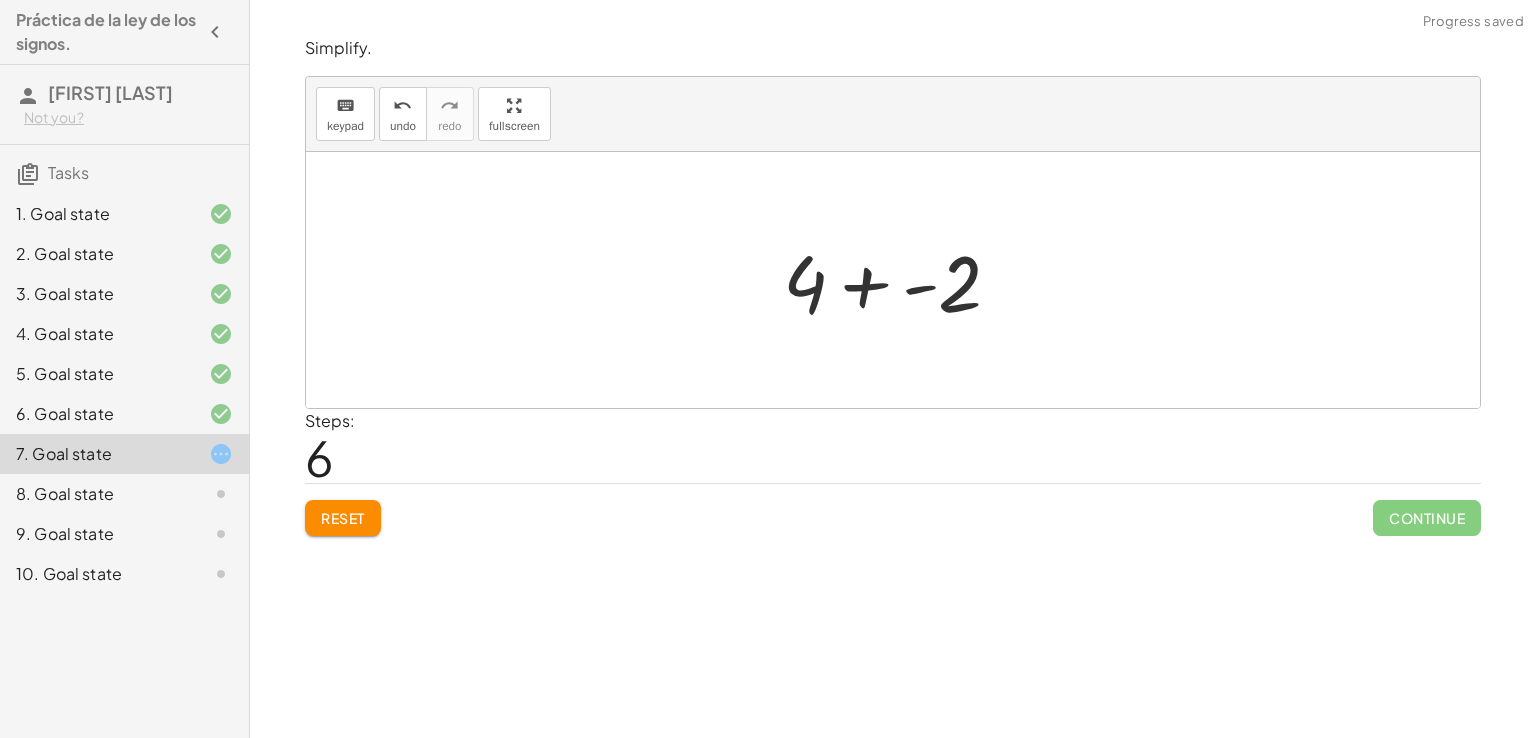 click at bounding box center [900, 280] 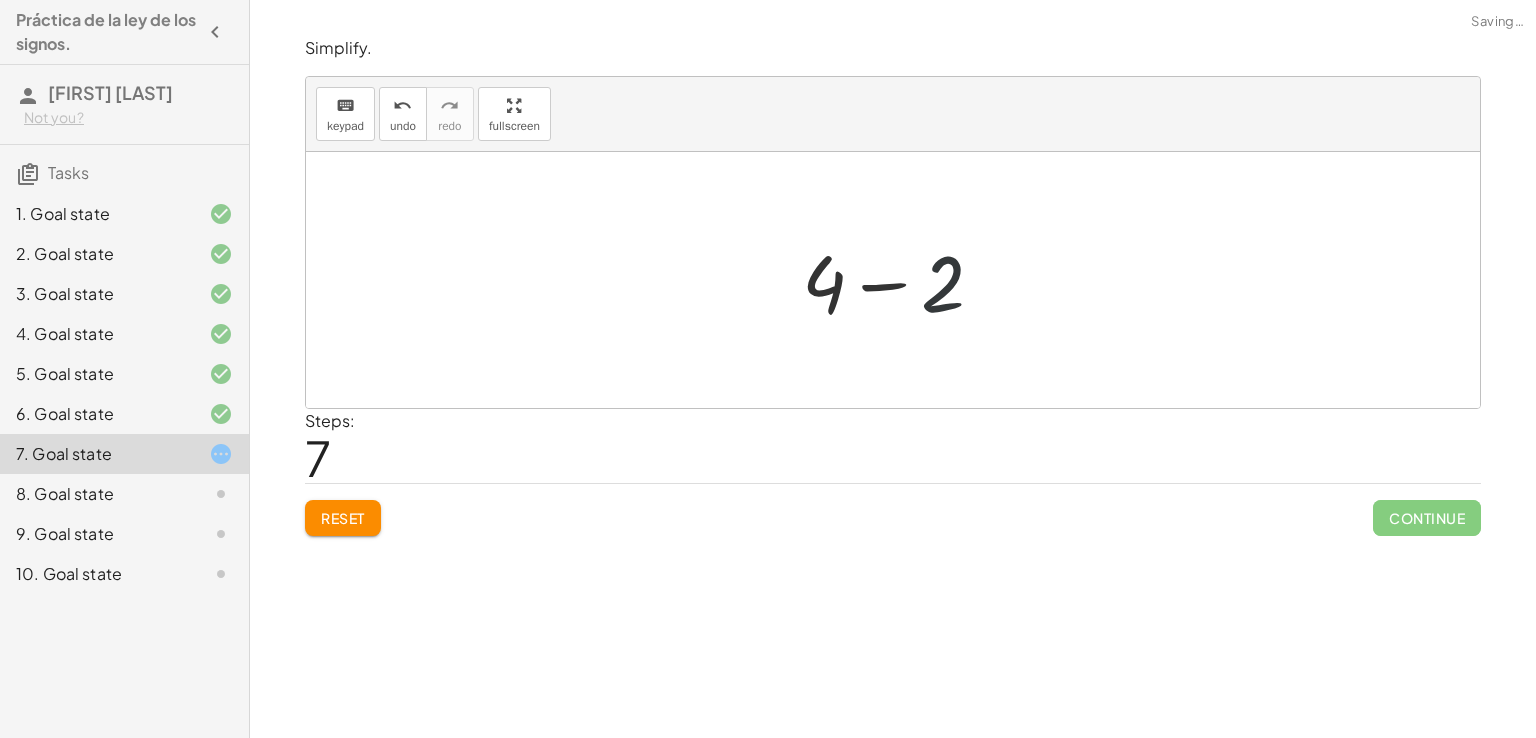 click at bounding box center [901, 280] 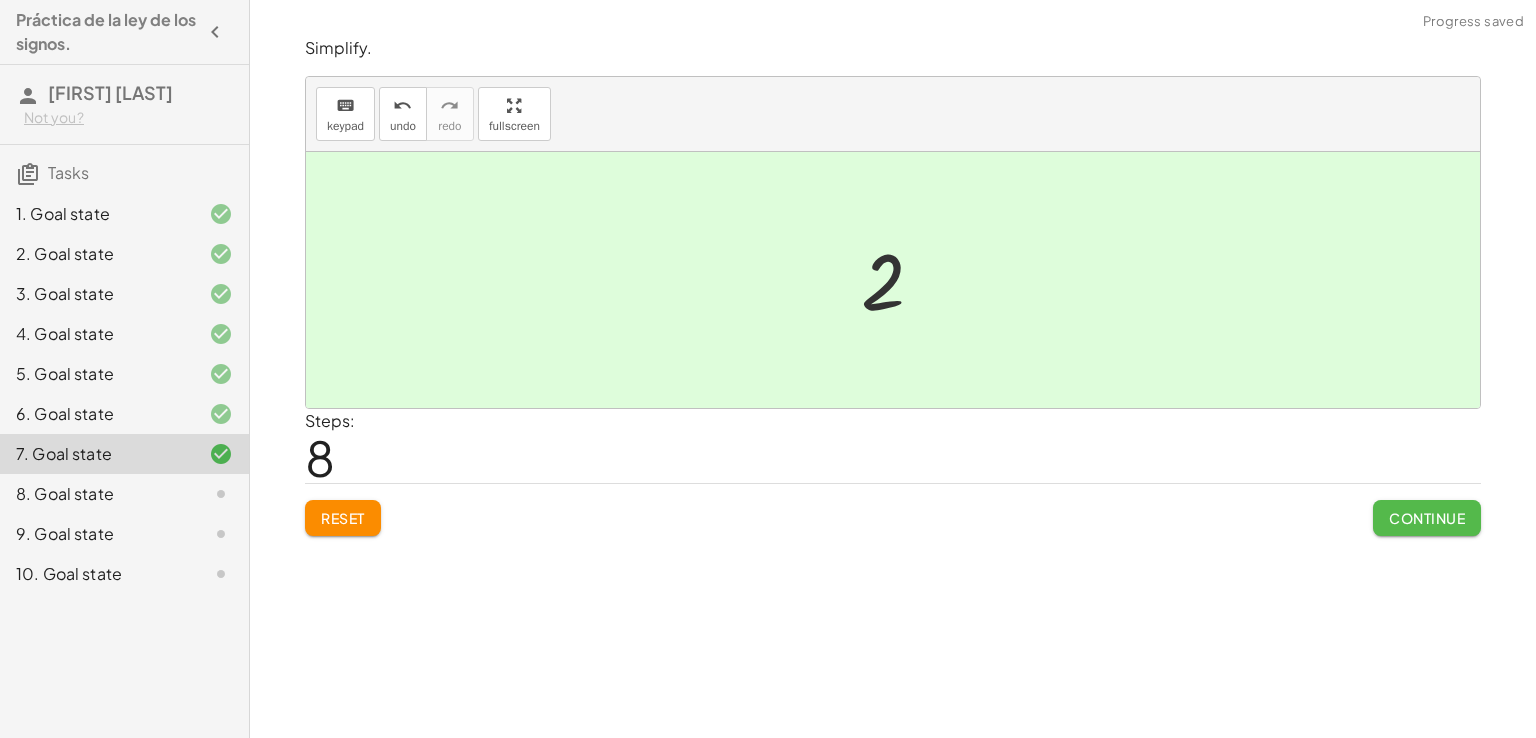 click on "Continue" 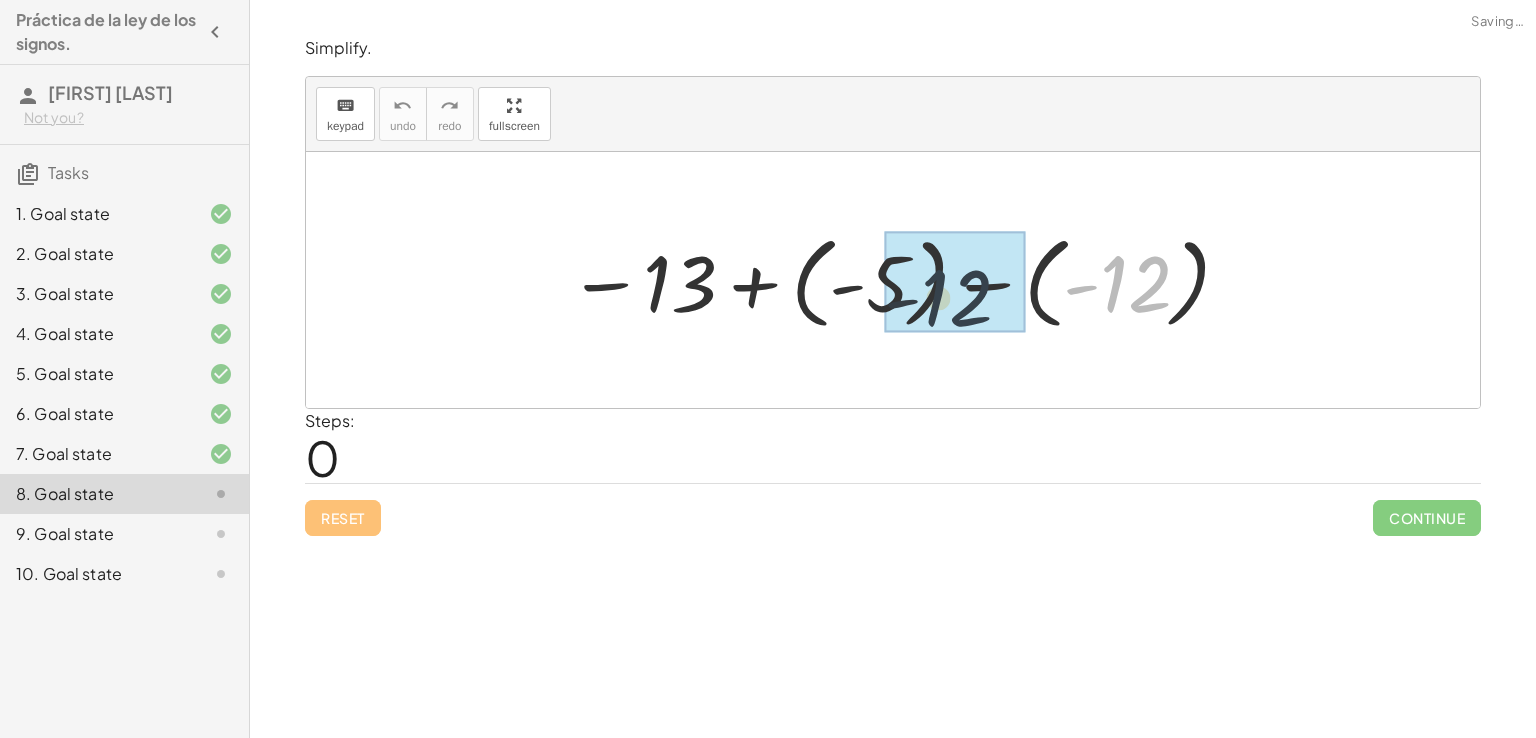 drag, startPoint x: 1130, startPoint y: 297, endPoint x: 912, endPoint y: 317, distance: 218.91551 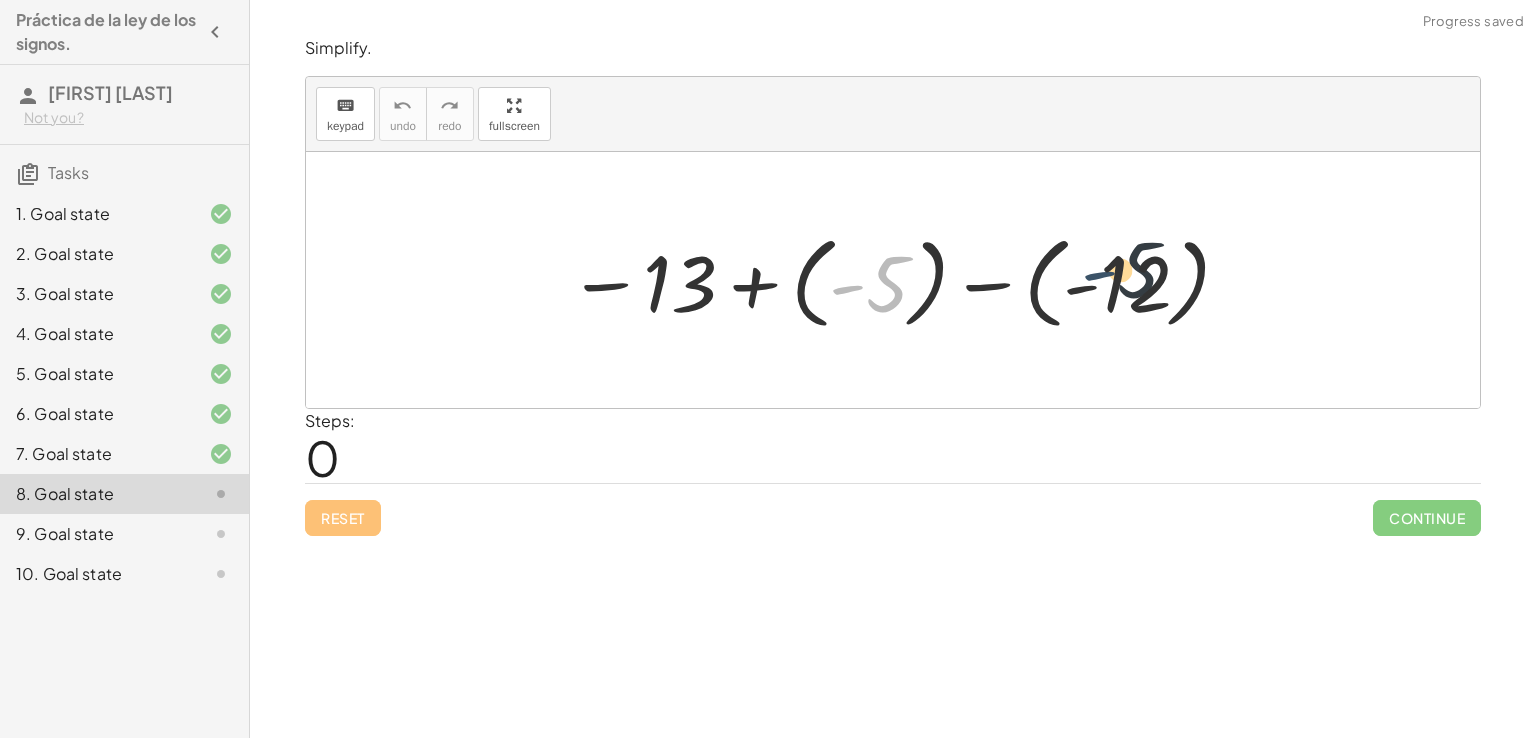 drag, startPoint x: 855, startPoint y: 280, endPoint x: 1160, endPoint y: 269, distance: 305.1983 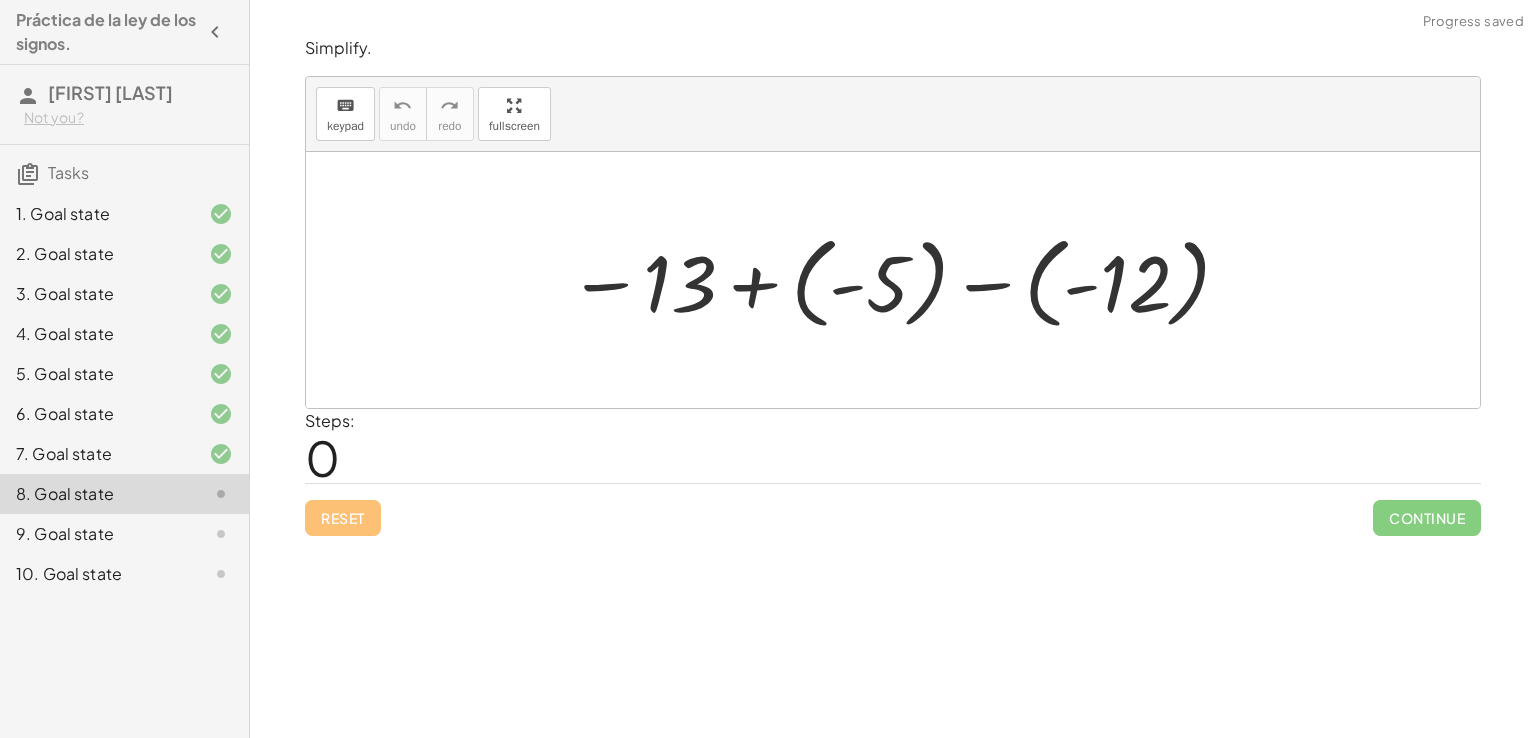 click at bounding box center (900, 280) 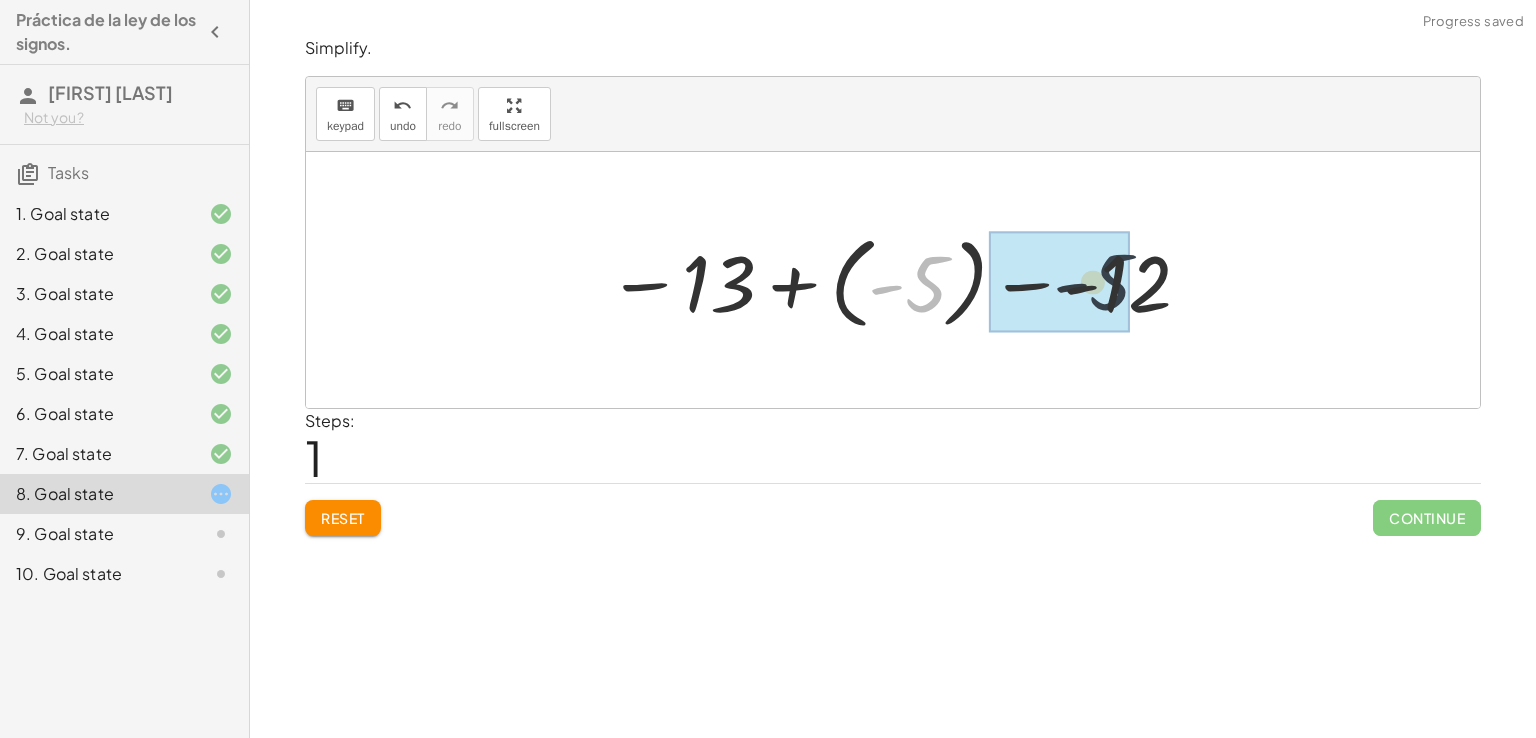 drag, startPoint x: 927, startPoint y: 275, endPoint x: 1132, endPoint y: 271, distance: 205.03902 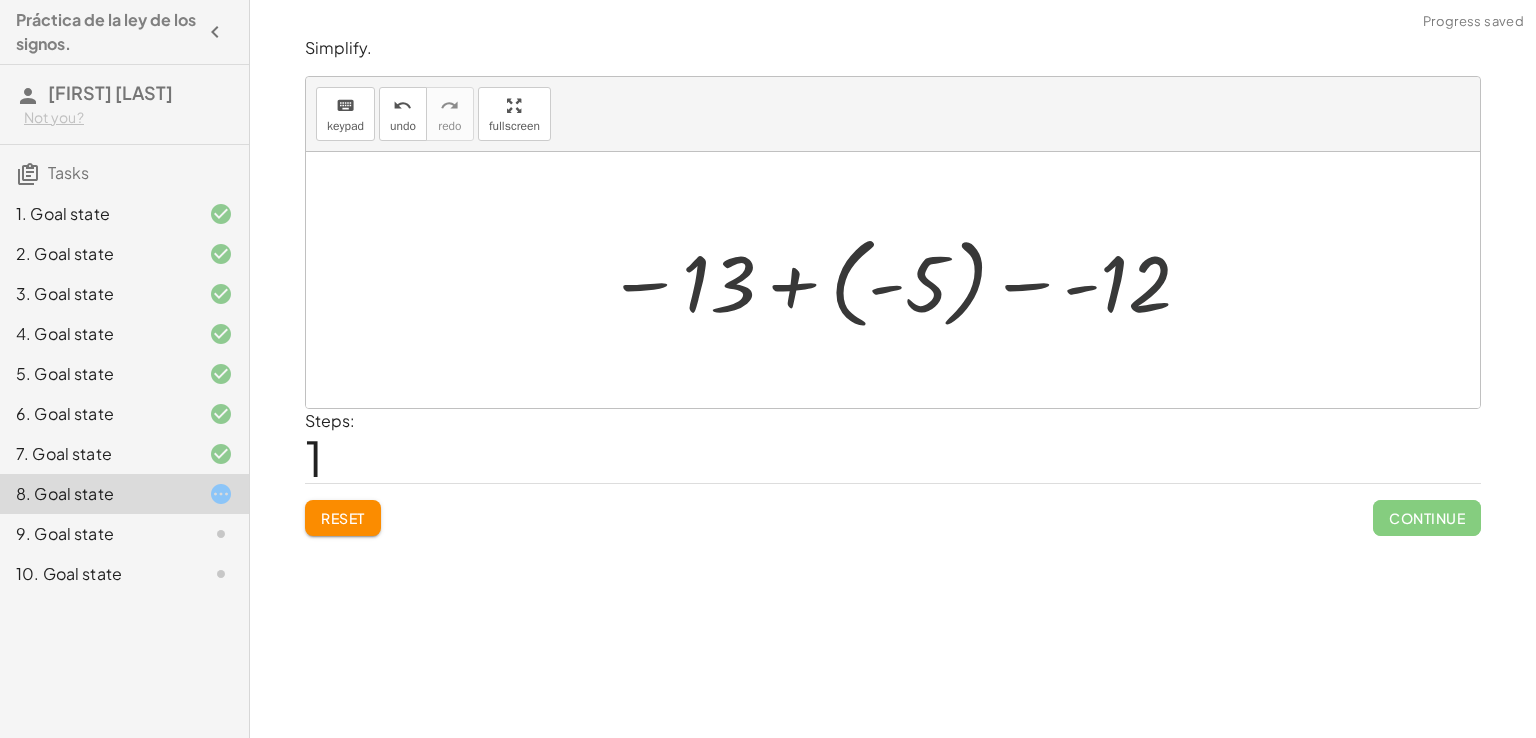 click at bounding box center [900, 280] 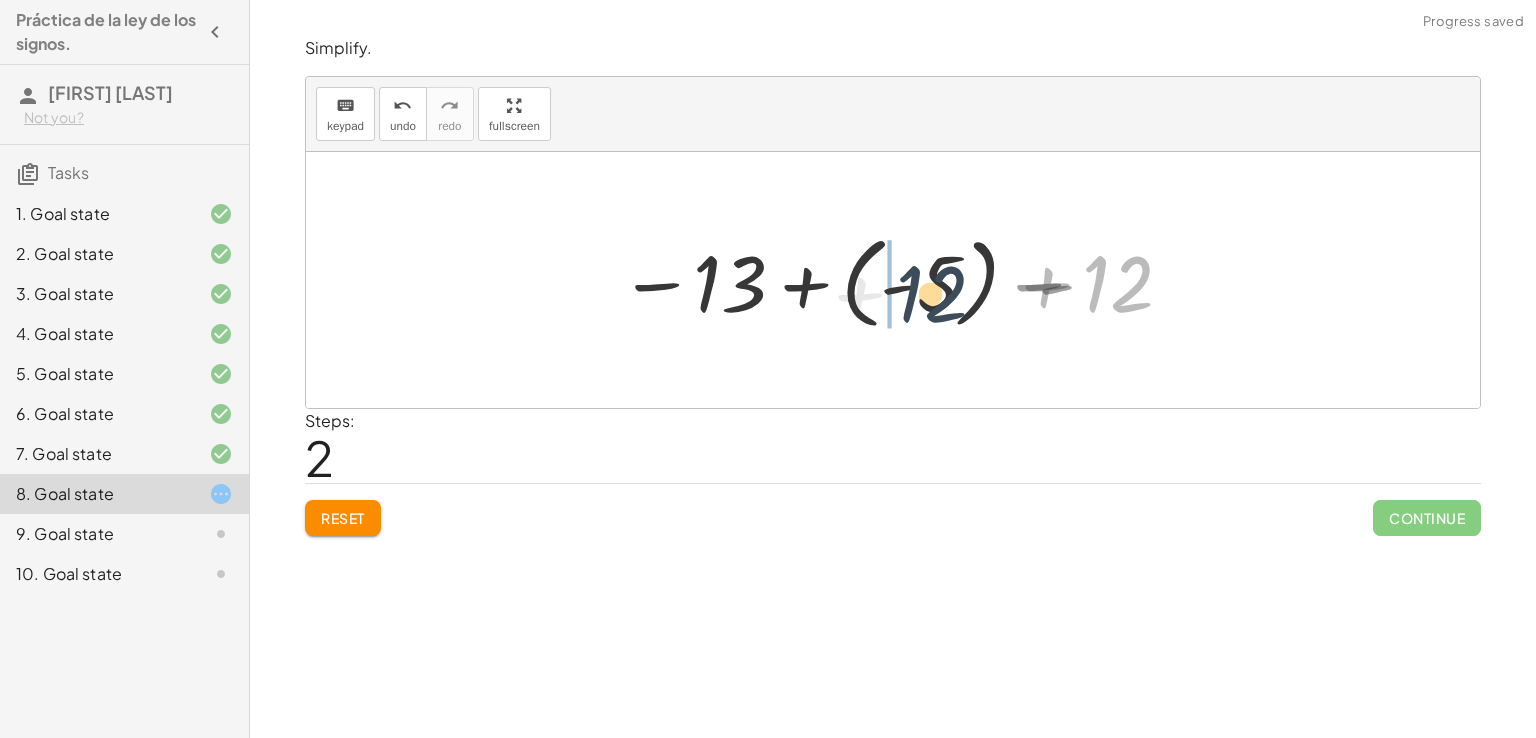 drag, startPoint x: 1132, startPoint y: 271, endPoint x: 908, endPoint y: 281, distance: 224.2231 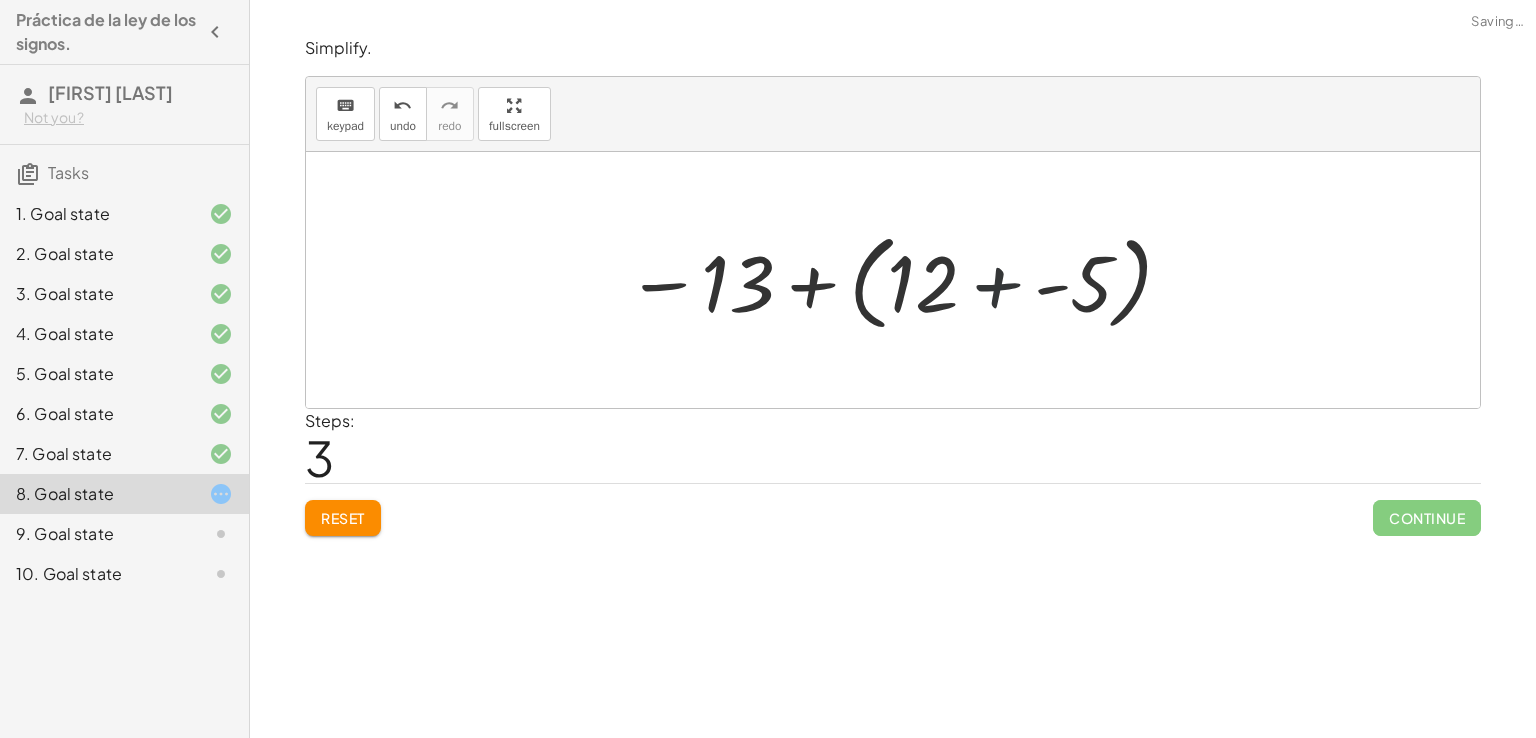 click at bounding box center [900, 280] 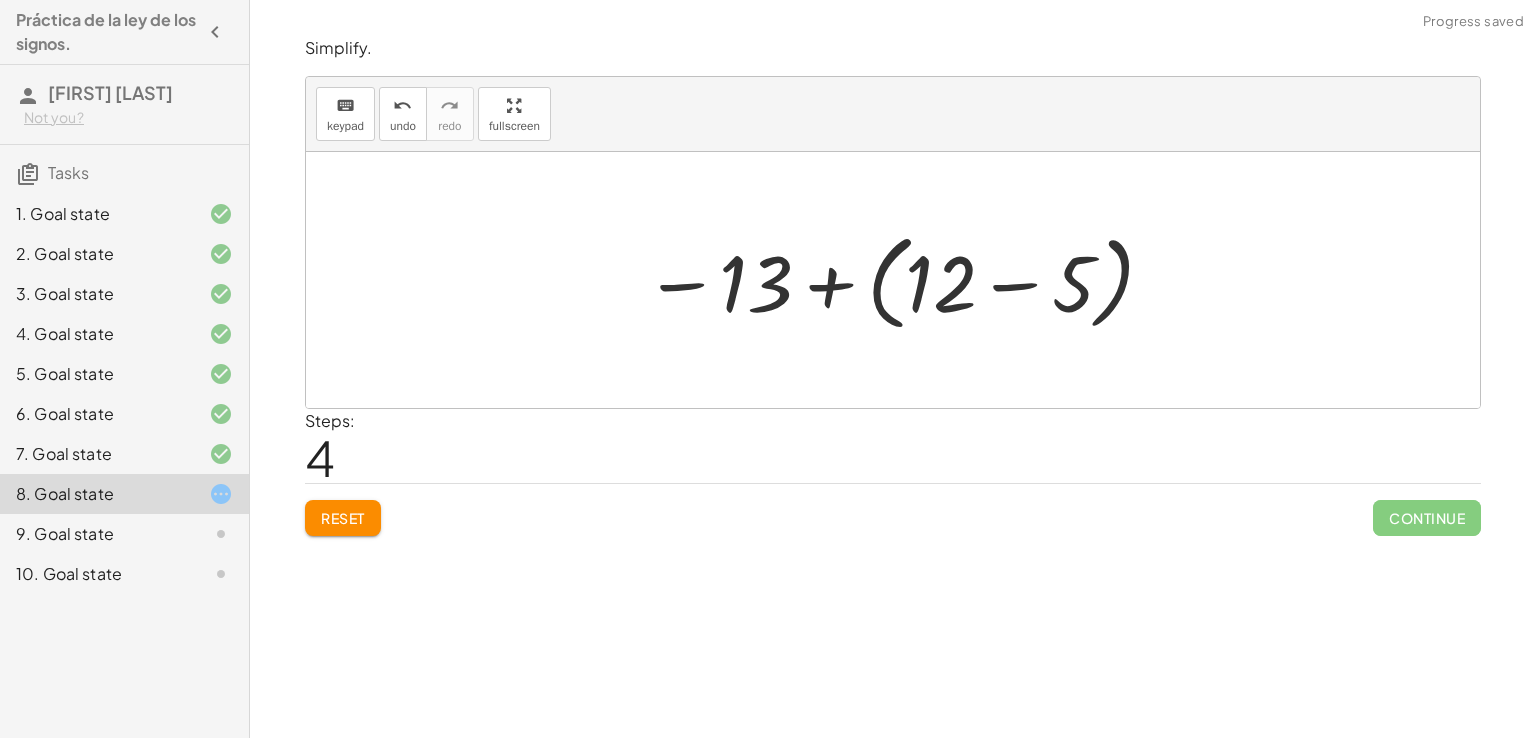 click at bounding box center [900, 280] 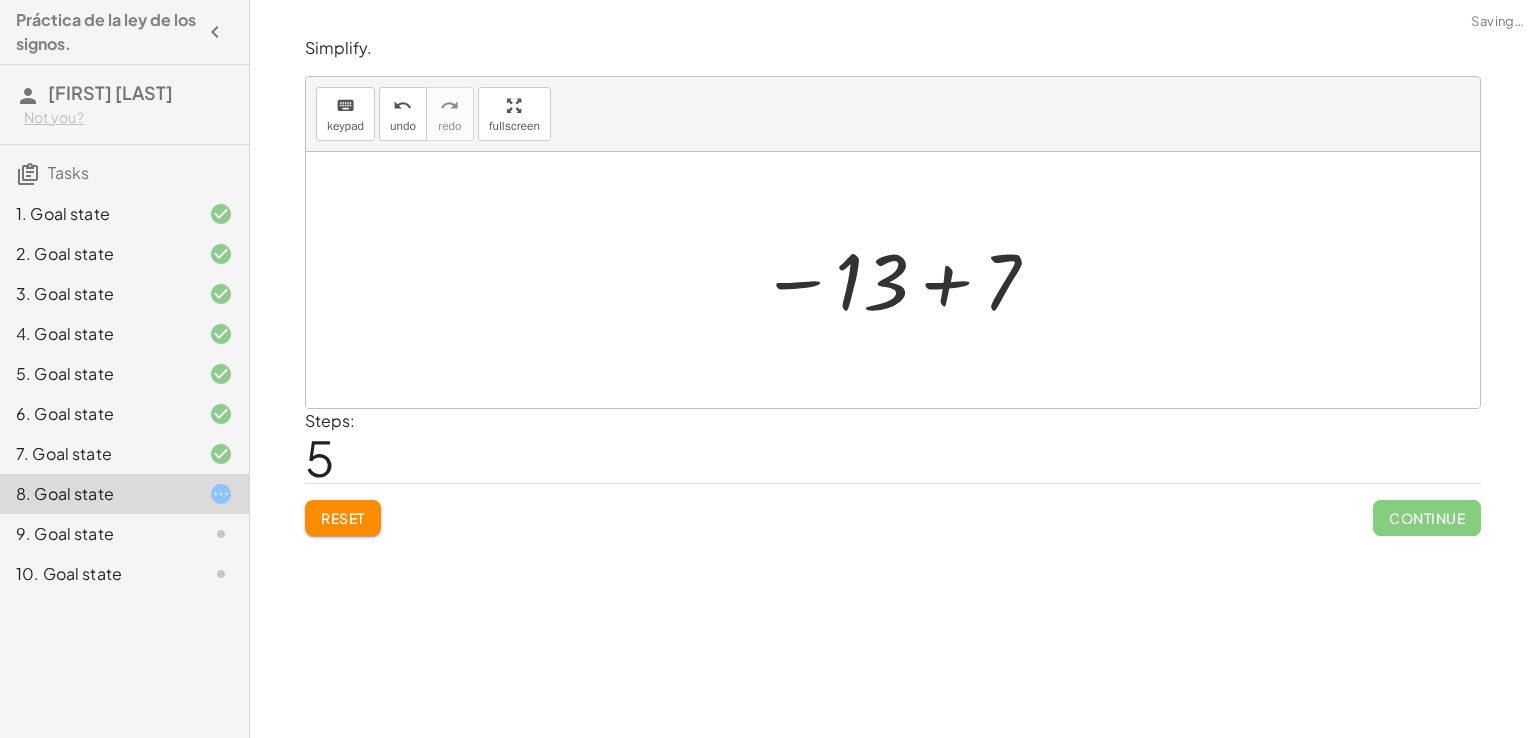 click at bounding box center [900, 280] 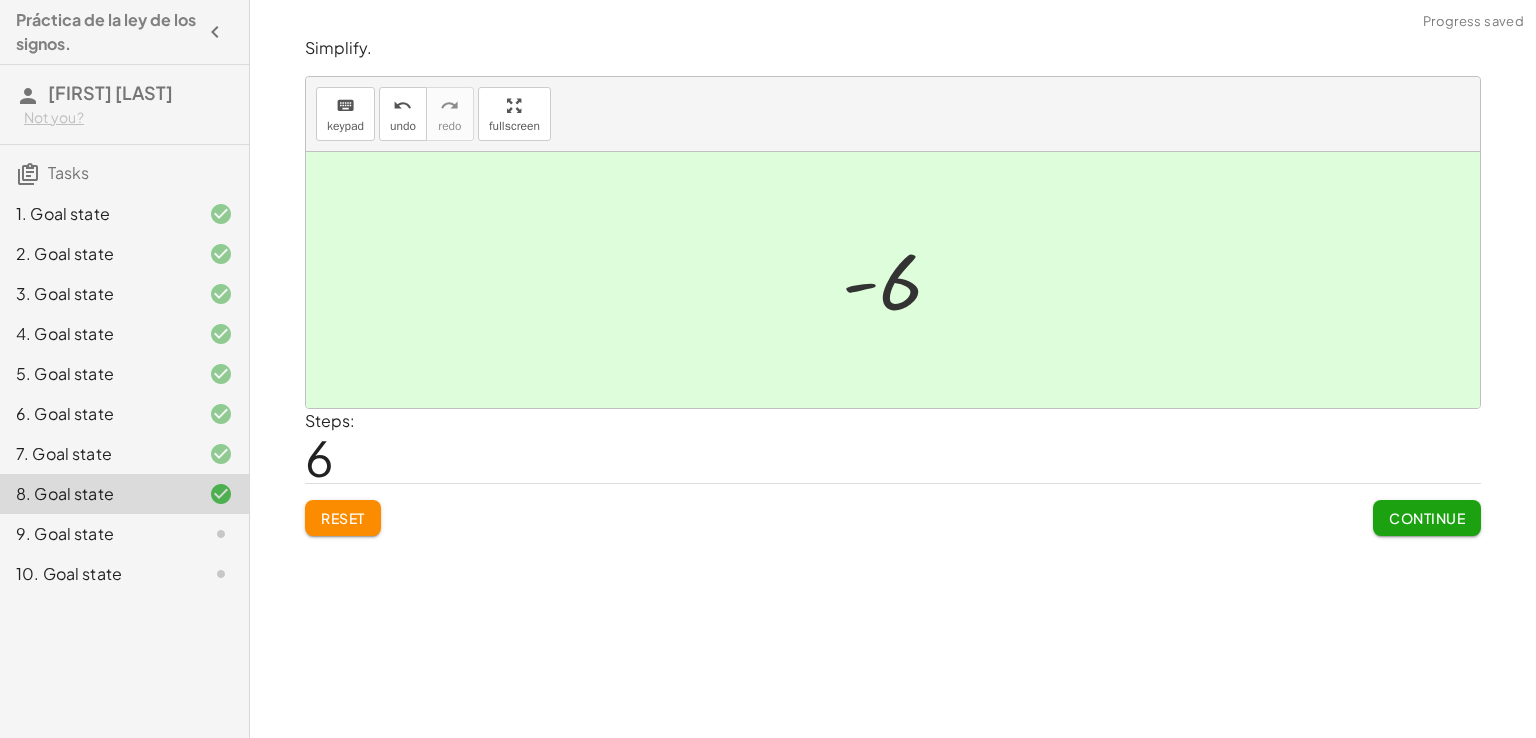 click on "Continue" 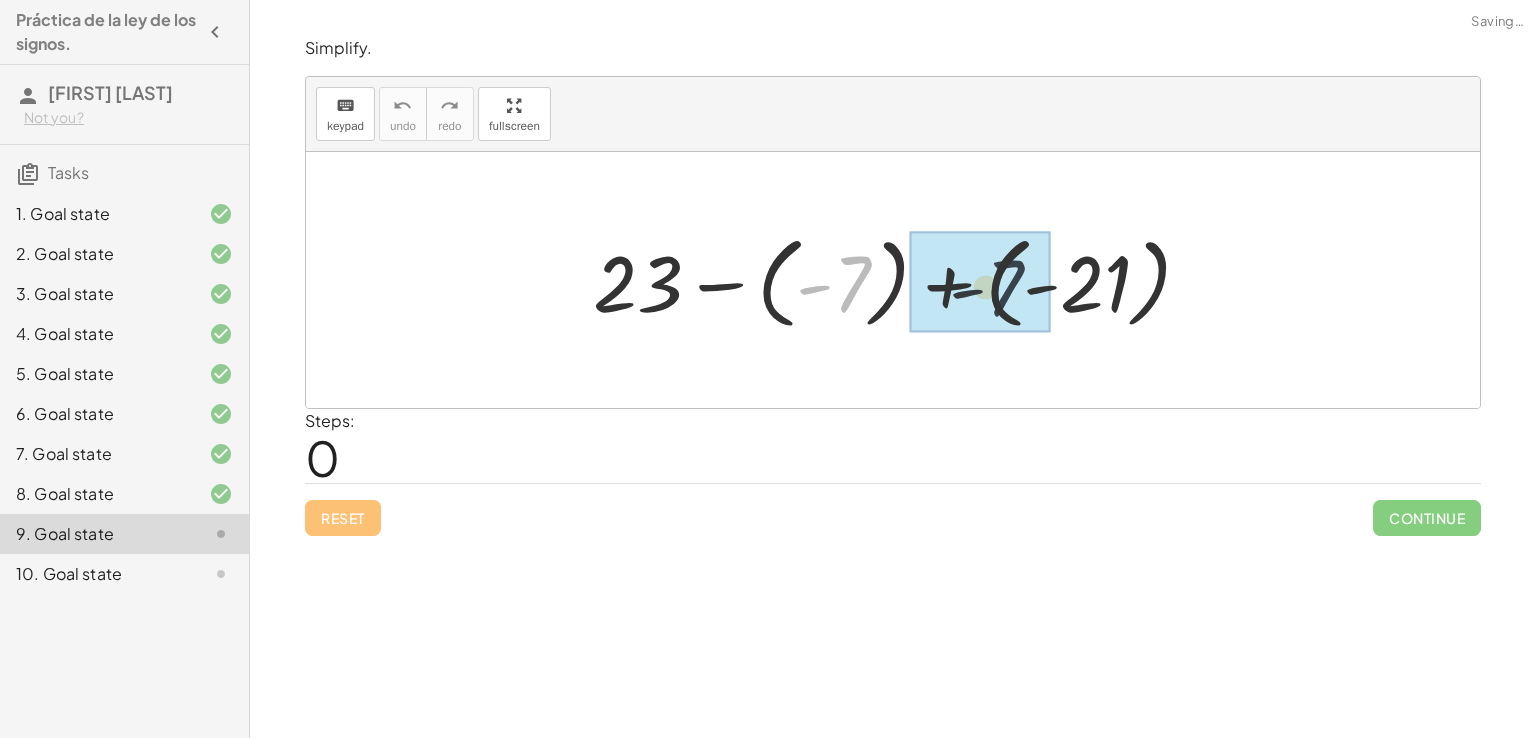 drag, startPoint x: 860, startPoint y: 290, endPoint x: 1088, endPoint y: 274, distance: 228.56071 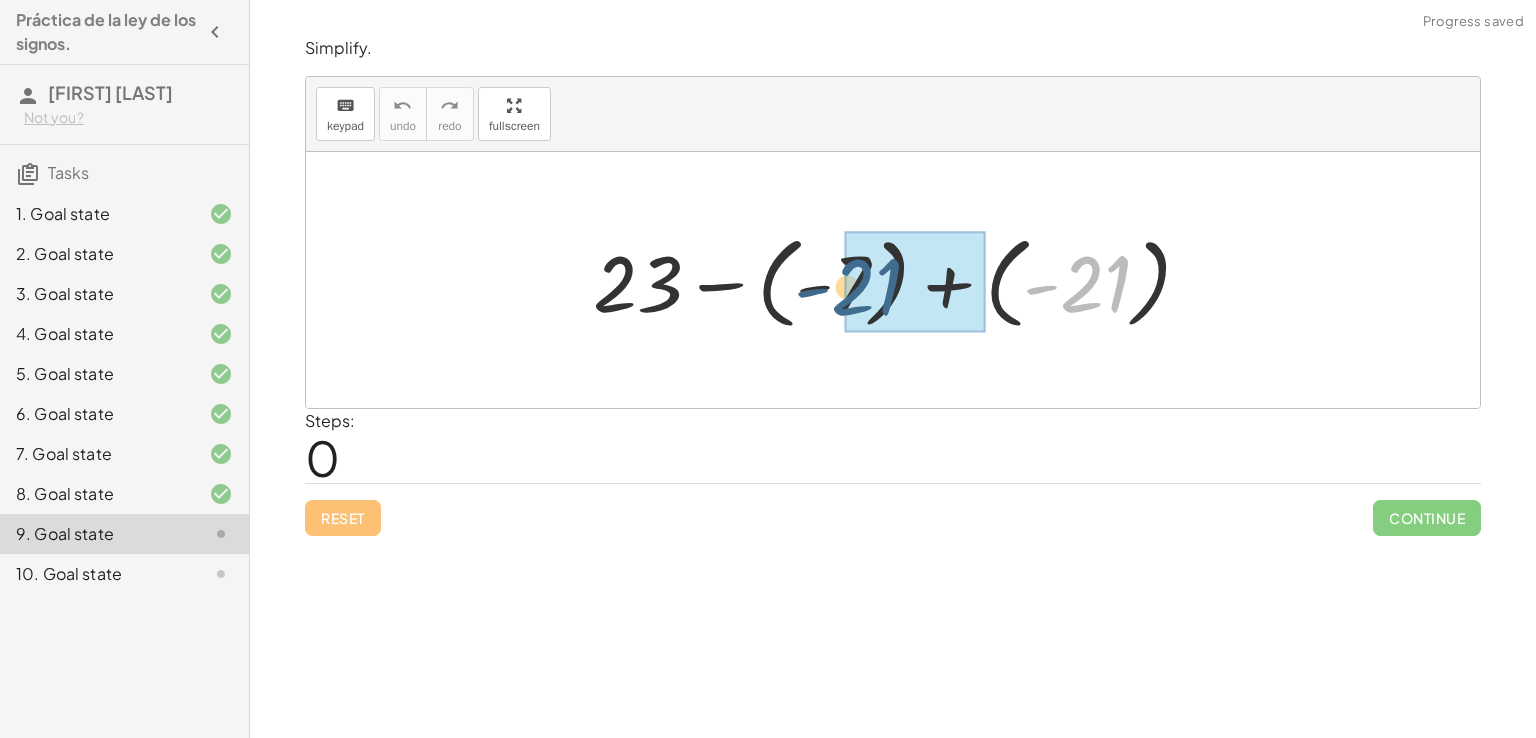 drag, startPoint x: 1088, startPoint y: 274, endPoint x: 845, endPoint y: 265, distance: 243.16661 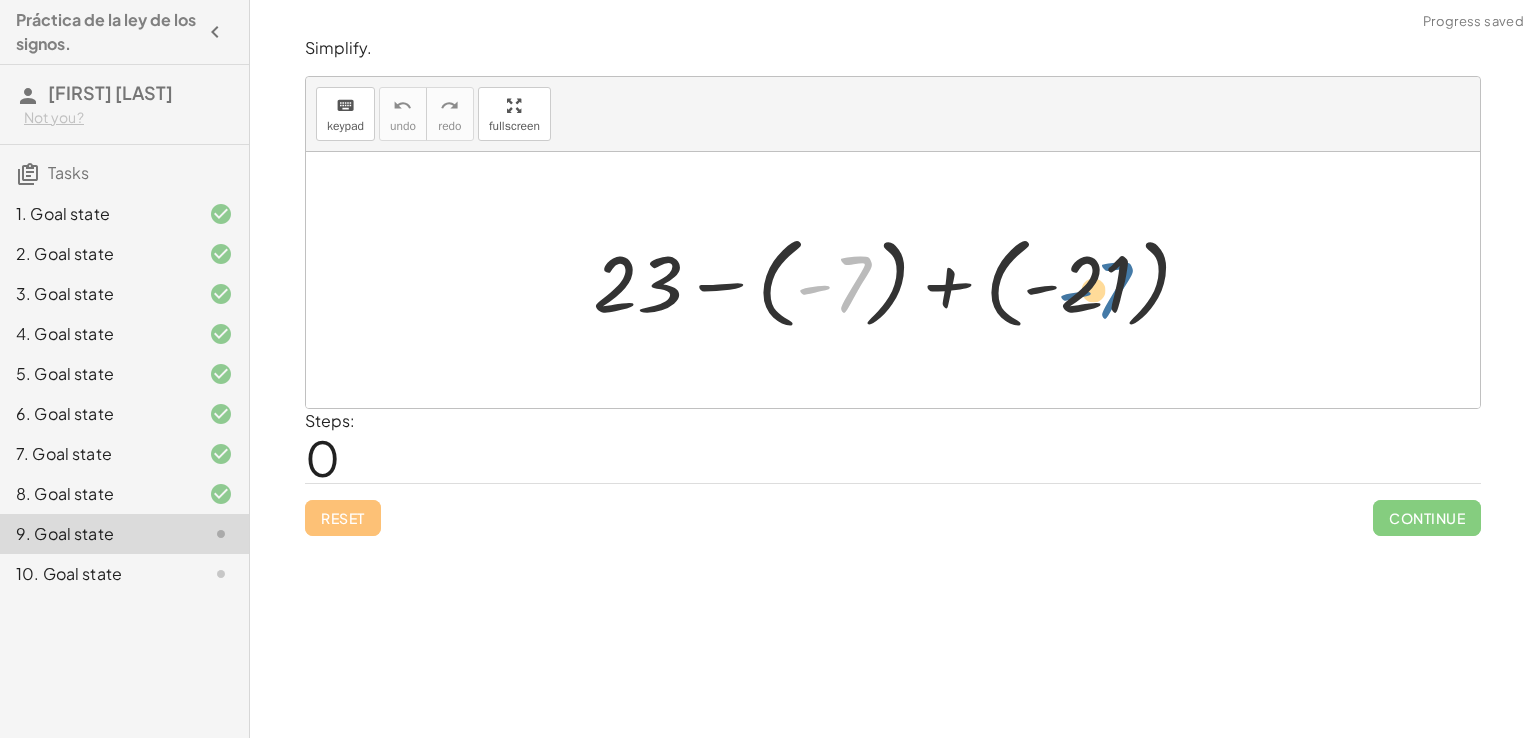 drag, startPoint x: 845, startPoint y: 265, endPoint x: 1112, endPoint y: 268, distance: 267.01685 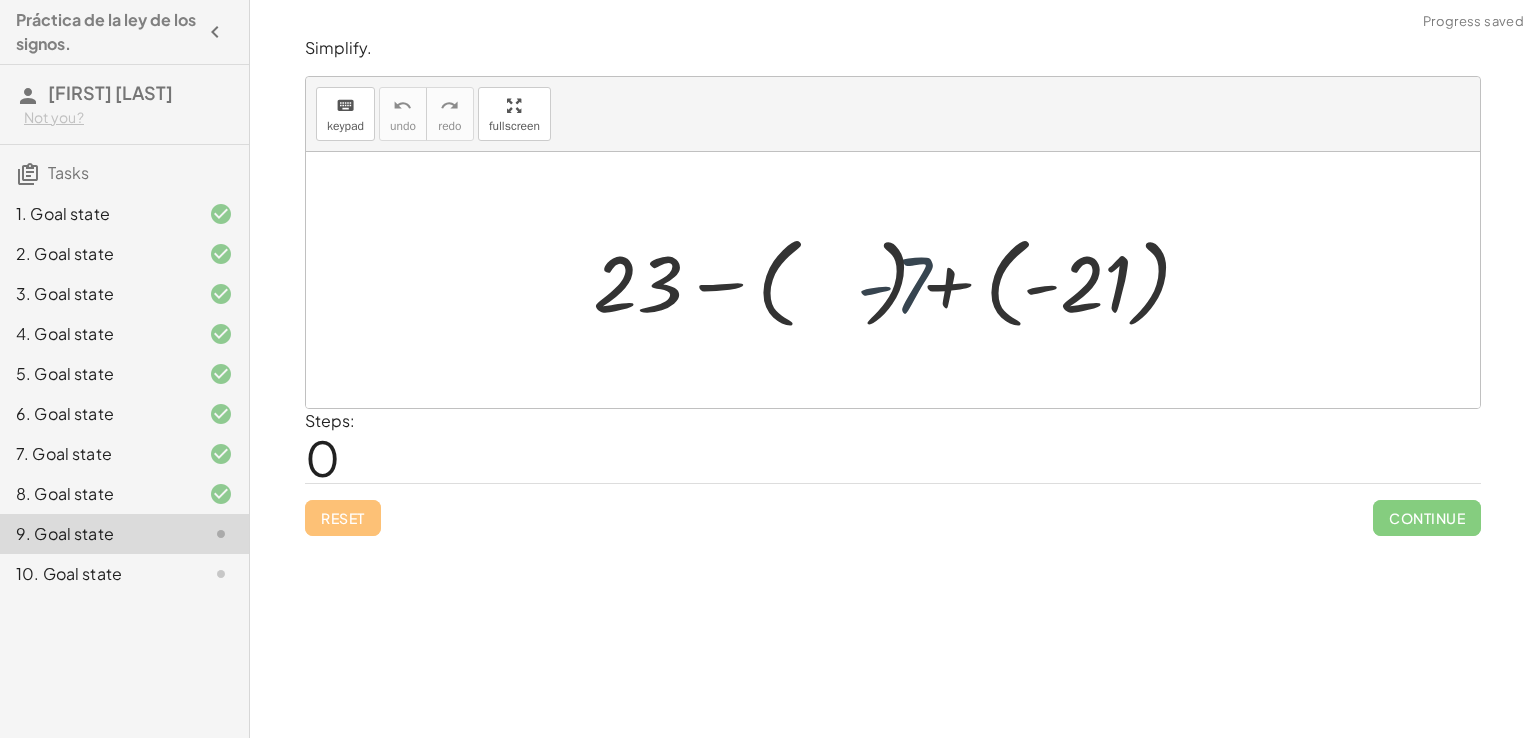 click at bounding box center (900, 280) 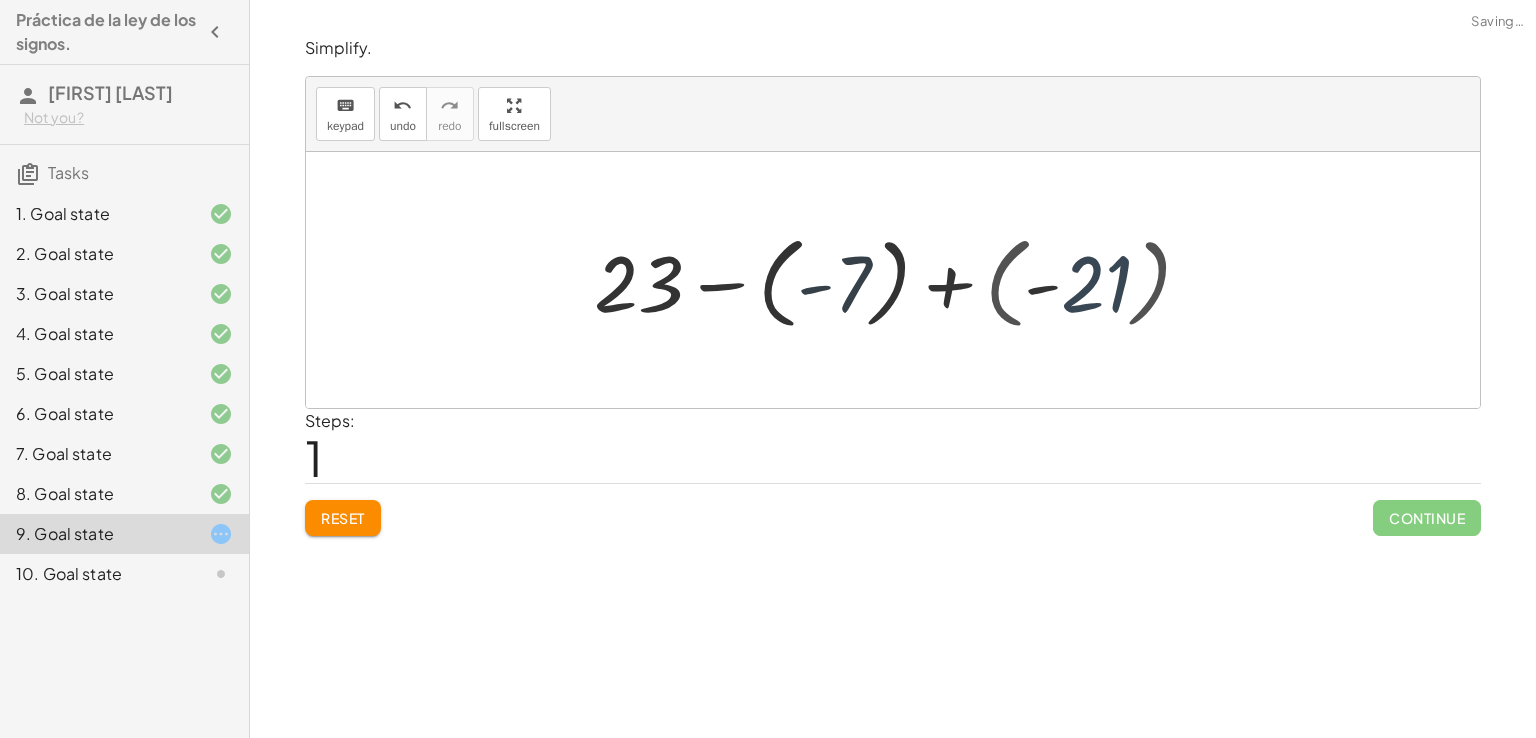 click at bounding box center [900, 280] 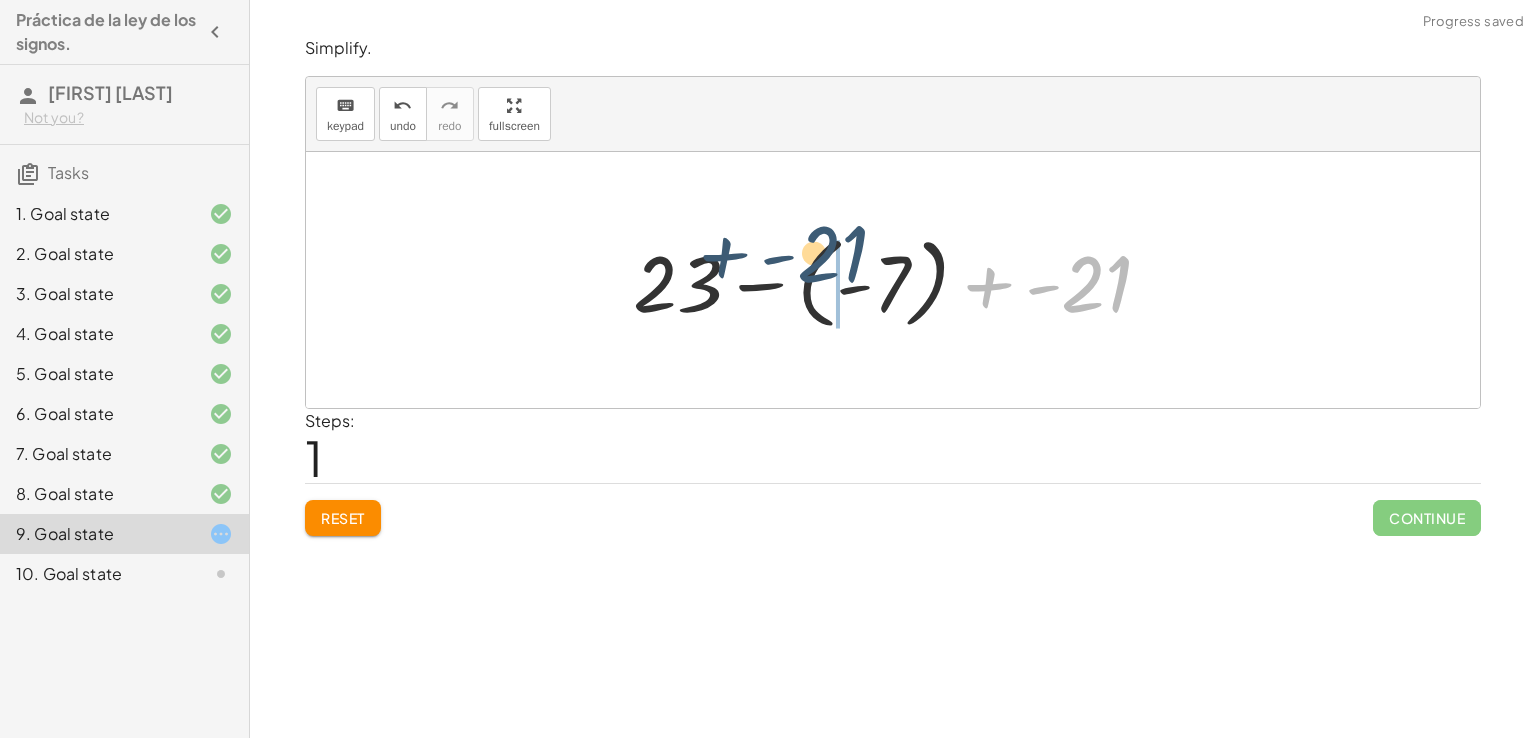 drag, startPoint x: 1070, startPoint y: 296, endPoint x: 797, endPoint y: 261, distance: 275.23444 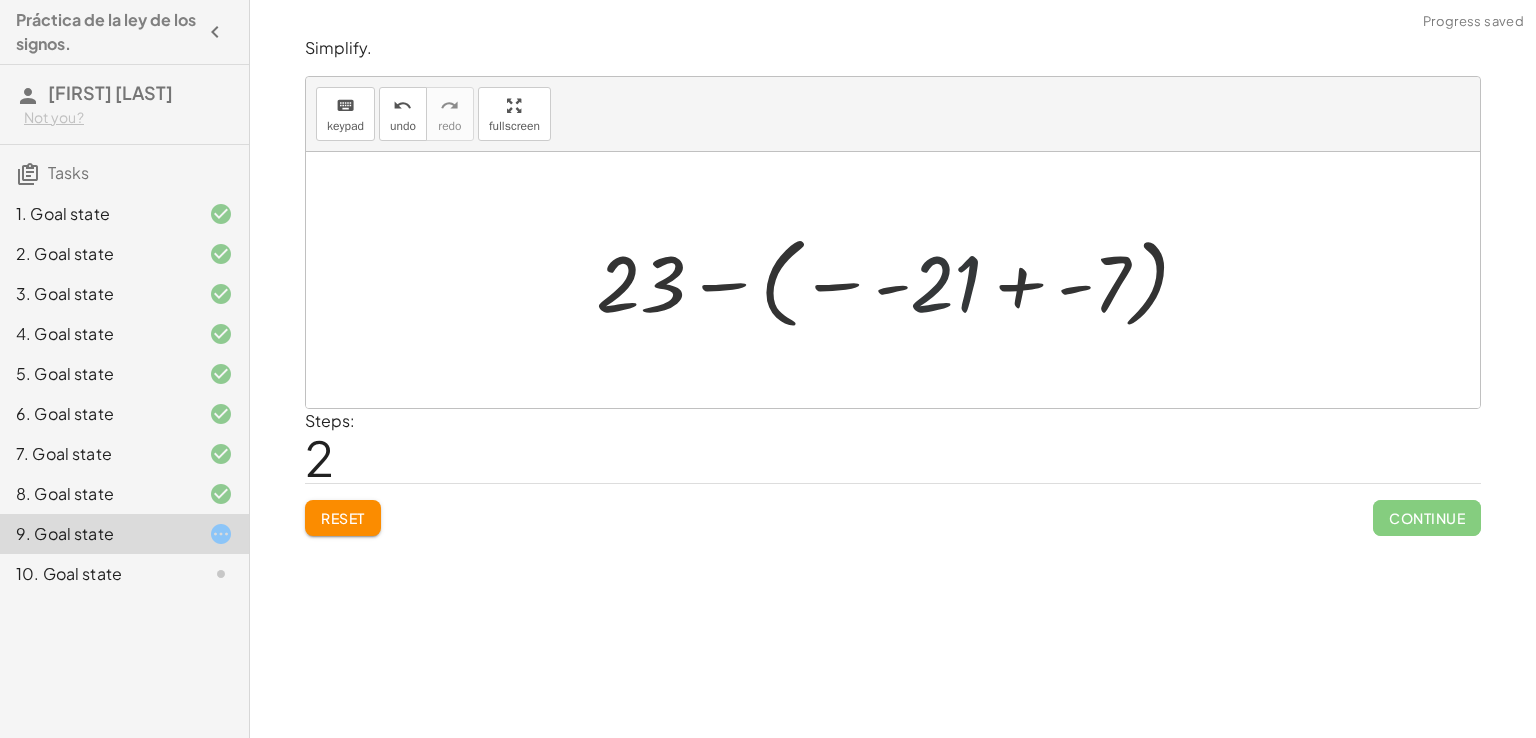 click at bounding box center (901, 280) 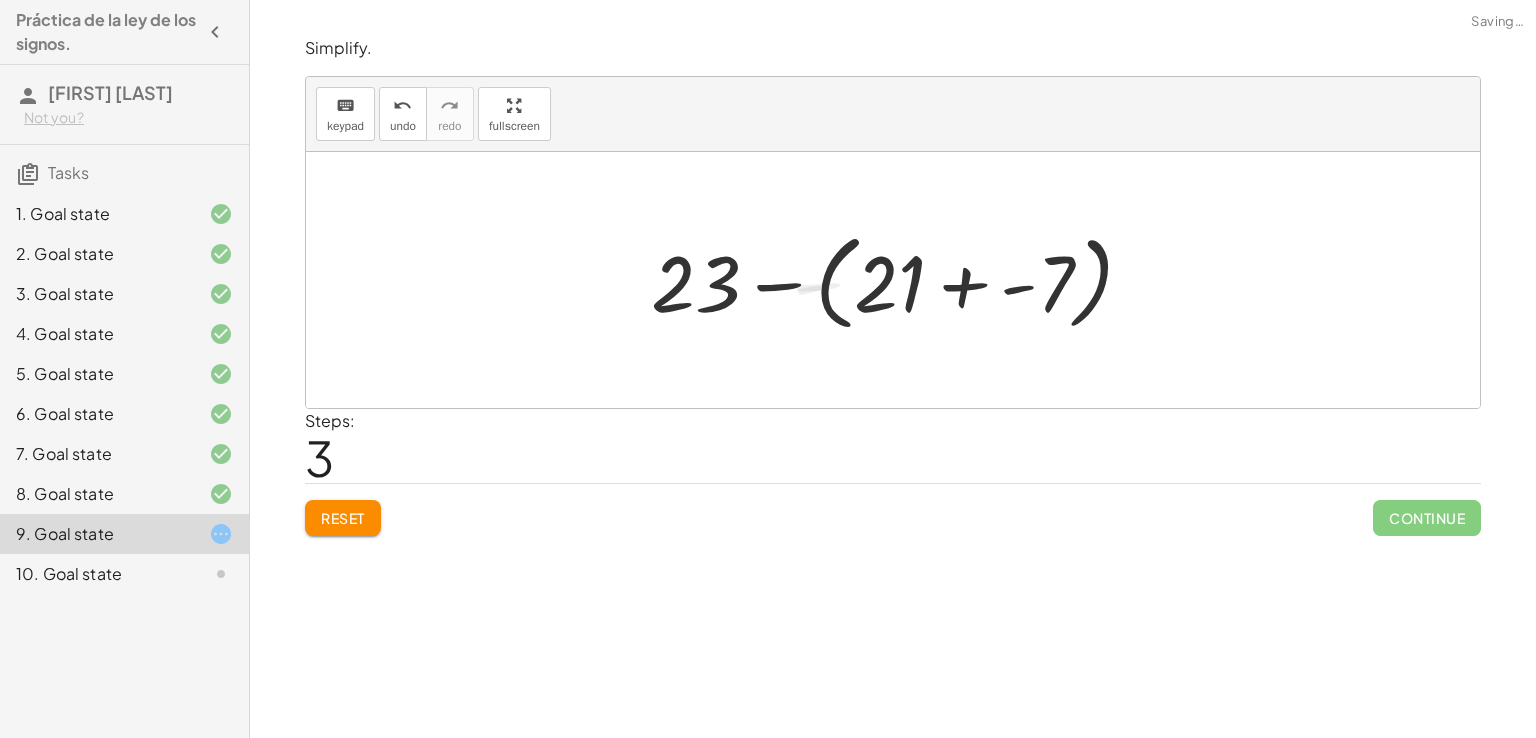 click at bounding box center (900, 280) 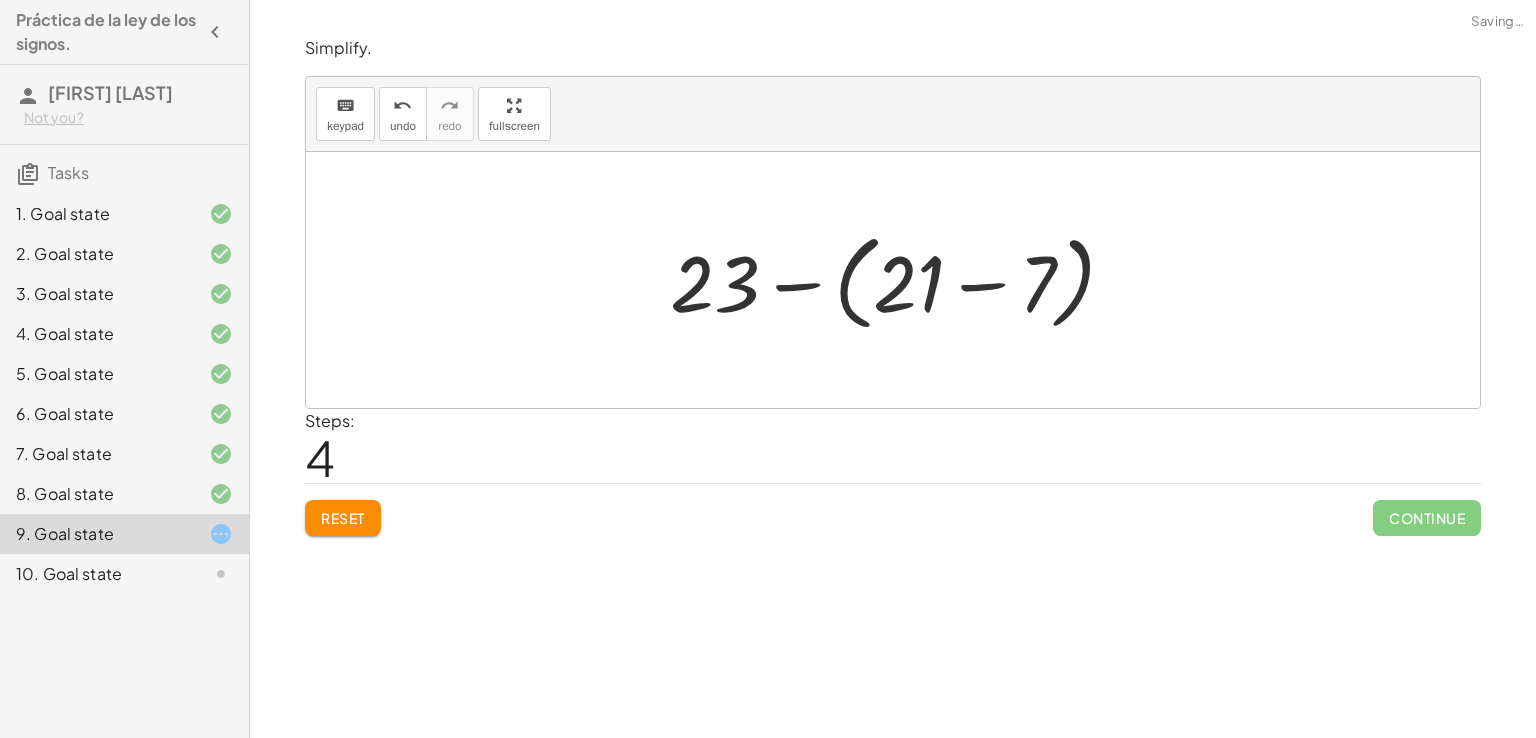 click at bounding box center [901, 280] 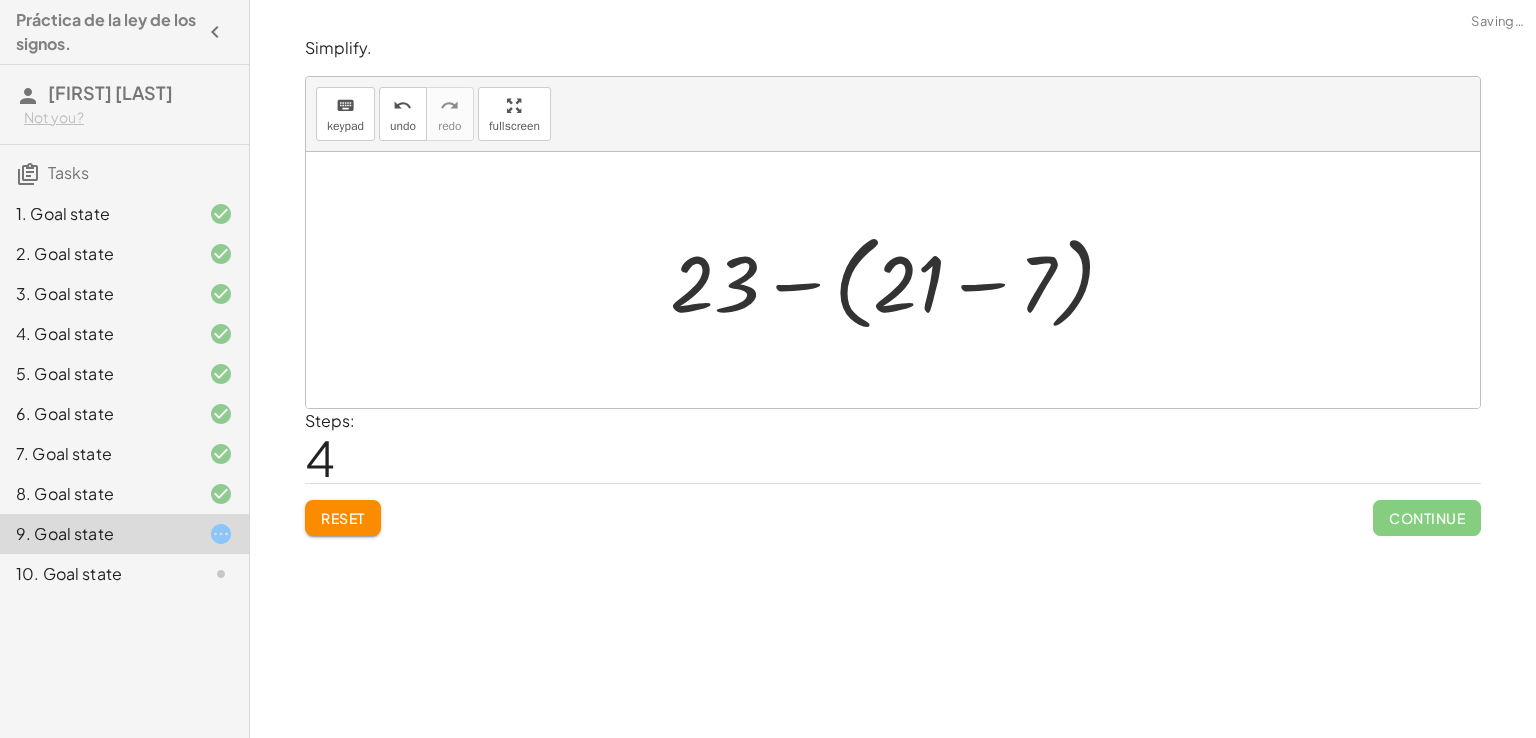 click at bounding box center (901, 280) 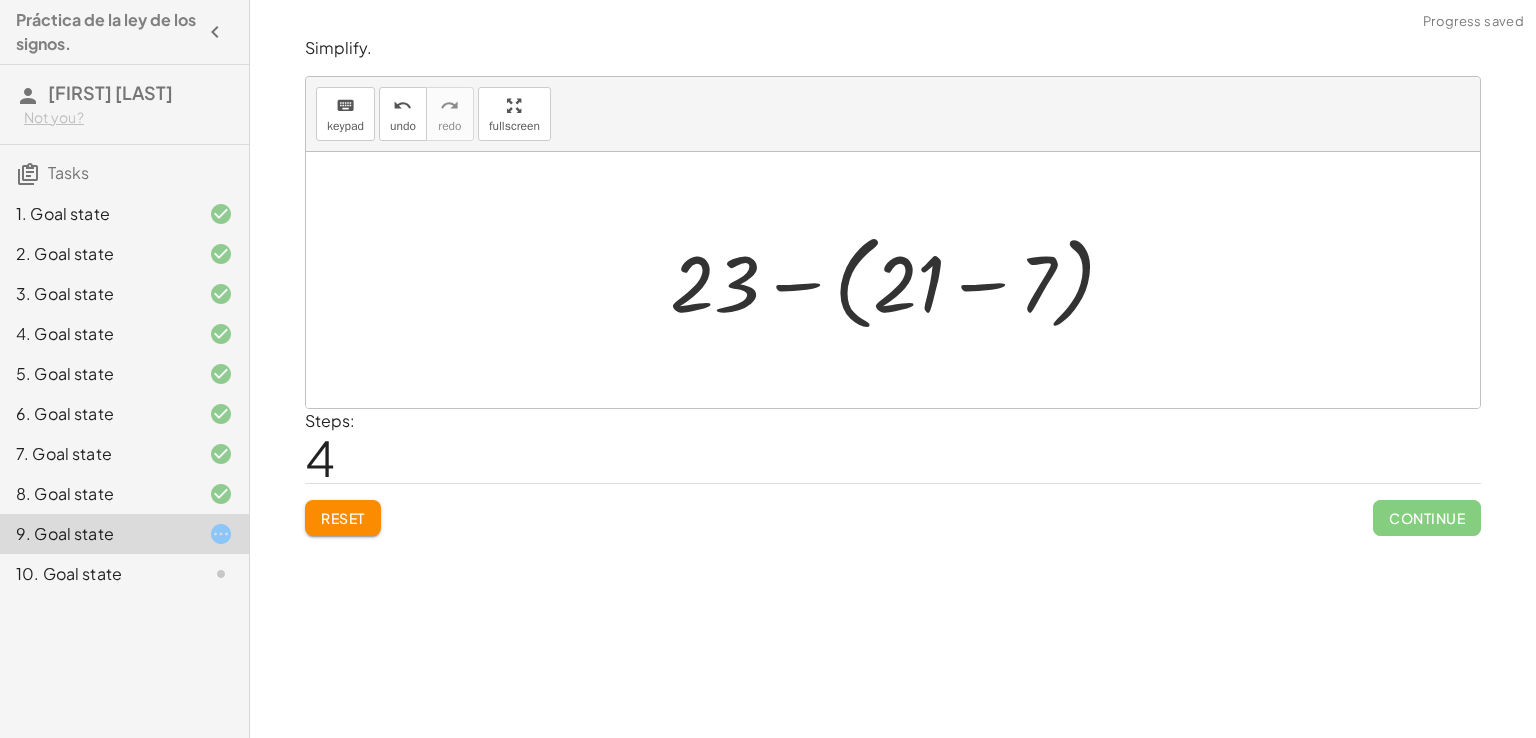 click at bounding box center [901, 280] 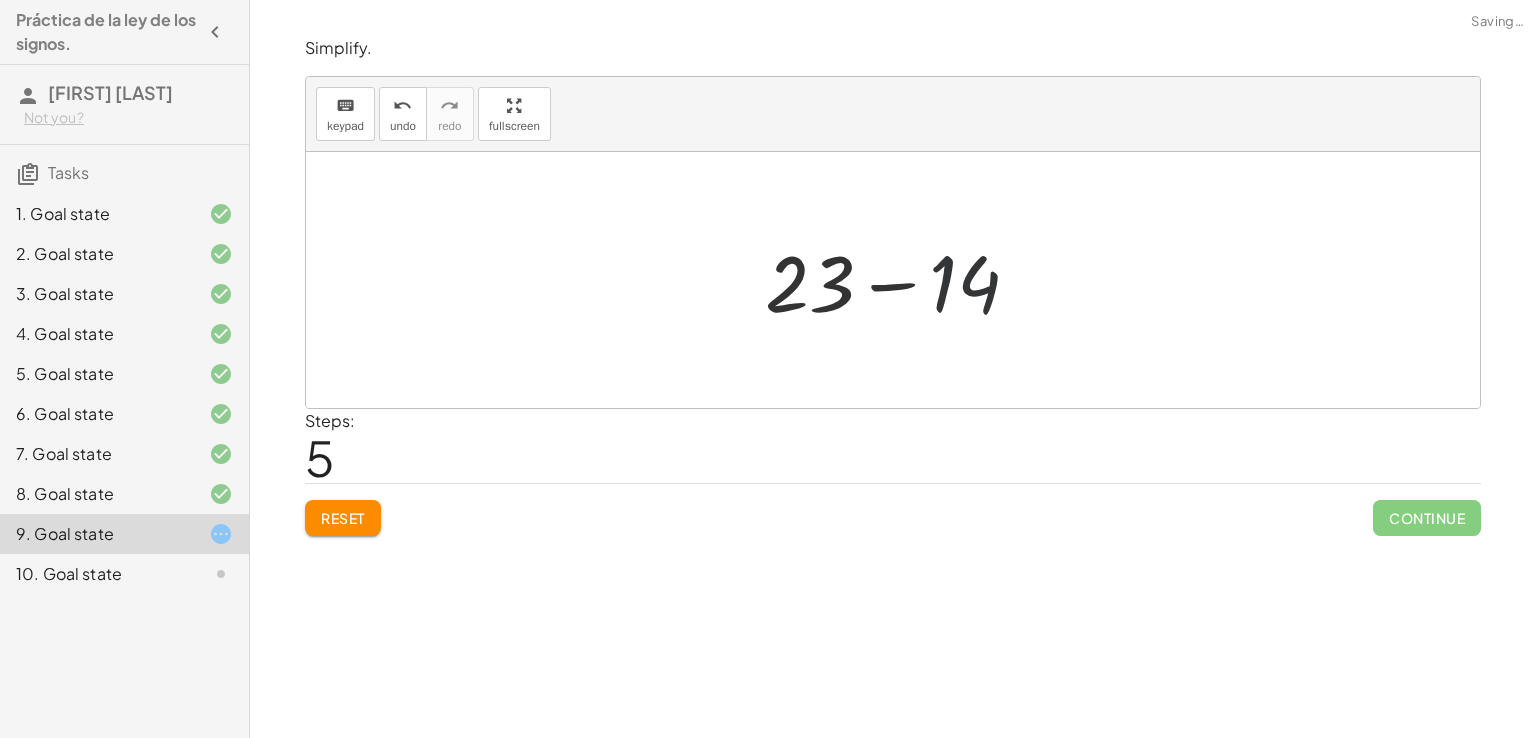 click at bounding box center [900, 280] 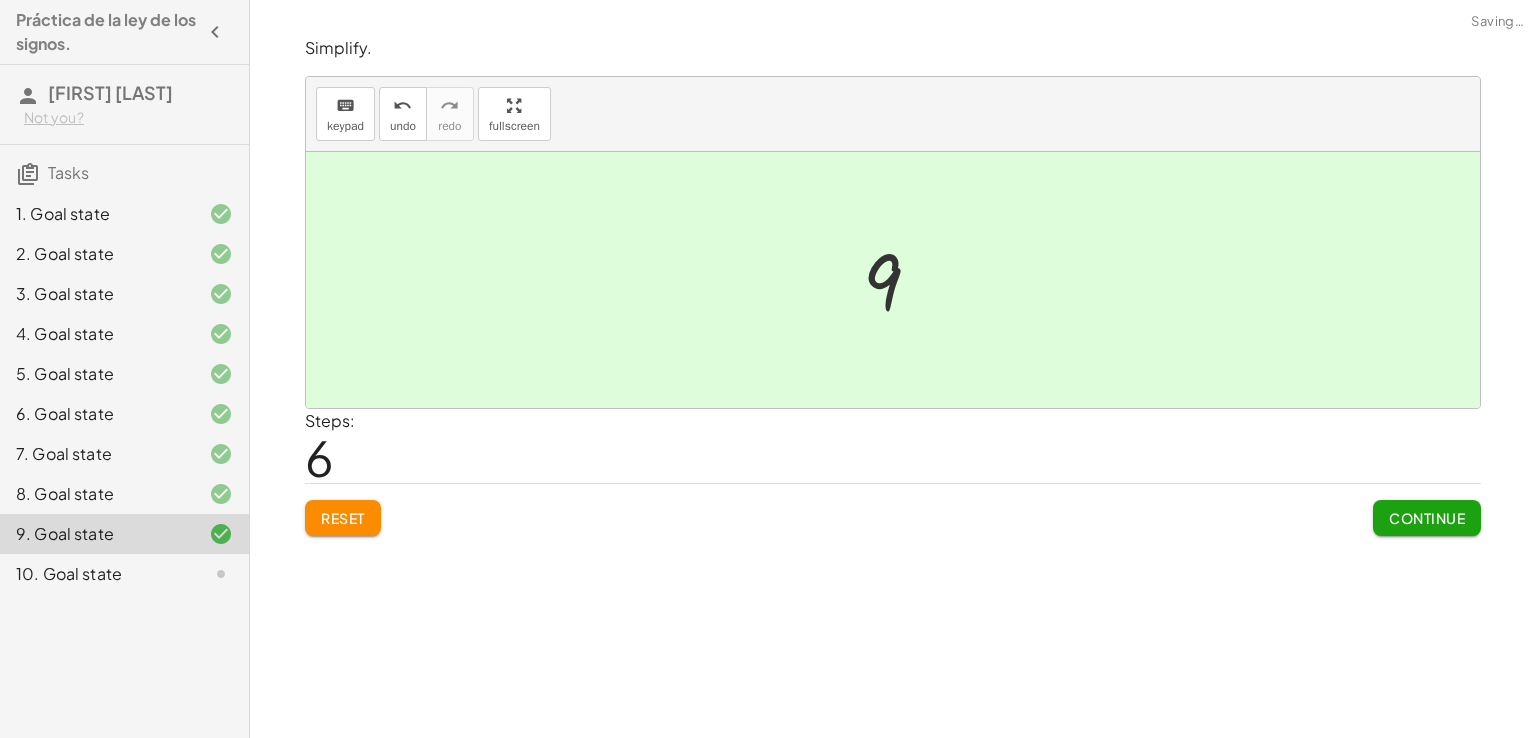 click on "Continue" at bounding box center [1427, 518] 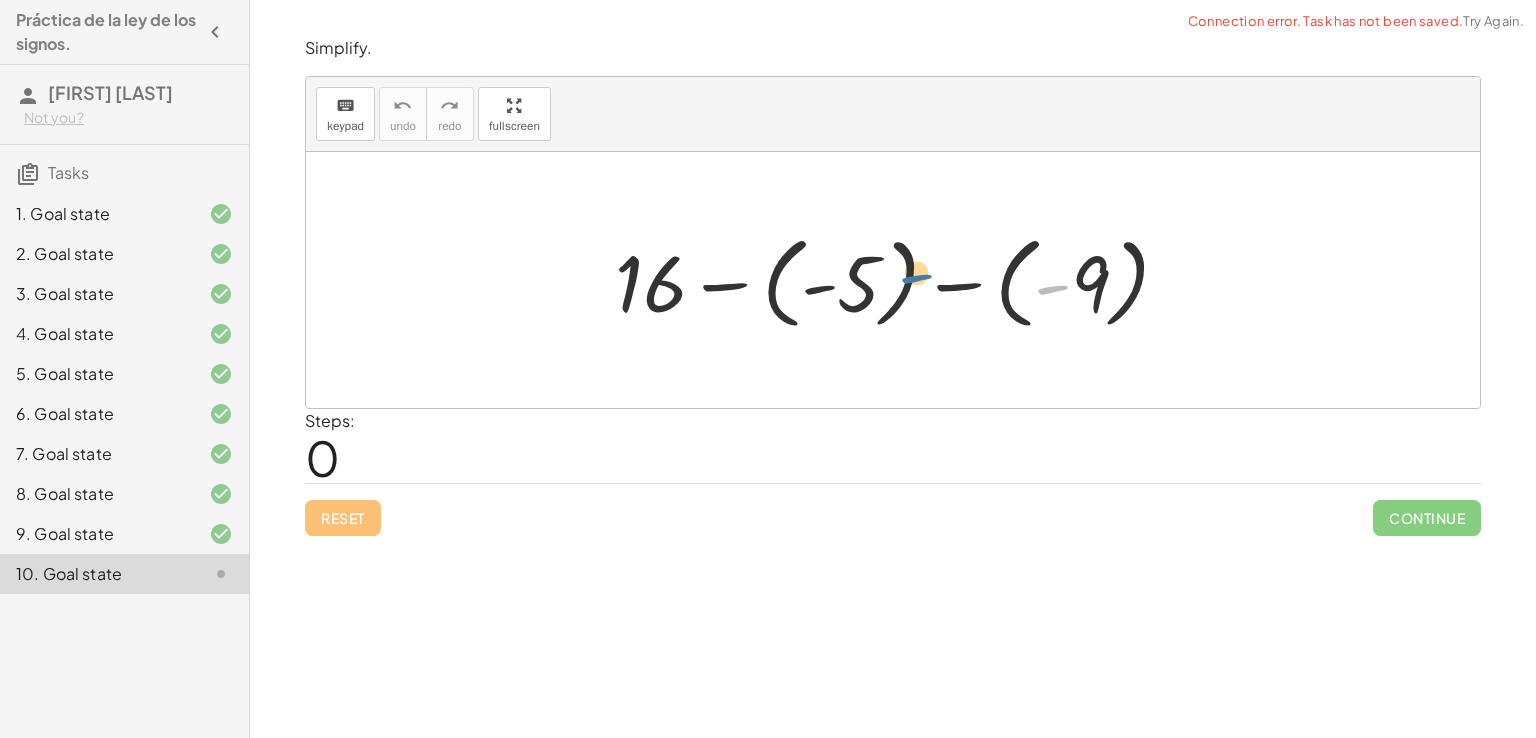 drag, startPoint x: 1052, startPoint y: 288, endPoint x: 838, endPoint y: 281, distance: 214.11446 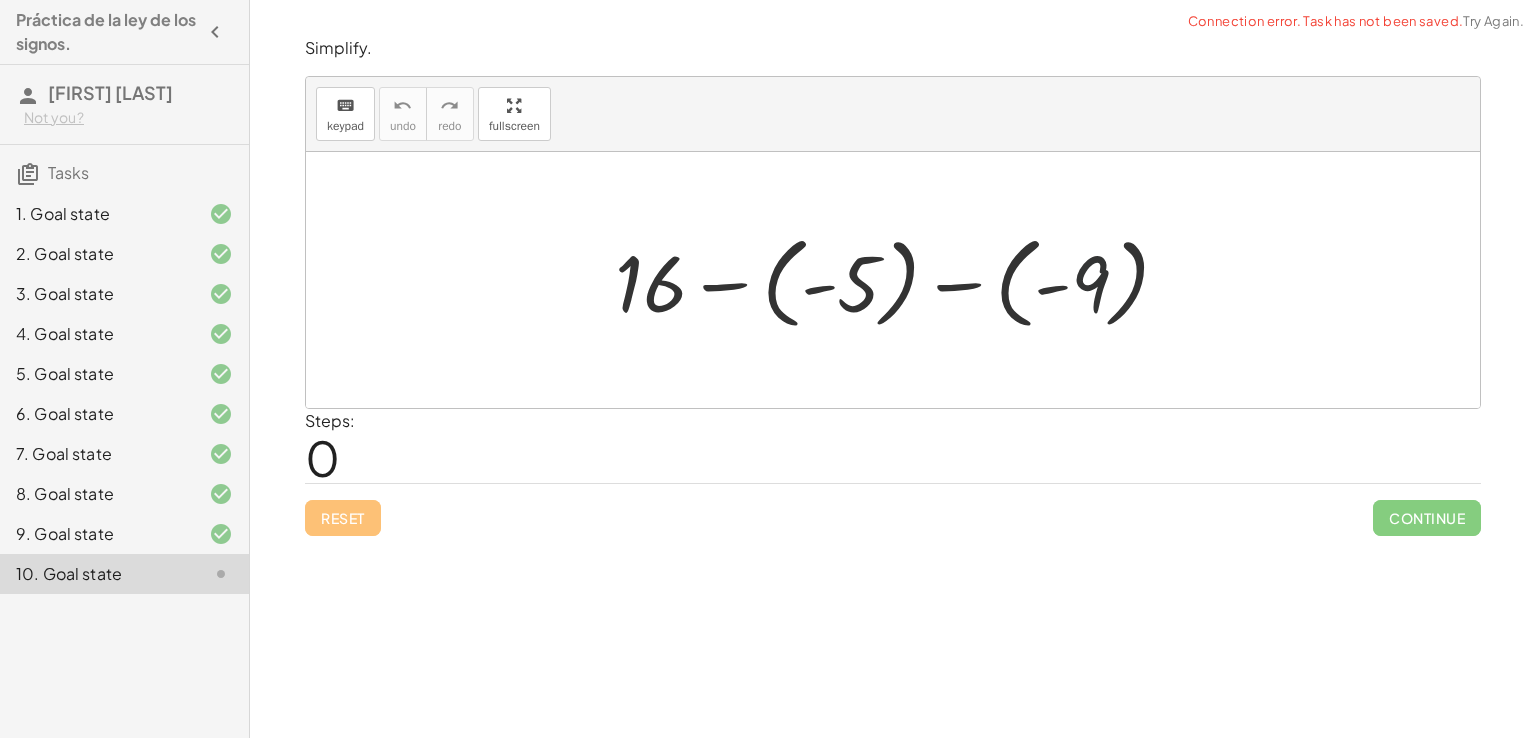 click at bounding box center (900, 280) 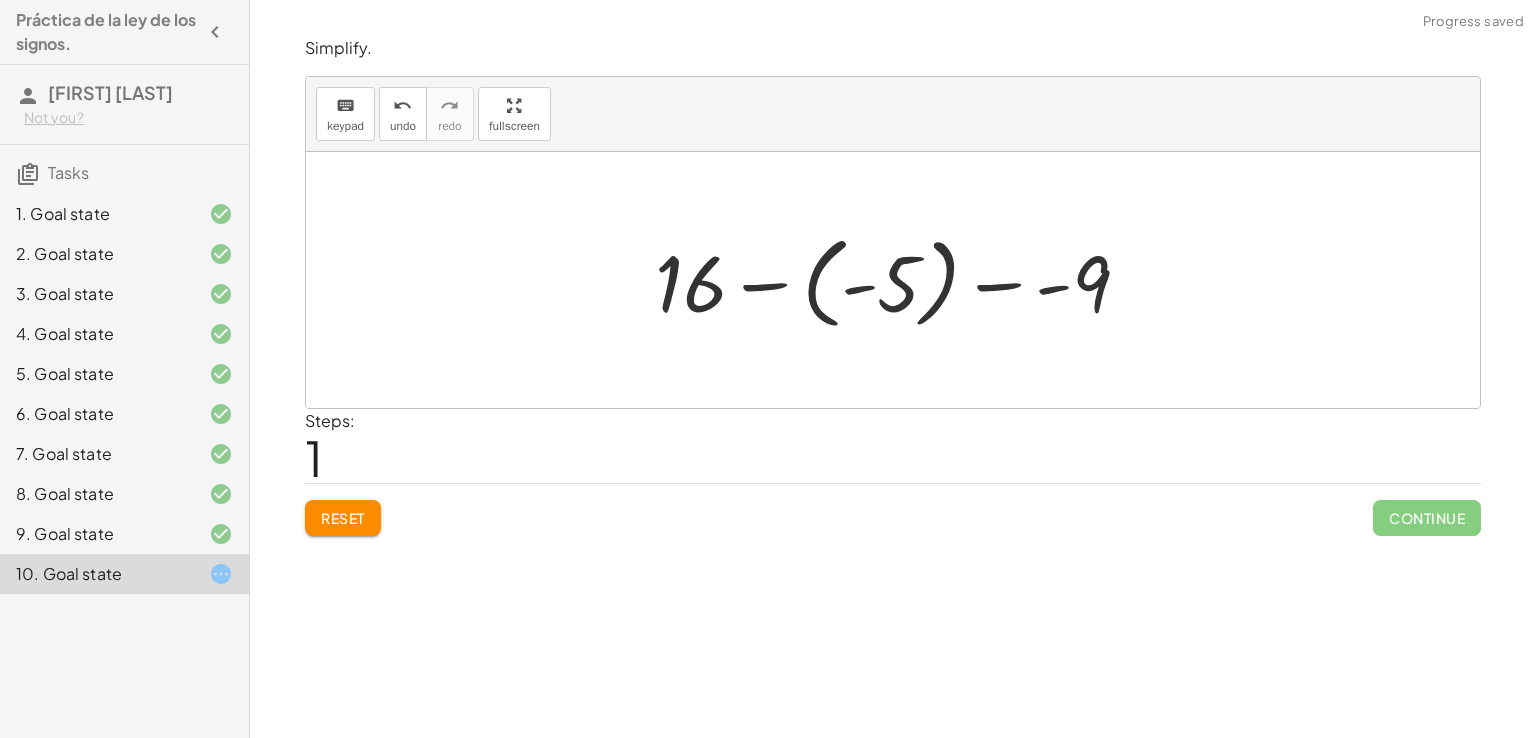 click at bounding box center [900, 280] 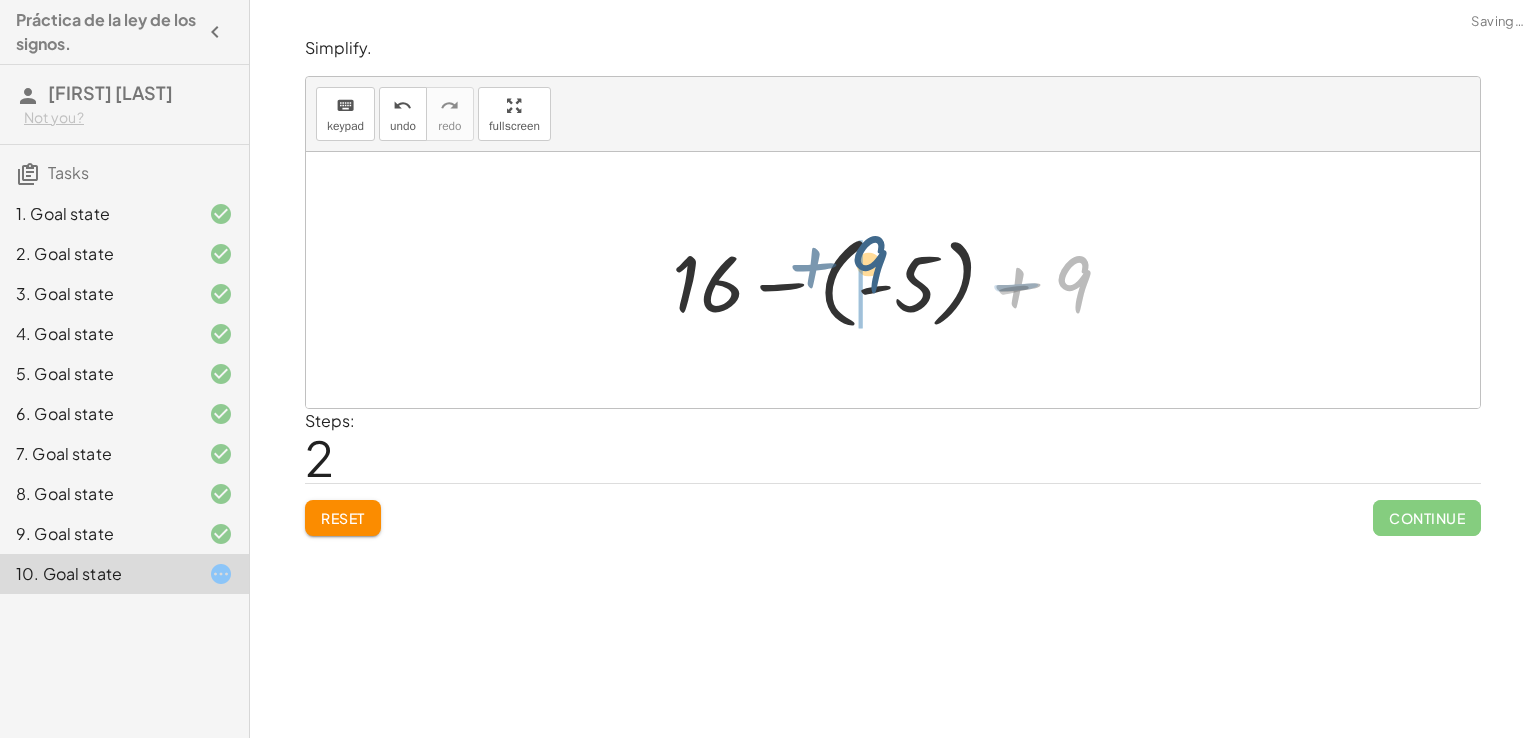 drag, startPoint x: 1030, startPoint y: 285, endPoint x: 788, endPoint y: 267, distance: 242.6685 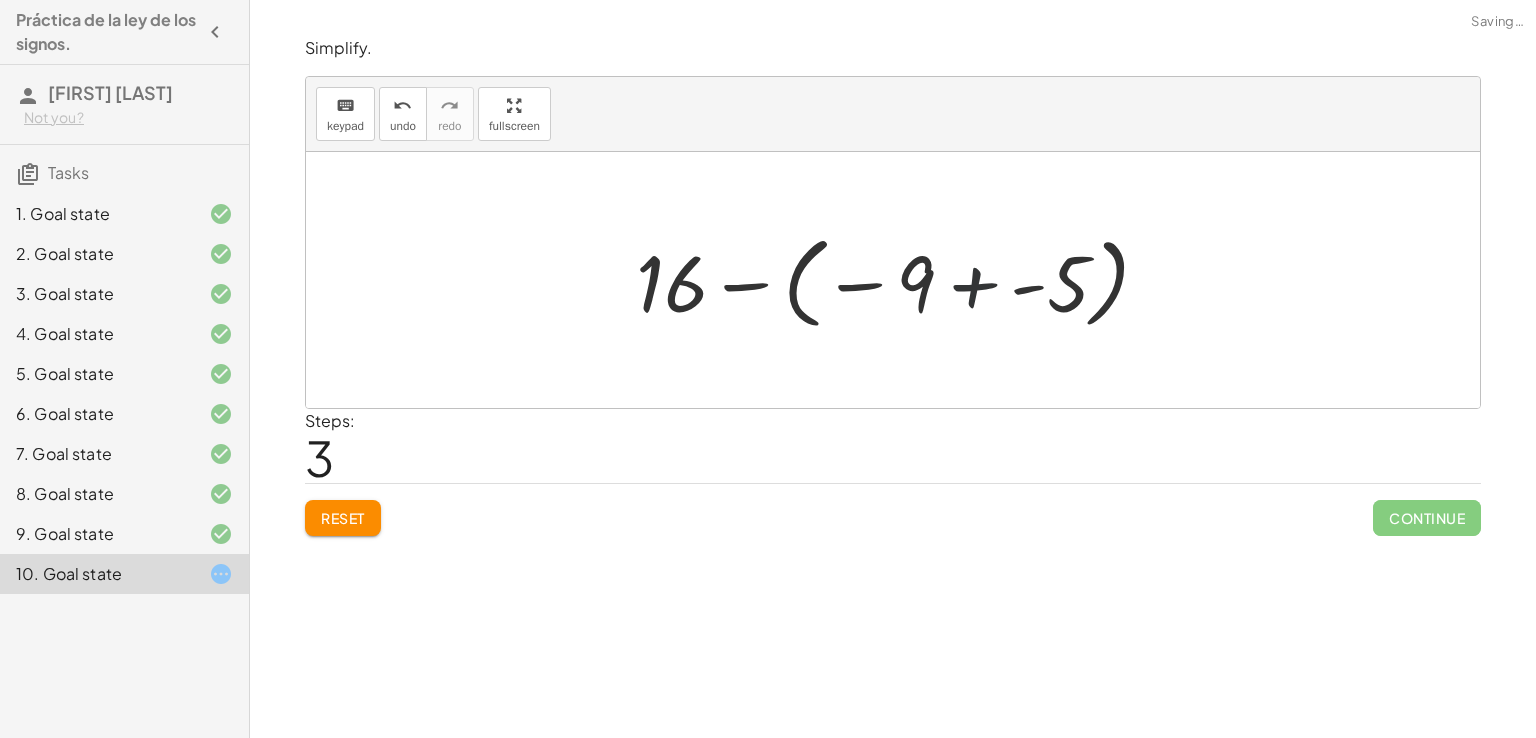 click at bounding box center (900, 280) 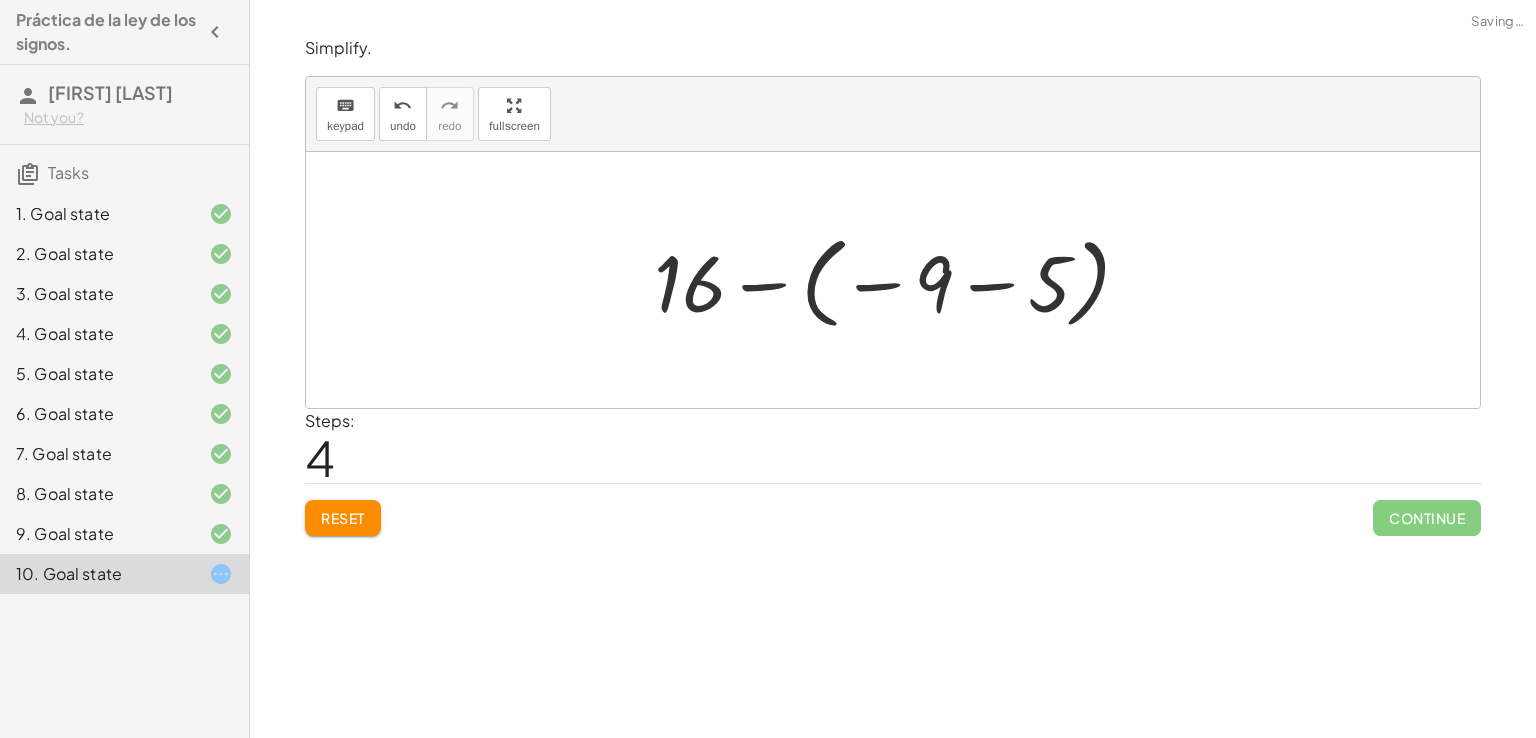 click at bounding box center (900, 280) 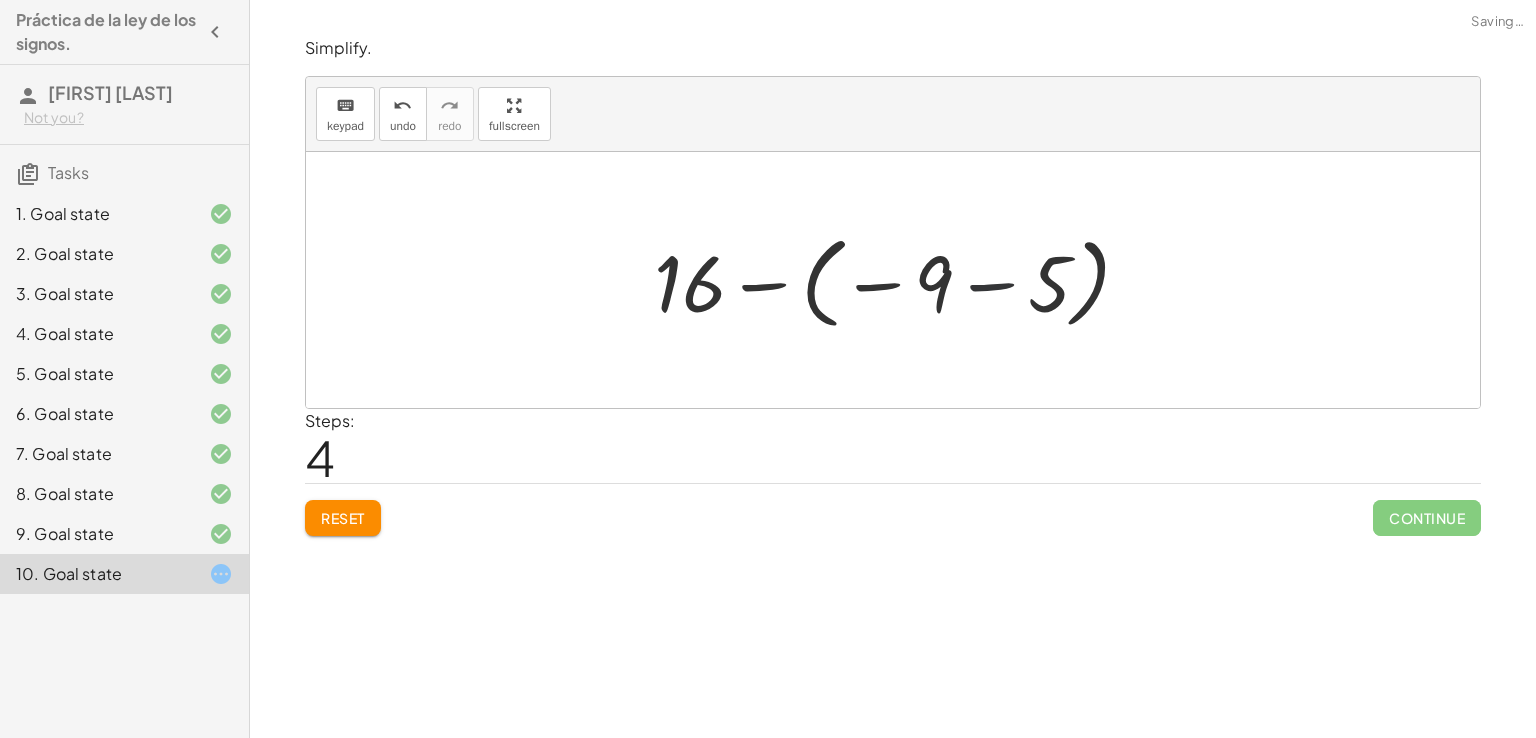 click at bounding box center (900, 280) 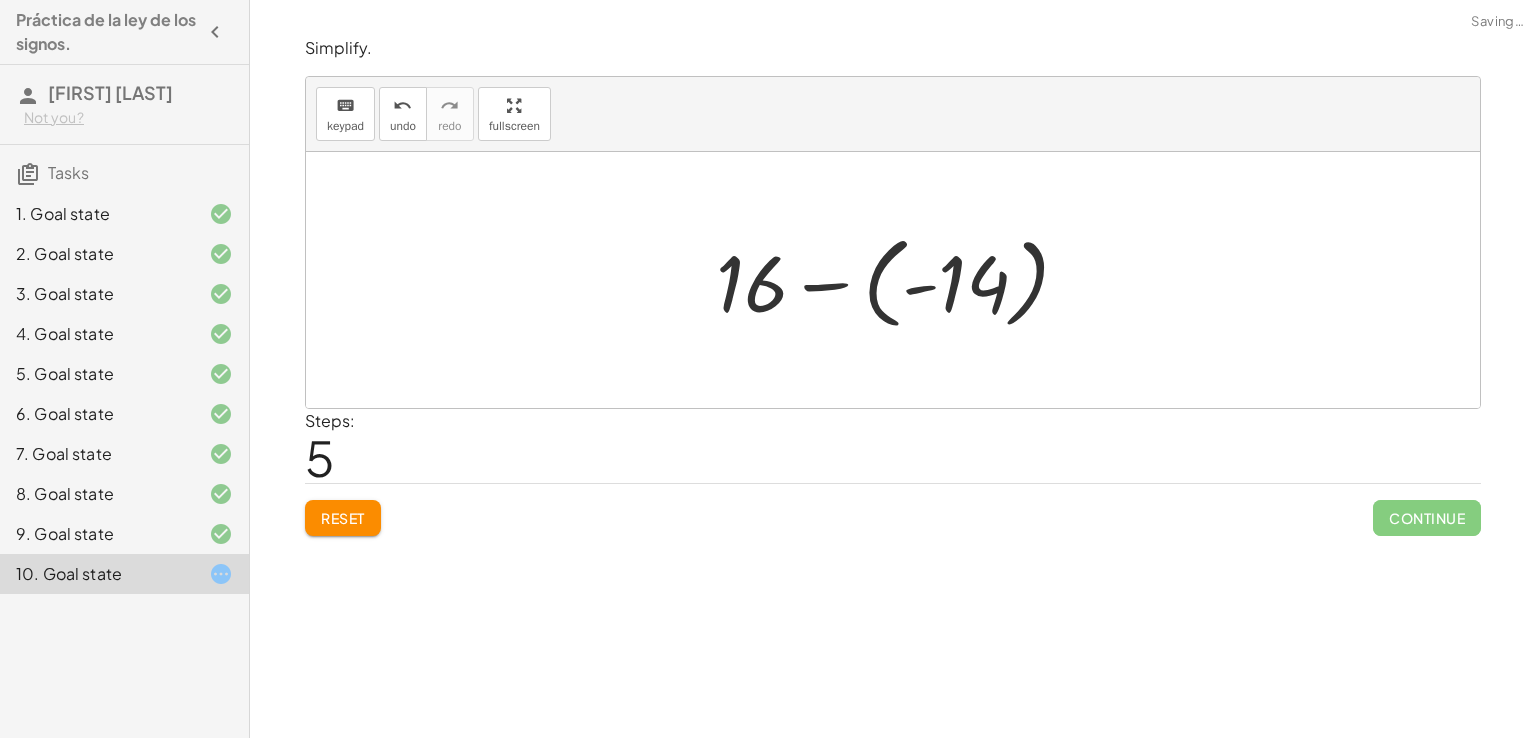 click at bounding box center (900, 280) 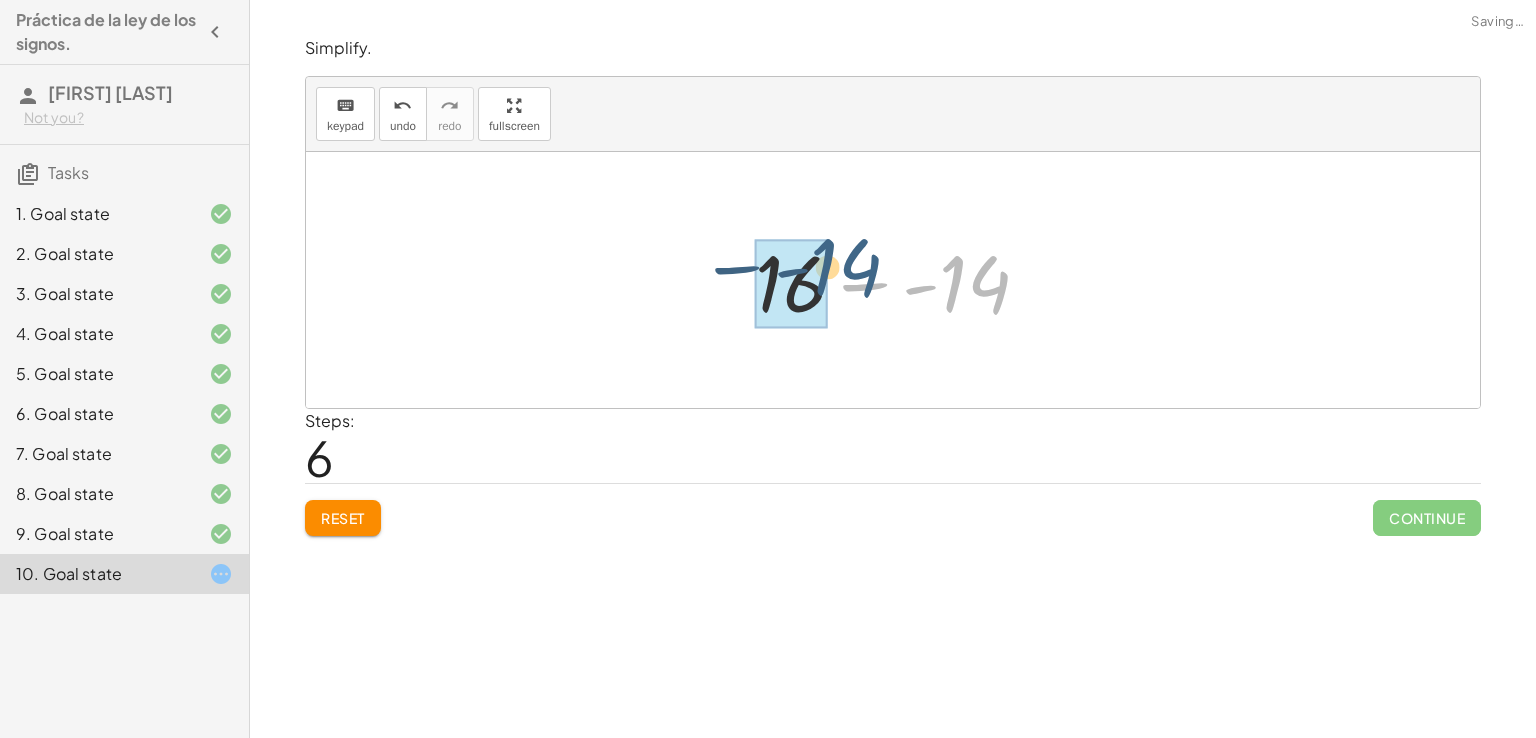 drag, startPoint x: 960, startPoint y: 281, endPoint x: 820, endPoint y: 271, distance: 140.35669 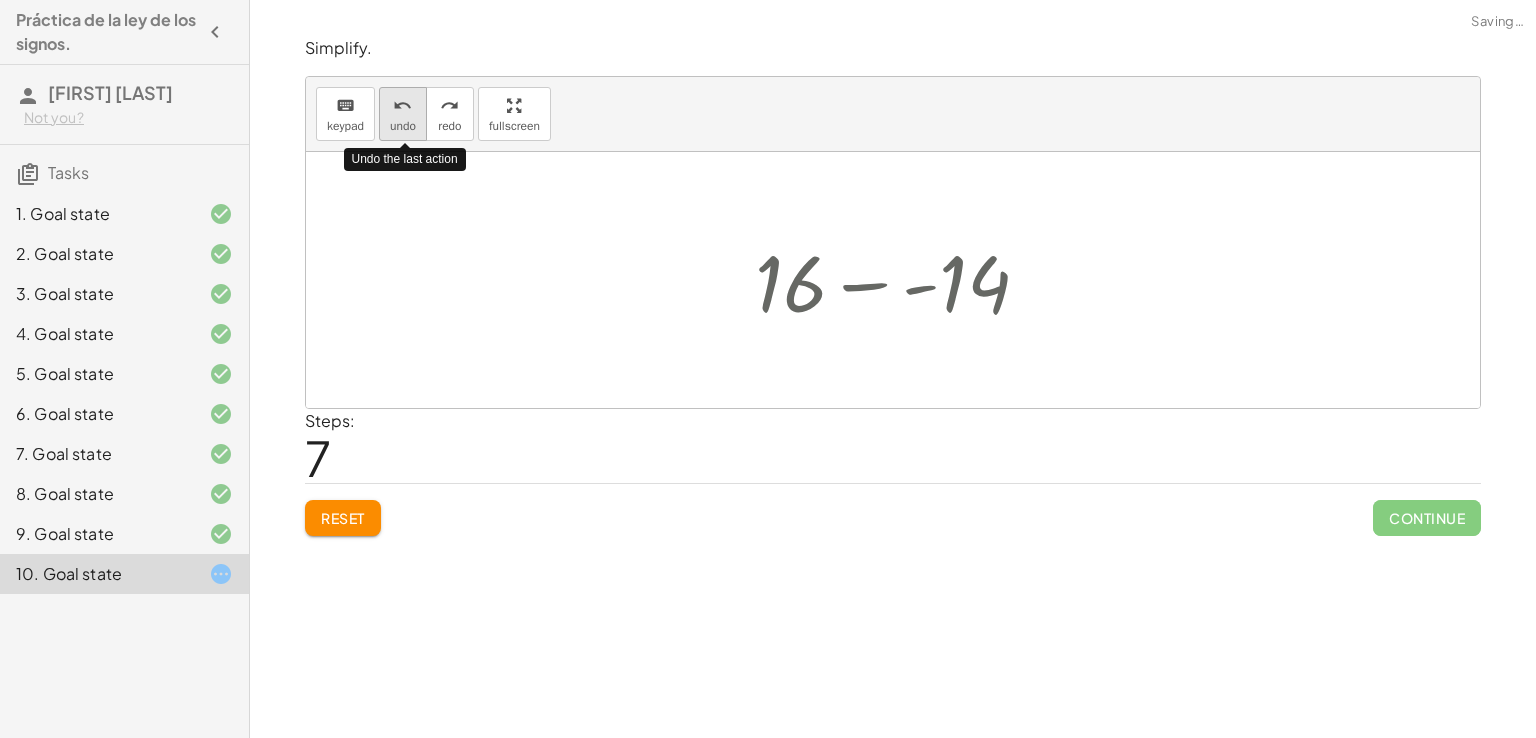 click on "undo undo" at bounding box center (403, 114) 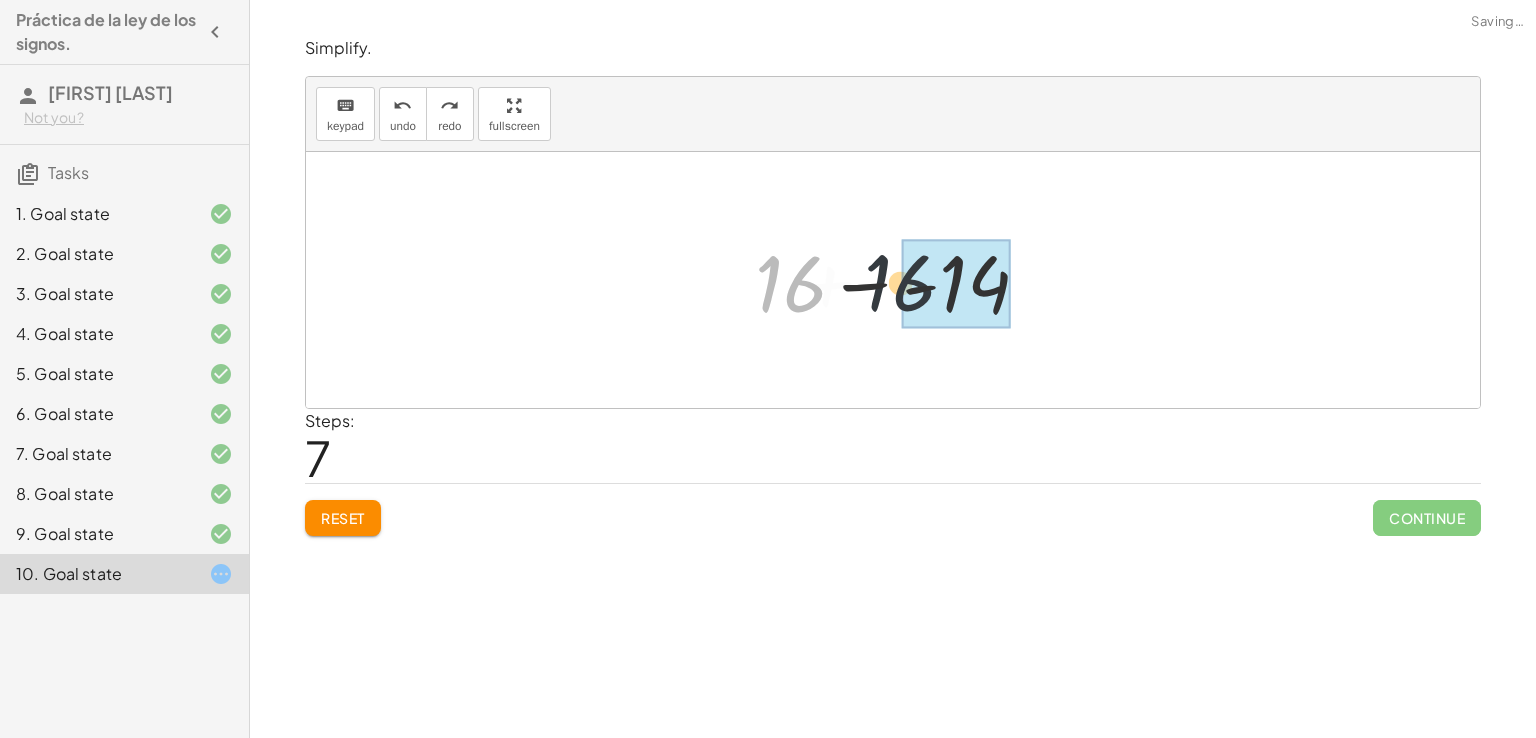 drag, startPoint x: 809, startPoint y: 298, endPoint x: 1183, endPoint y: 264, distance: 375.54227 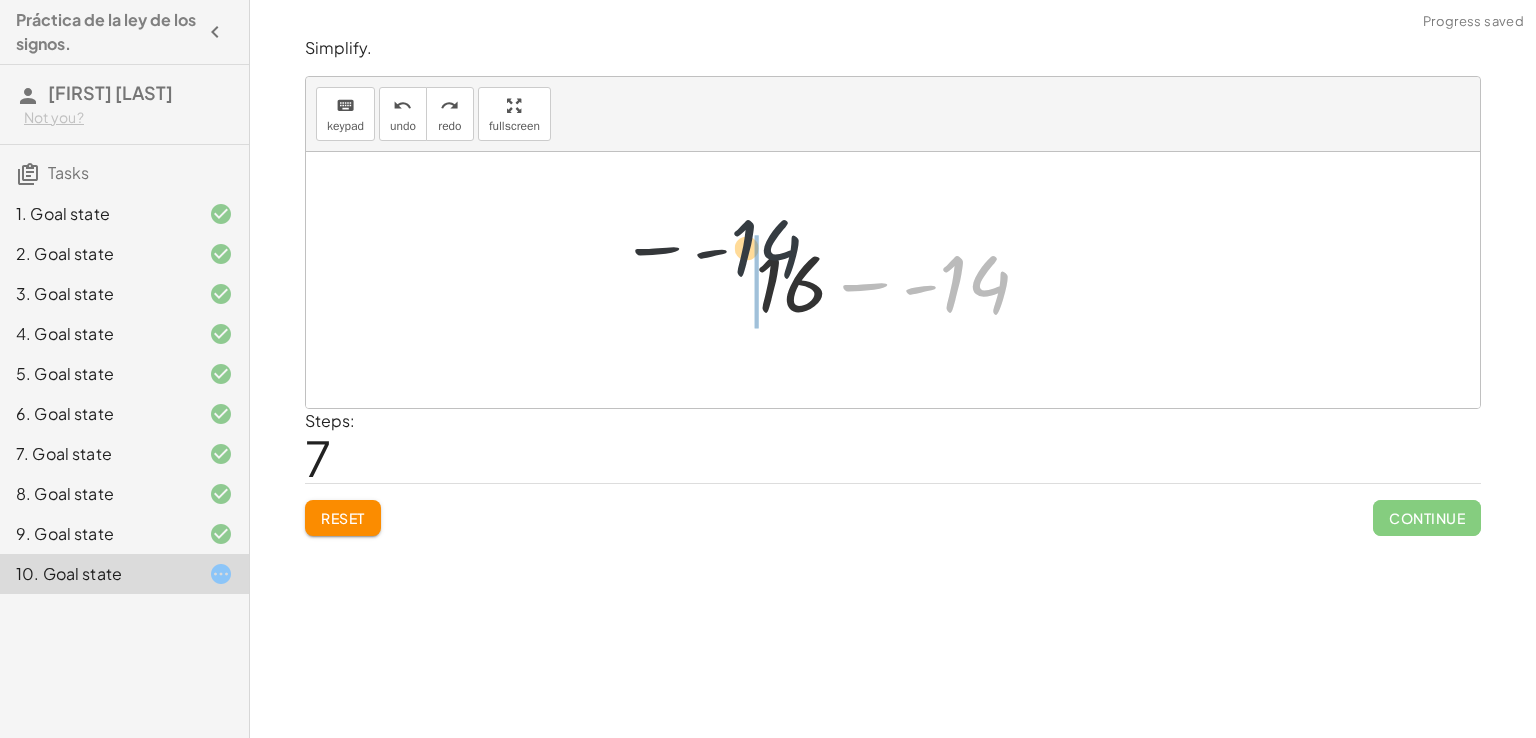 drag, startPoint x: 998, startPoint y: 309, endPoint x: 670, endPoint y: 291, distance: 328.49353 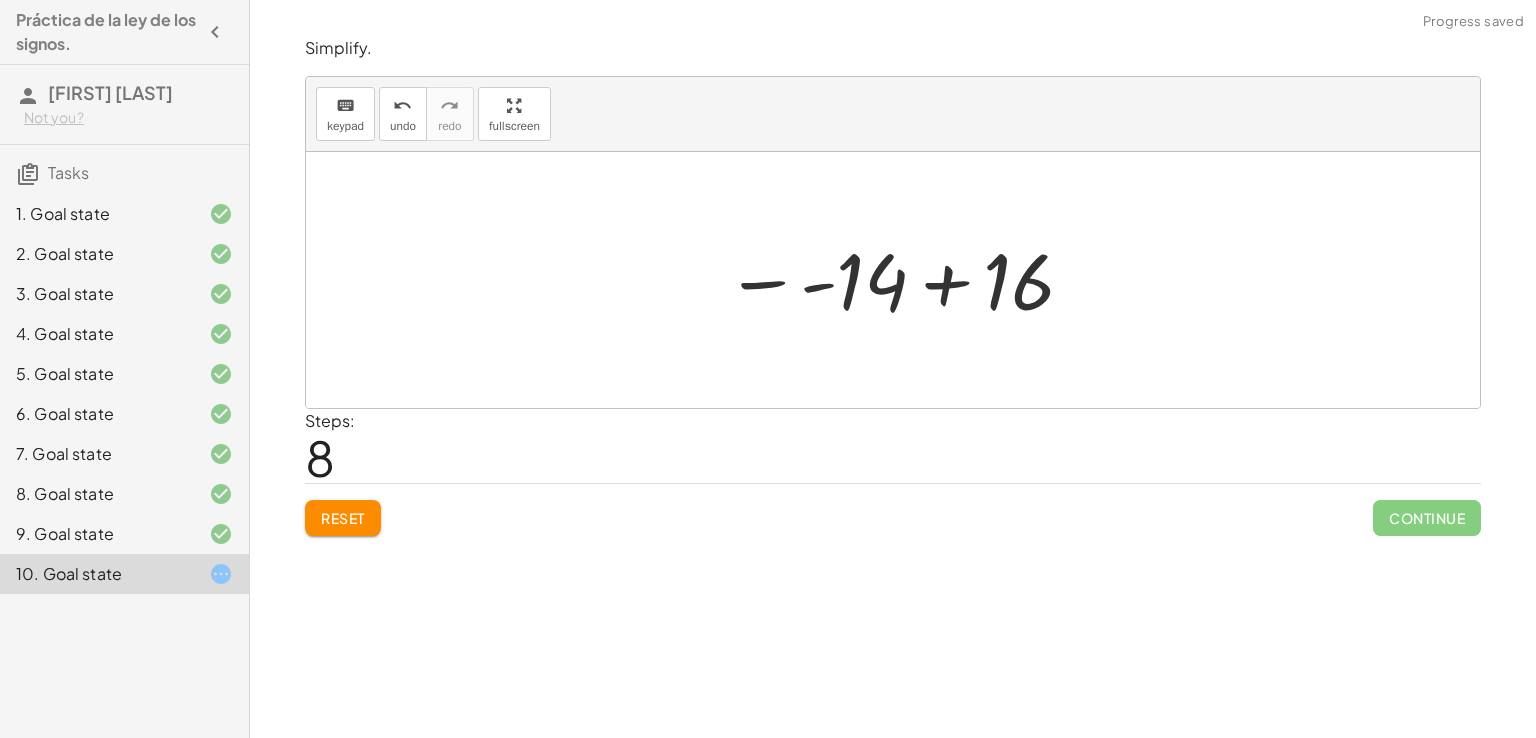 click at bounding box center [901, 280] 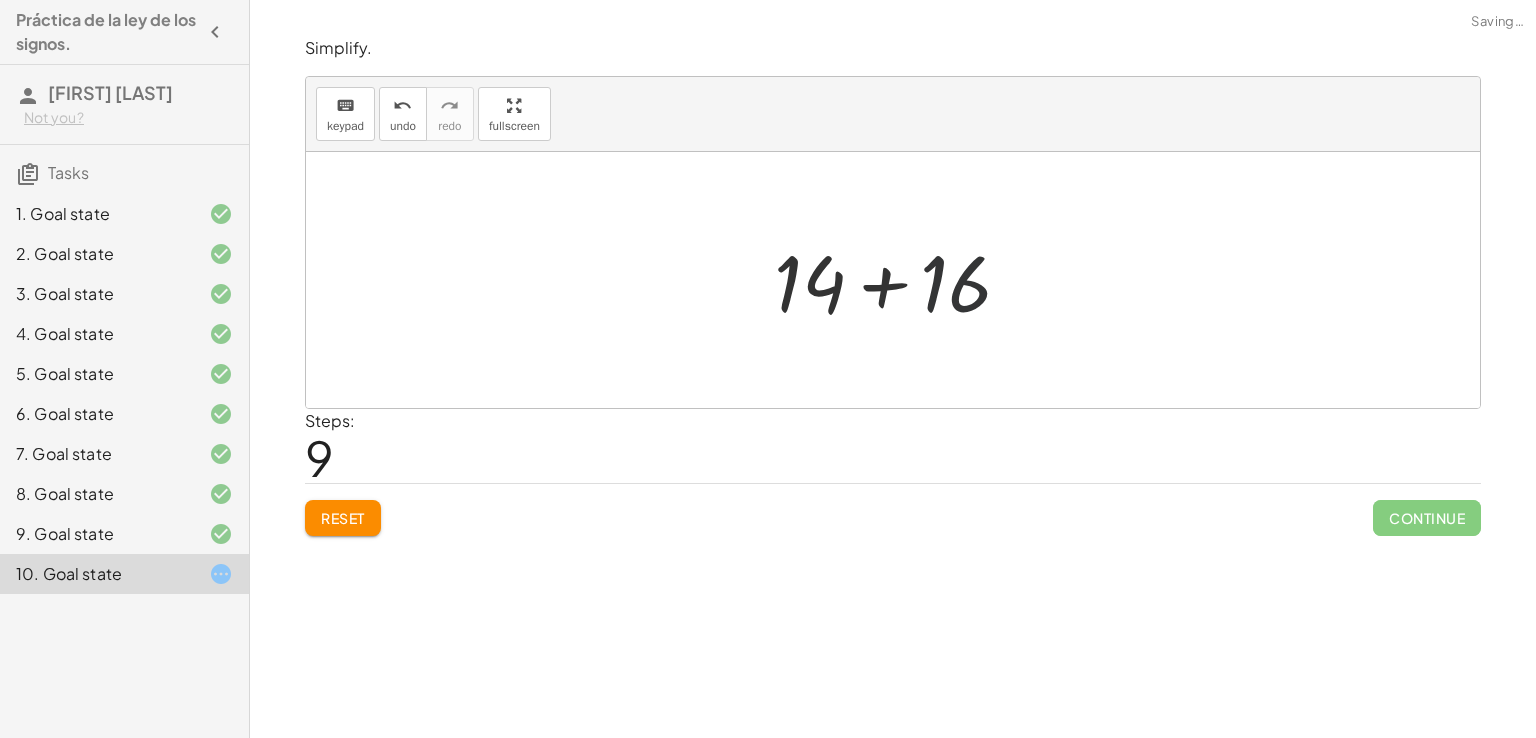 click at bounding box center (901, 280) 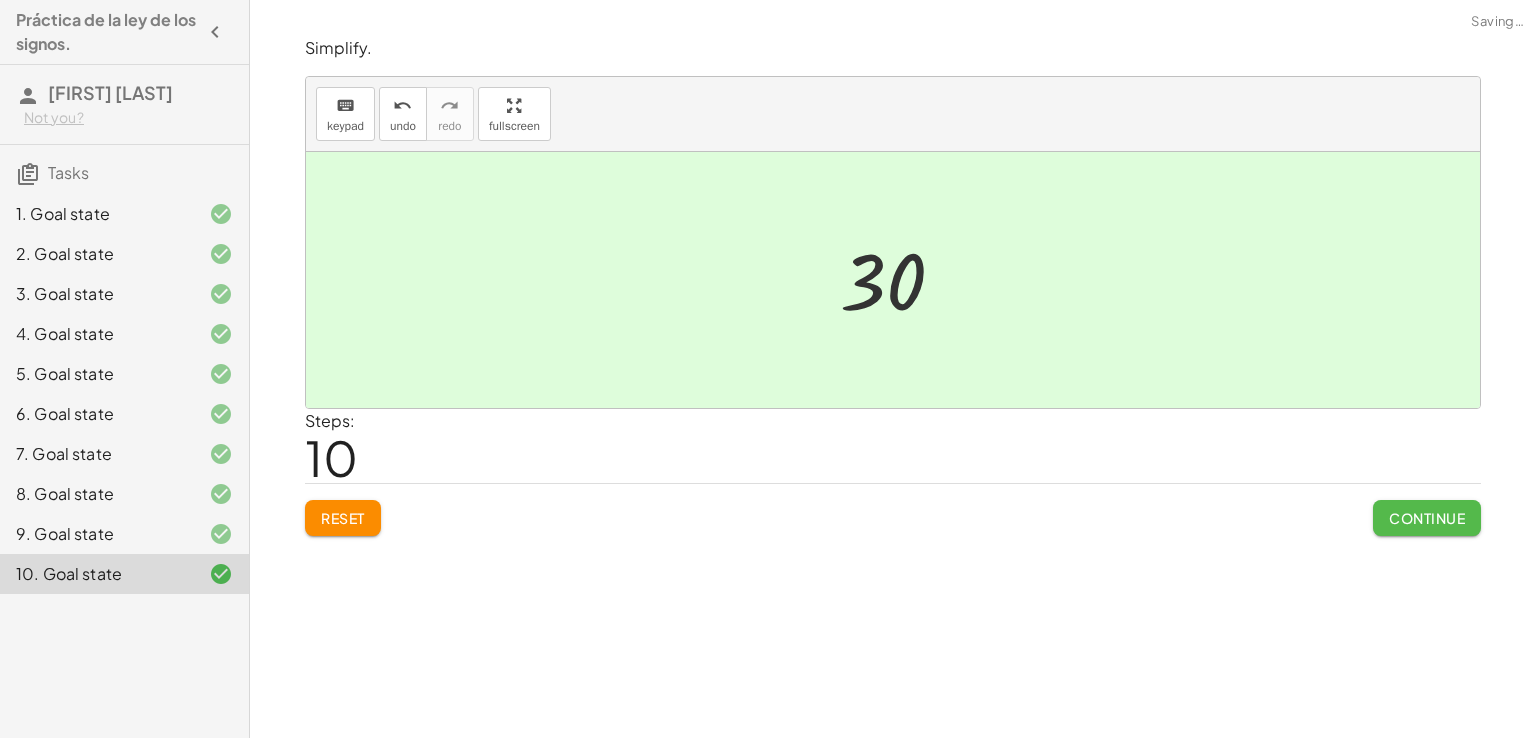 click on "Continue" 